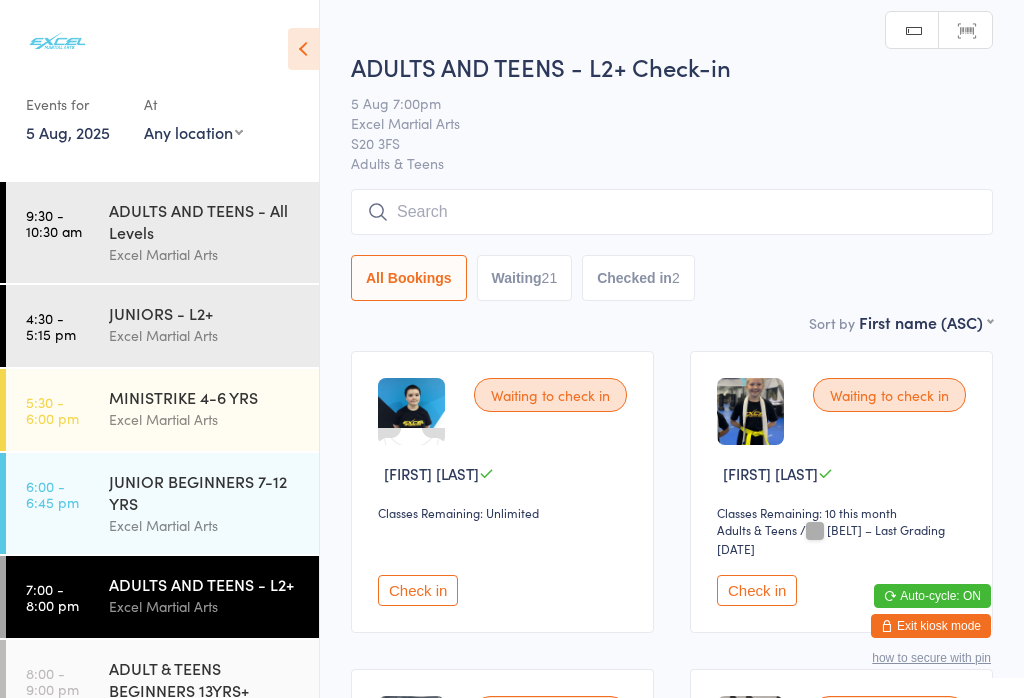 scroll, scrollTop: 334, scrollLeft: 0, axis: vertical 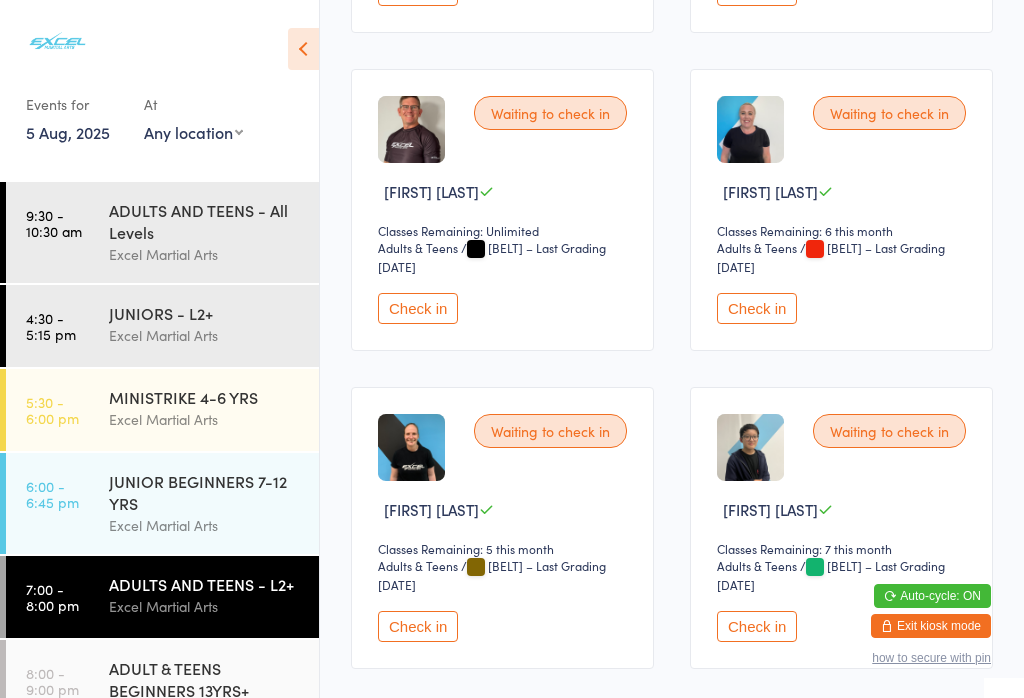 click on "Check in" at bounding box center (757, 308) 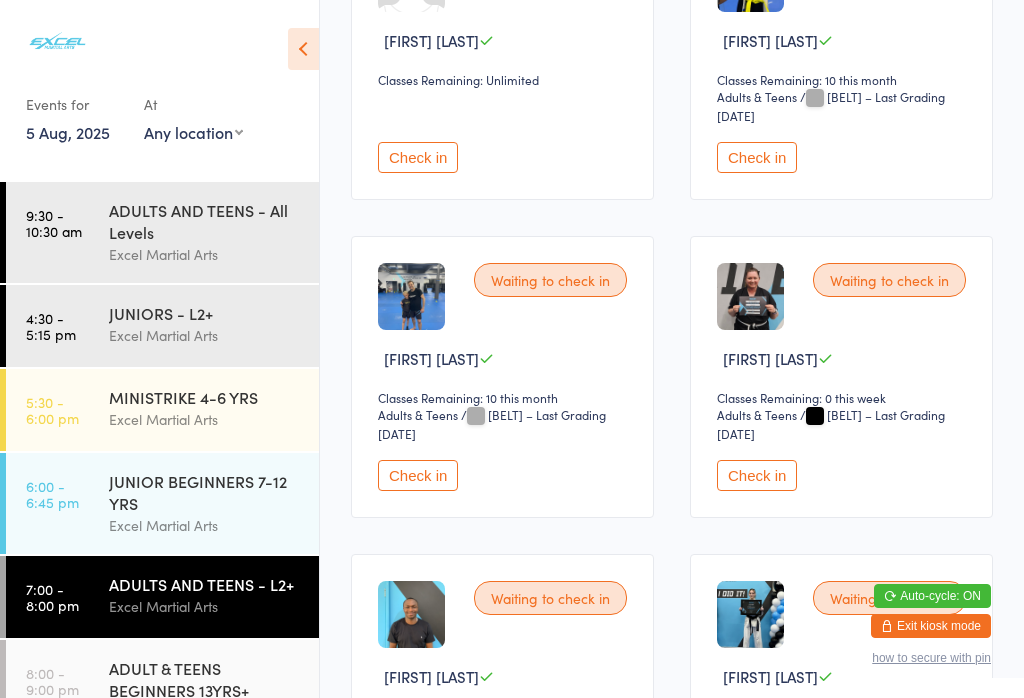 scroll, scrollTop: 435, scrollLeft: 0, axis: vertical 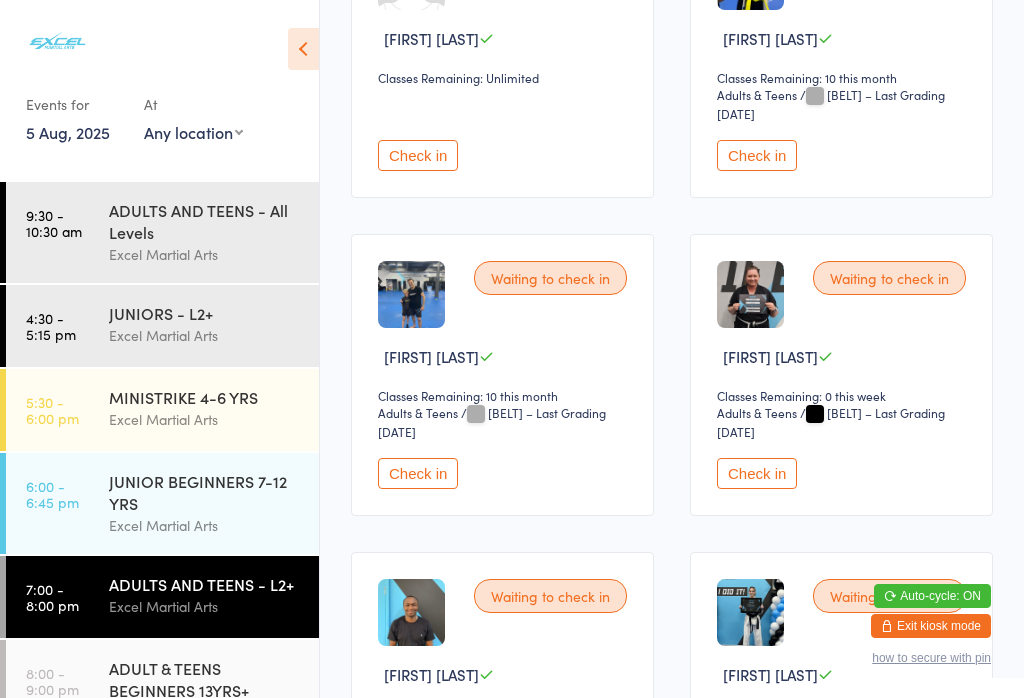 click on "Check in" at bounding box center (757, 473) 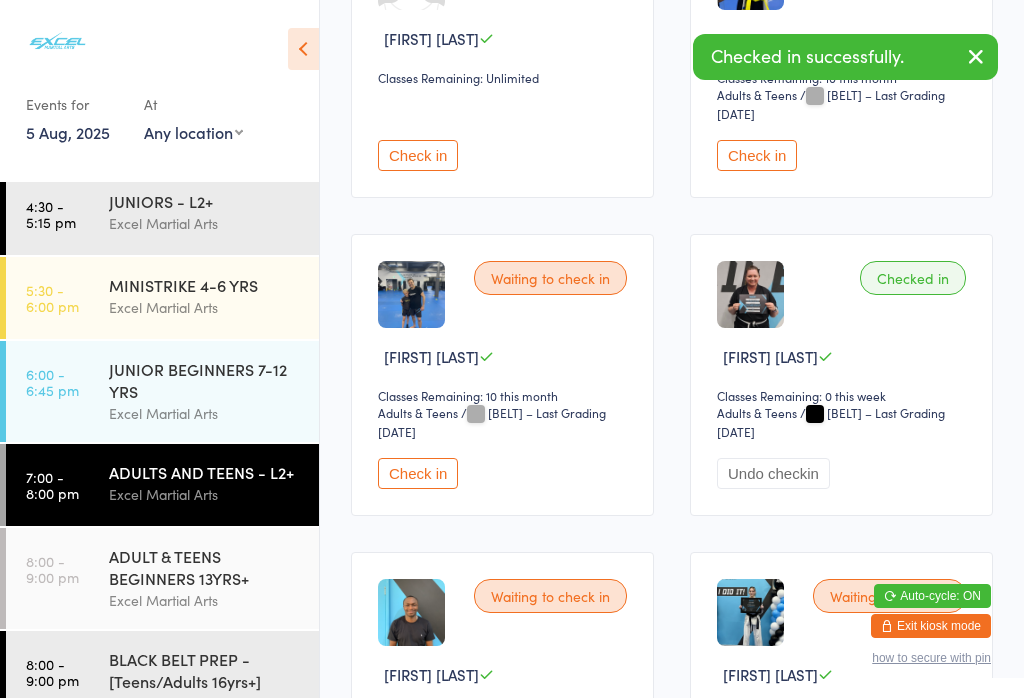 scroll, scrollTop: 133, scrollLeft: 0, axis: vertical 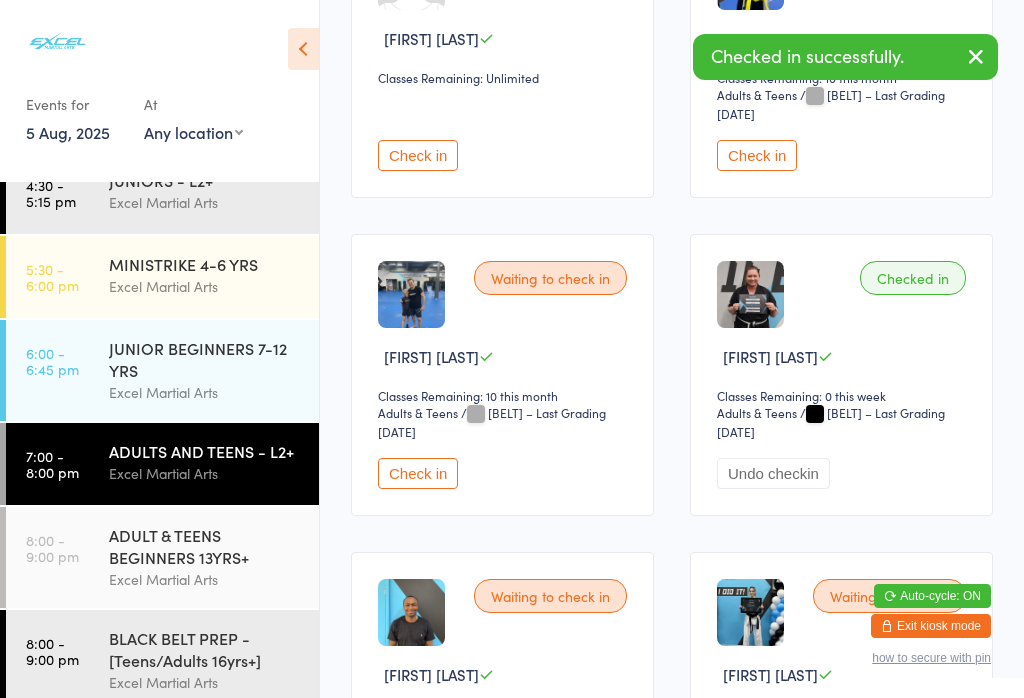 click on "BLACK BELT PREP - [Teens/Adults 16yrs+]" at bounding box center (205, 649) 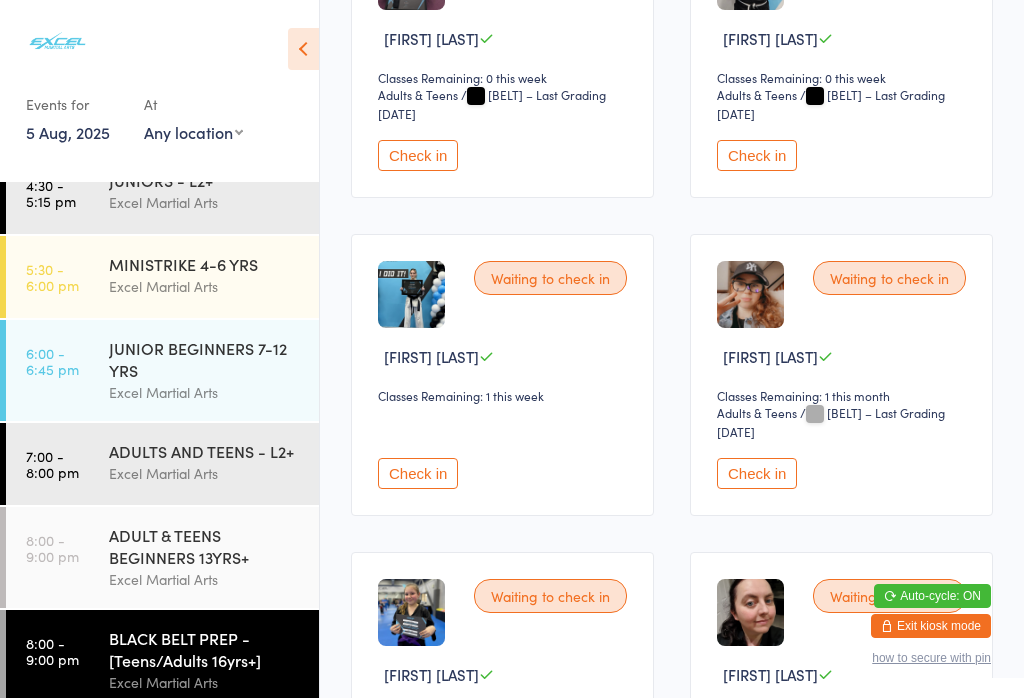 scroll, scrollTop: 0, scrollLeft: 0, axis: both 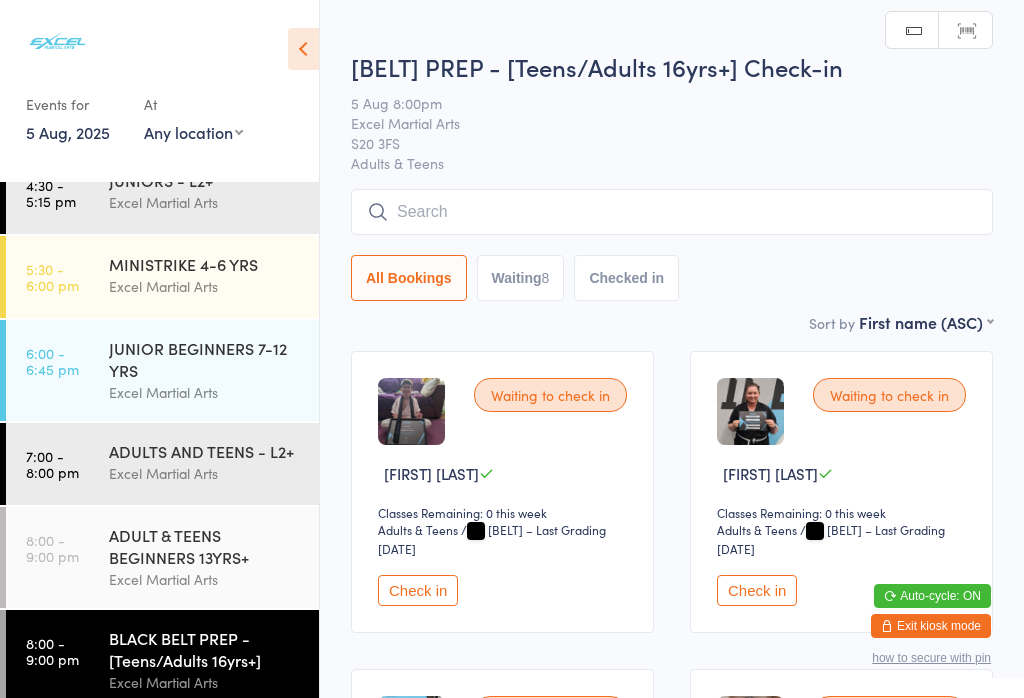 click on "Check in" at bounding box center [757, 590] 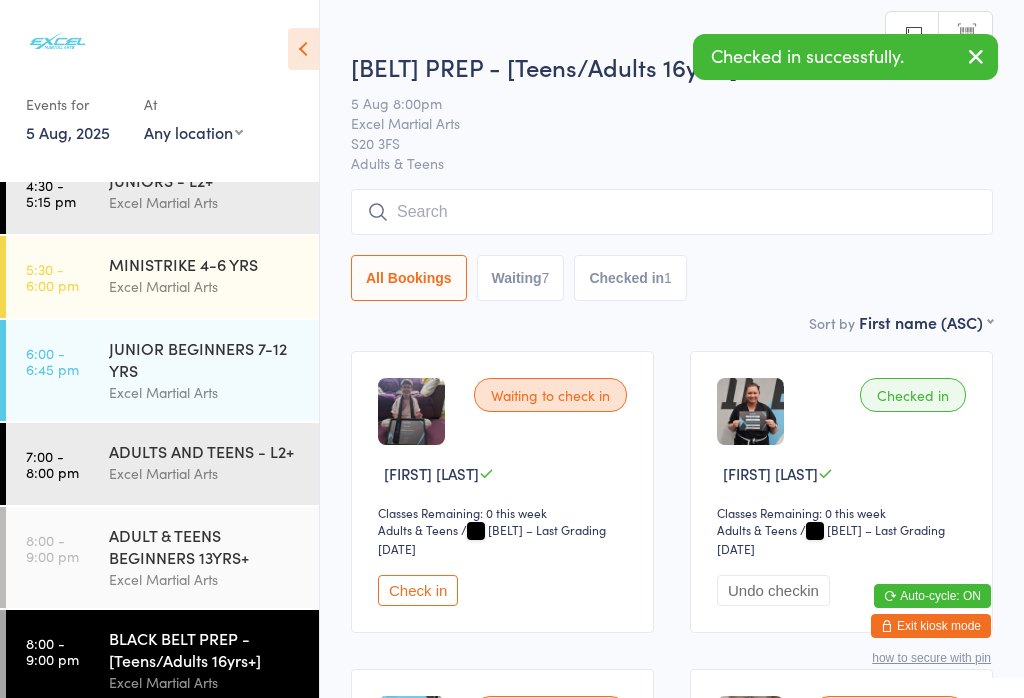 click on "Excel Martial Arts" at bounding box center [205, 473] 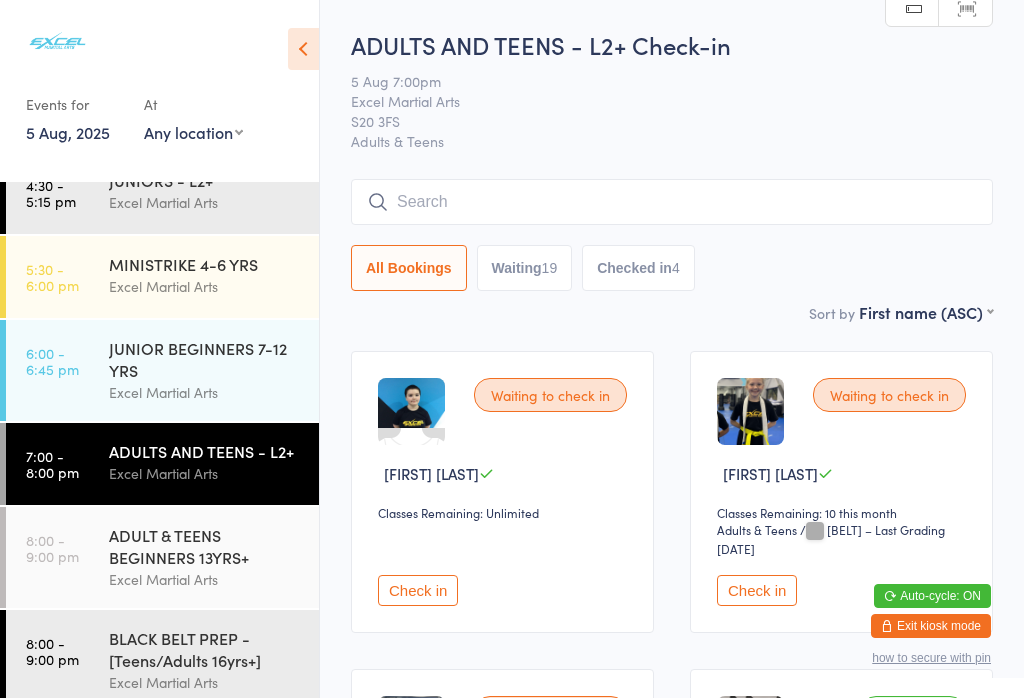 click on "Check in" at bounding box center [418, 590] 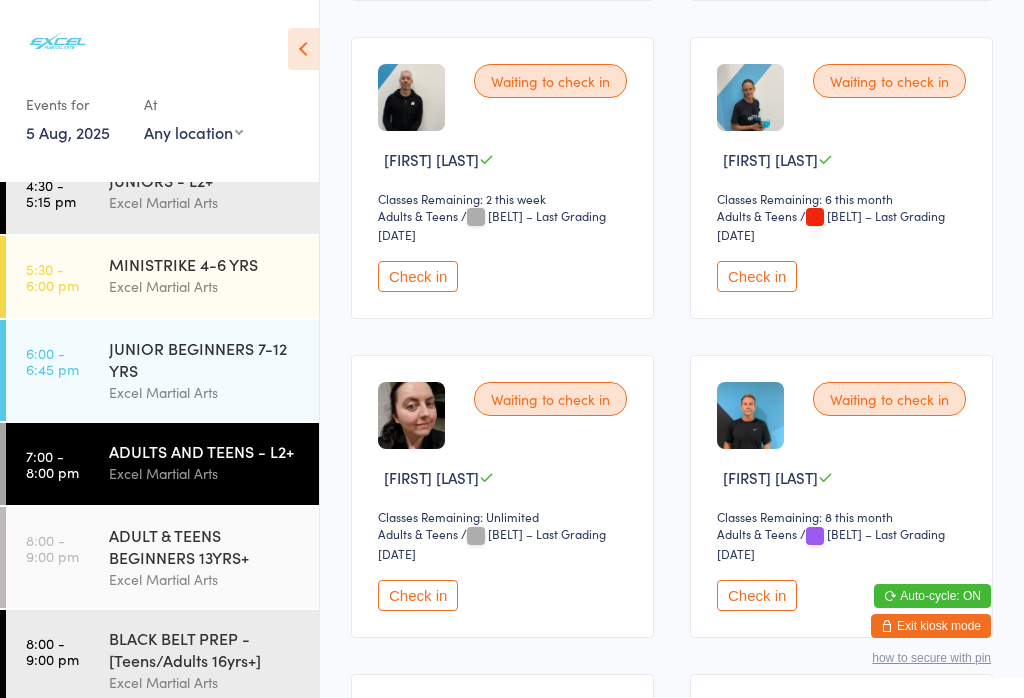 scroll, scrollTop: 2236, scrollLeft: 0, axis: vertical 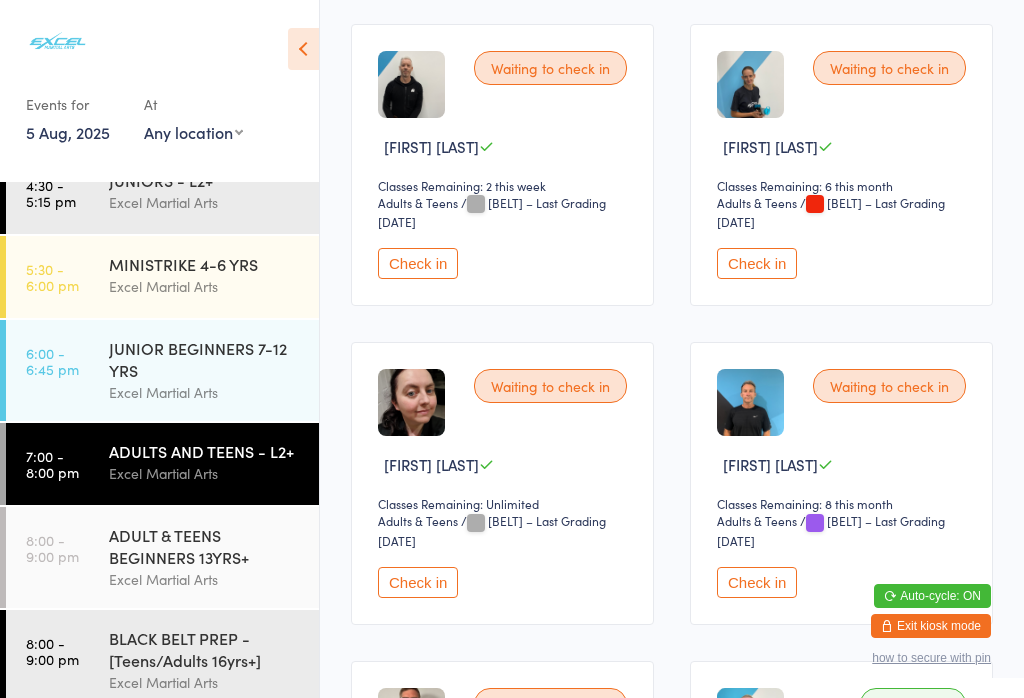 click on "Check in" at bounding box center [418, 582] 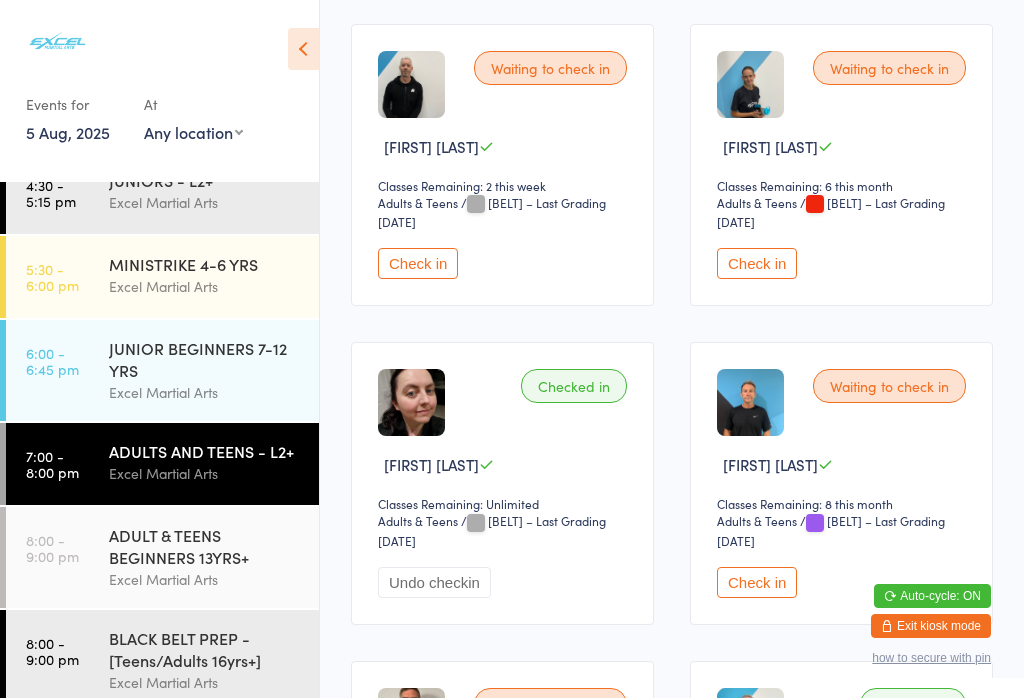 click on "BLACK BELT PREP - [Teens/Adults 16yrs+]" at bounding box center (205, 649) 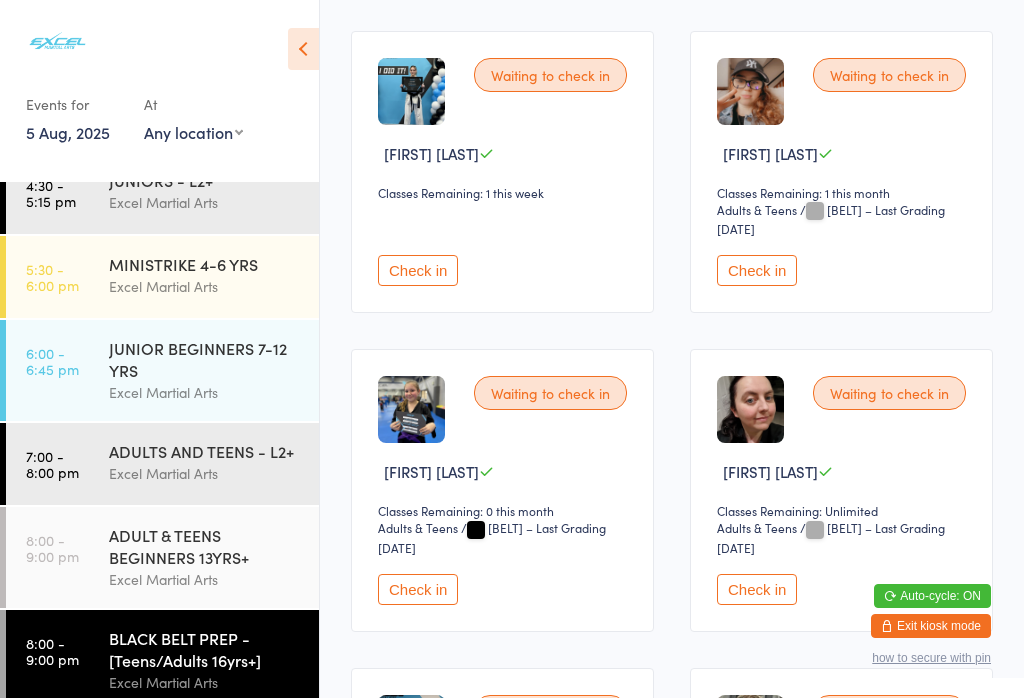 scroll, scrollTop: 640, scrollLeft: 0, axis: vertical 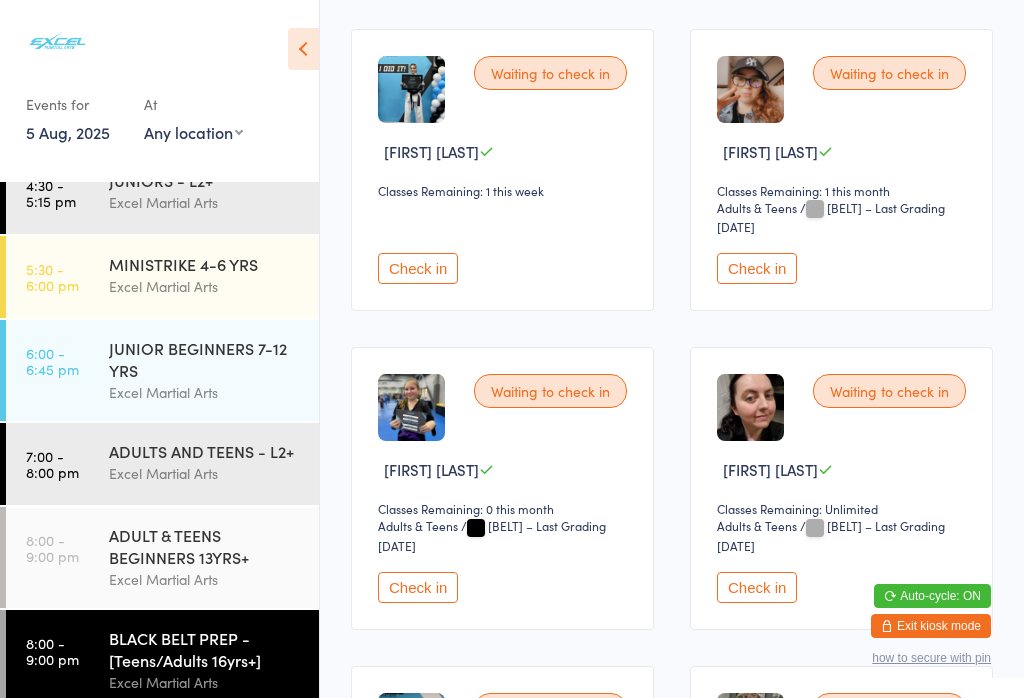 click on "Check in" at bounding box center (757, 587) 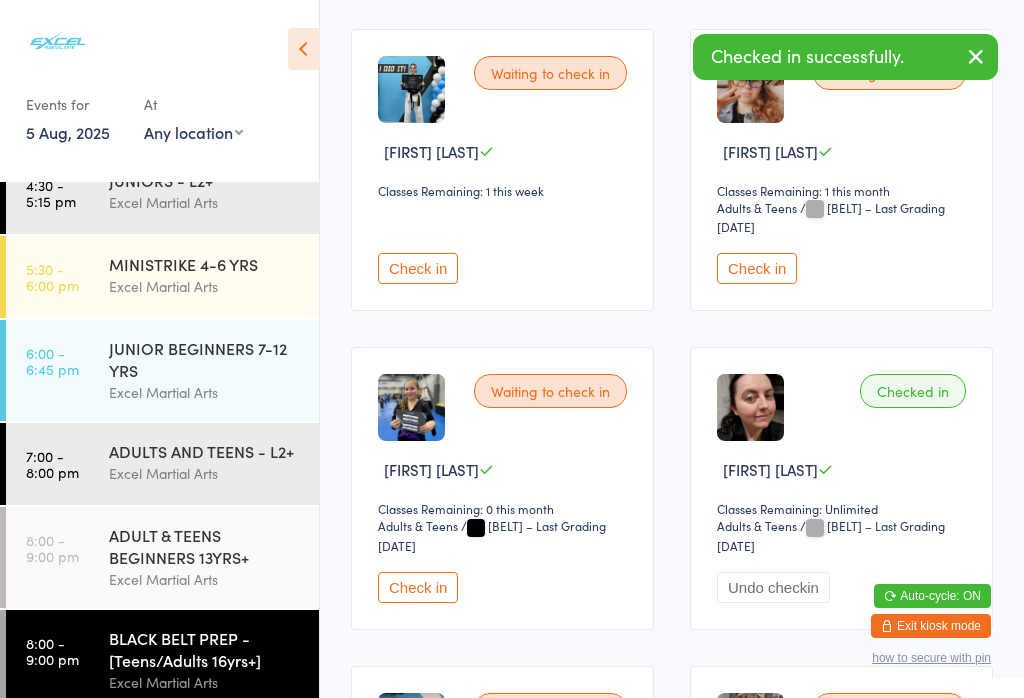 click on "7:00 - 8:00 pm ADULTS AND TEENS - L2+ Excel Martial Arts" at bounding box center (162, 464) 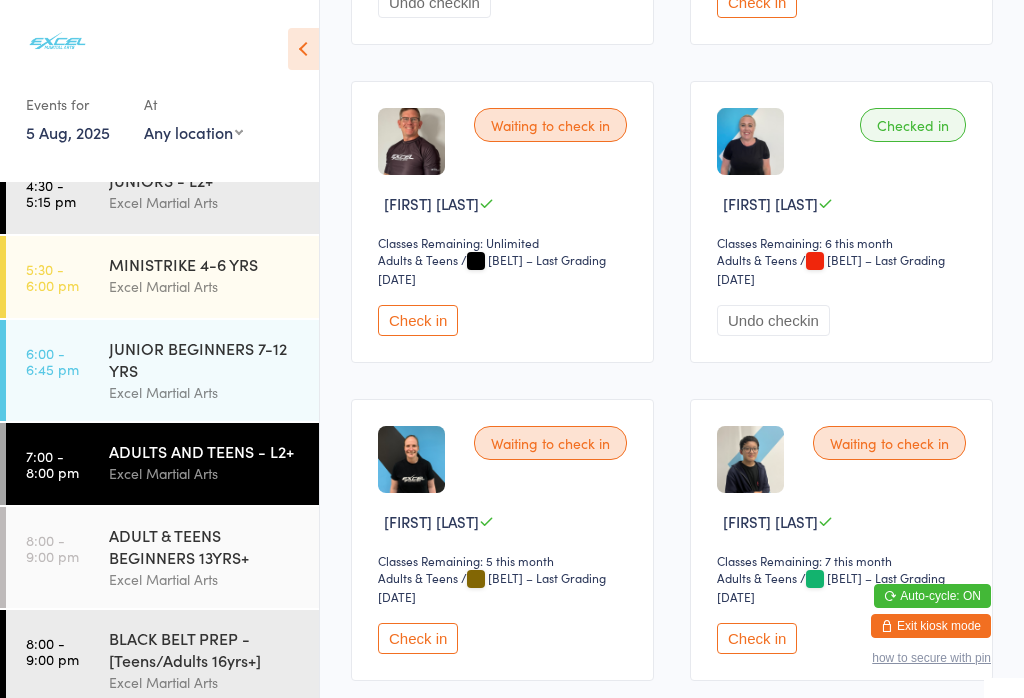 scroll, scrollTop: 2823, scrollLeft: 0, axis: vertical 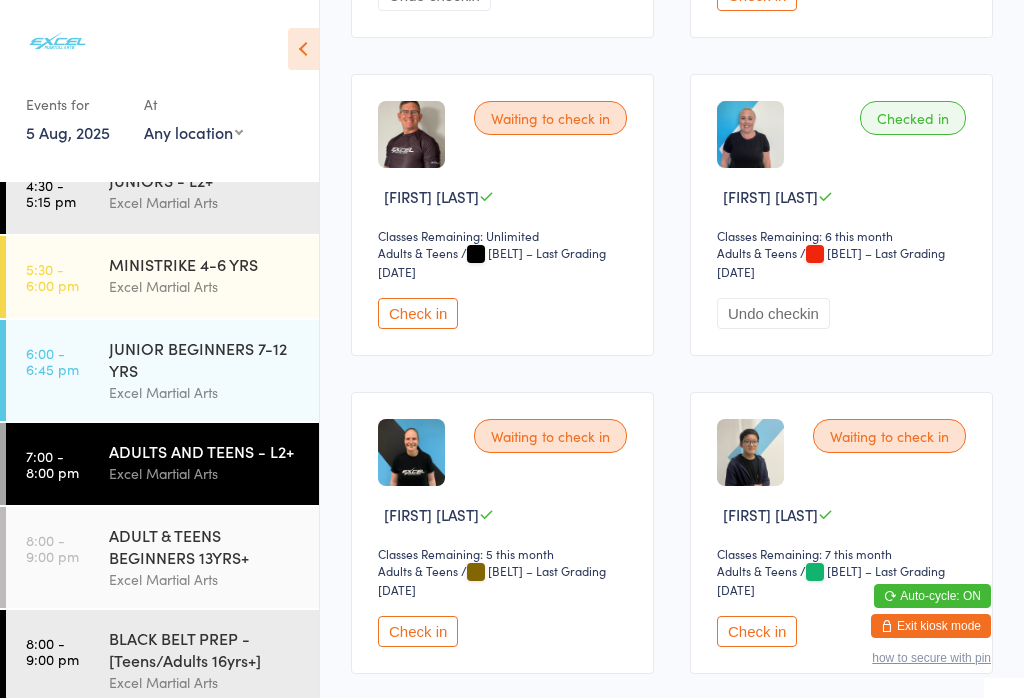 click on "Check in" at bounding box center (418, 313) 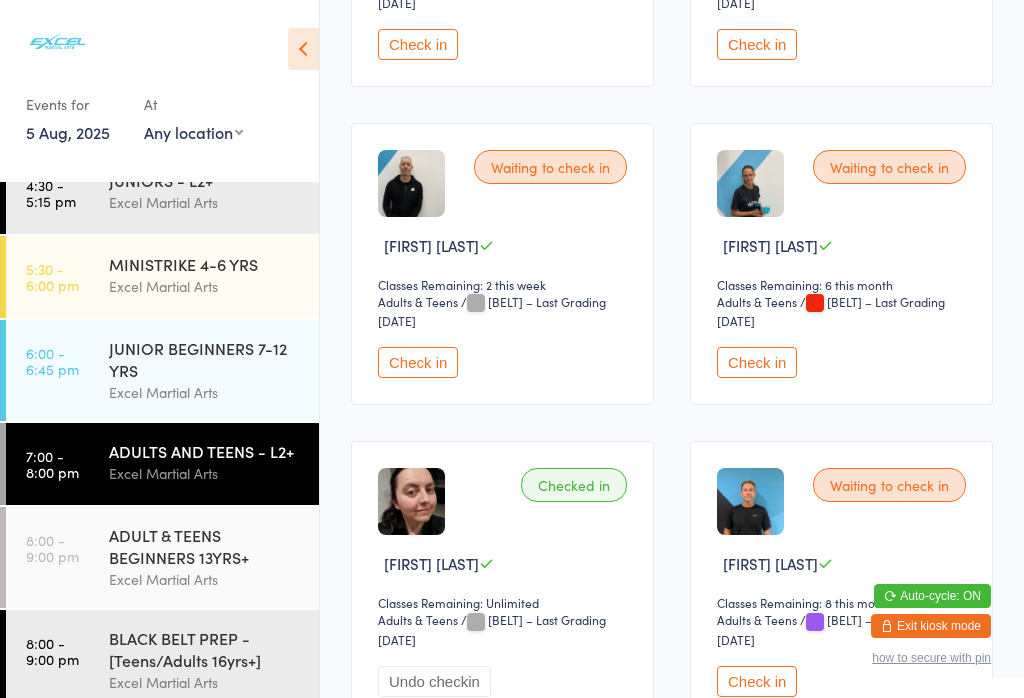 scroll, scrollTop: 2123, scrollLeft: 0, axis: vertical 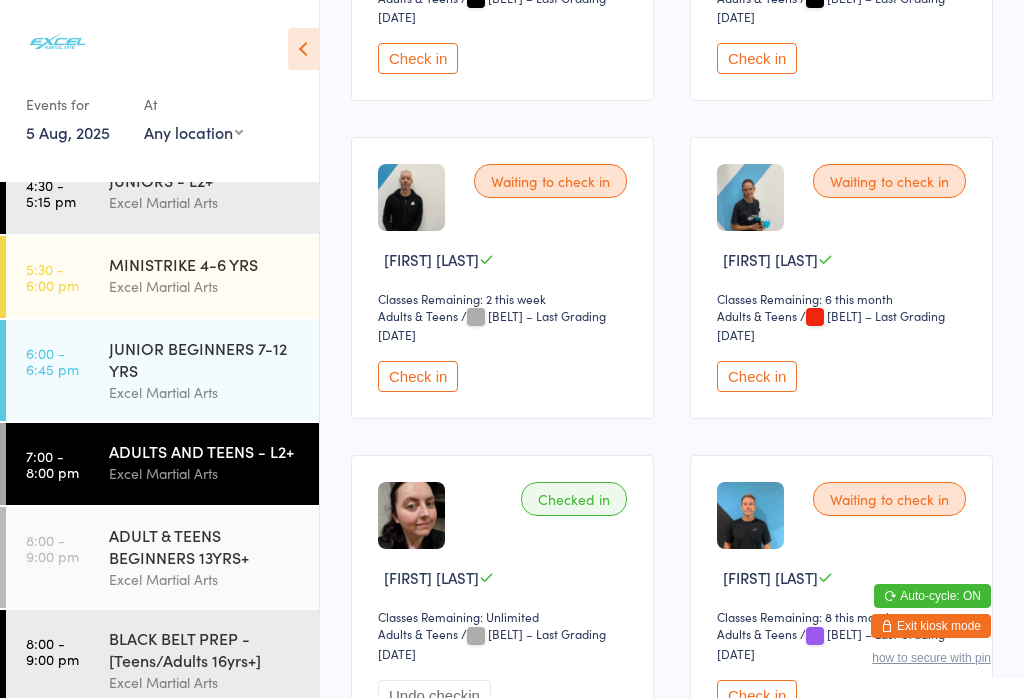 click on "Check in" at bounding box center [418, 376] 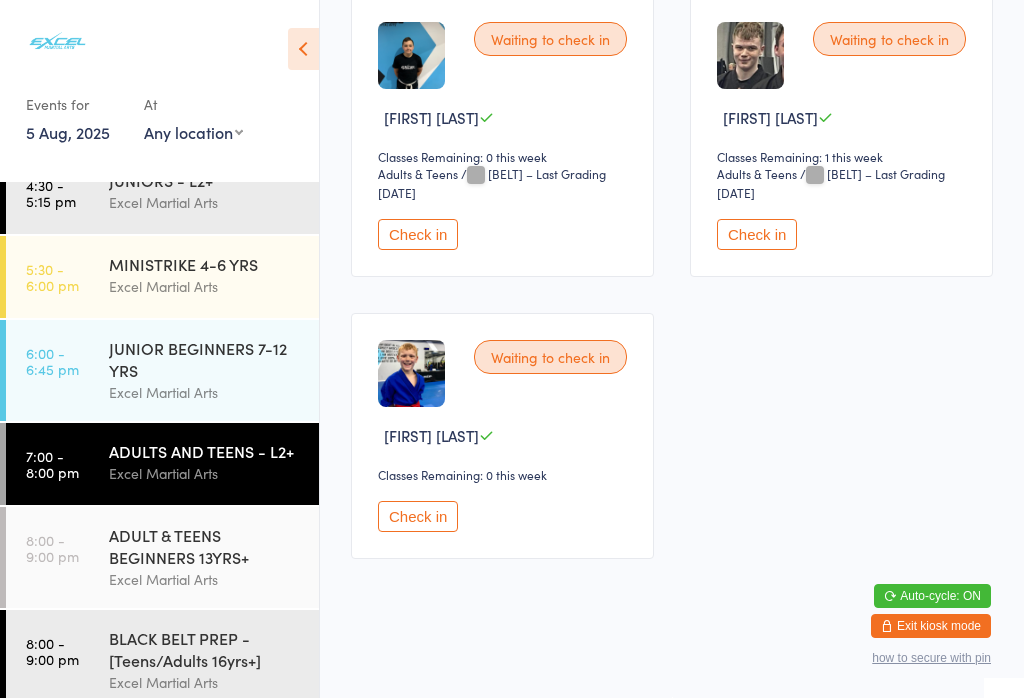 scroll, scrollTop: 3496, scrollLeft: 0, axis: vertical 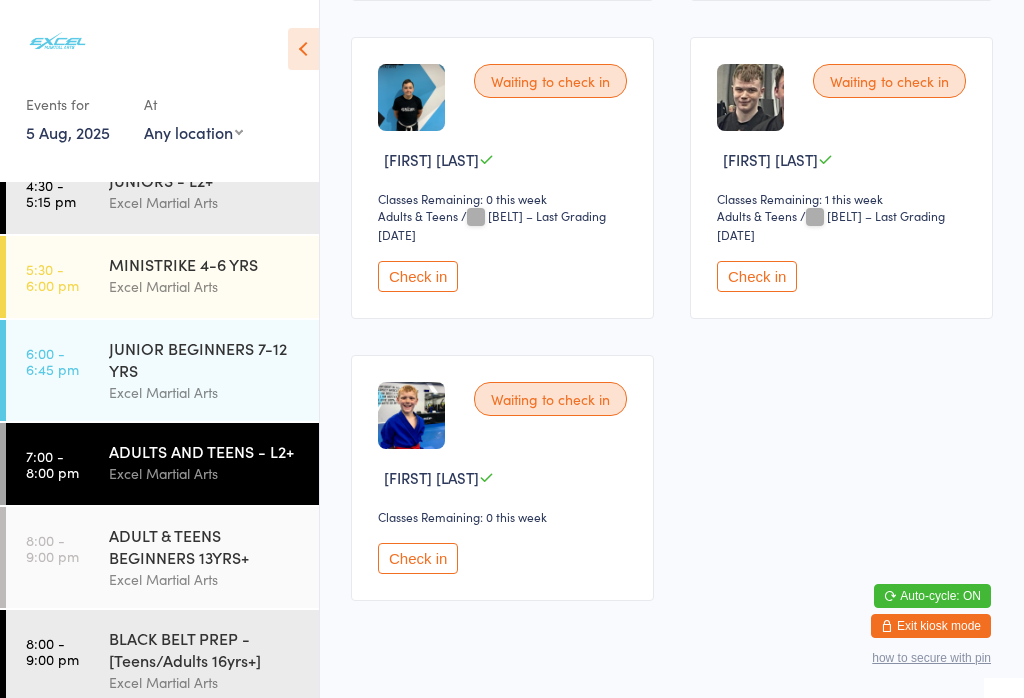 click on "Check in" at bounding box center (418, 276) 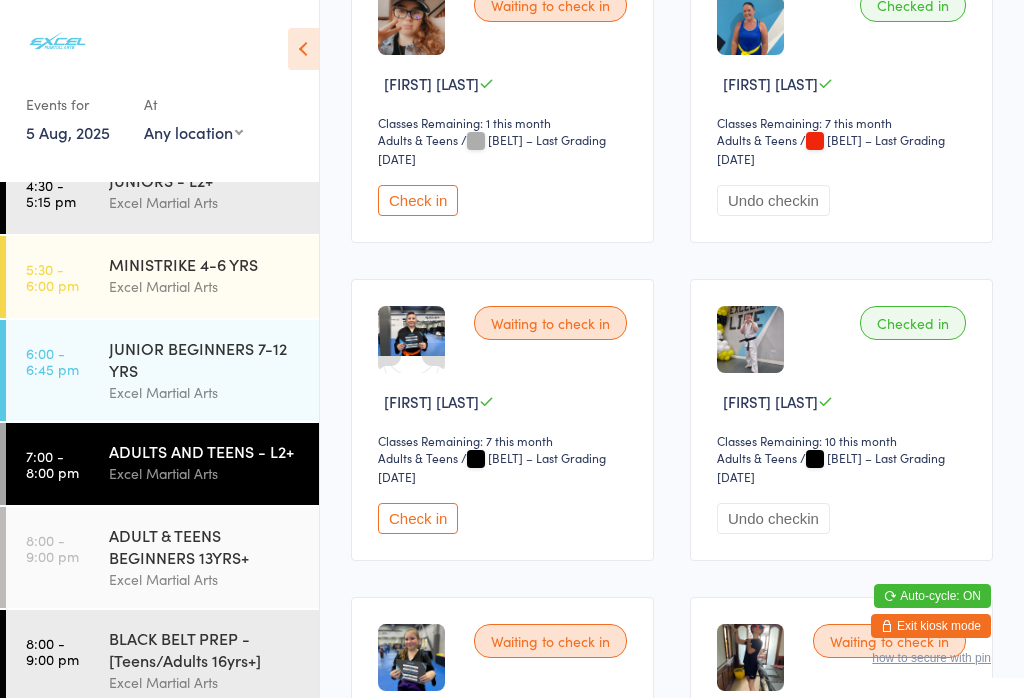 scroll, scrollTop: 1095, scrollLeft: 0, axis: vertical 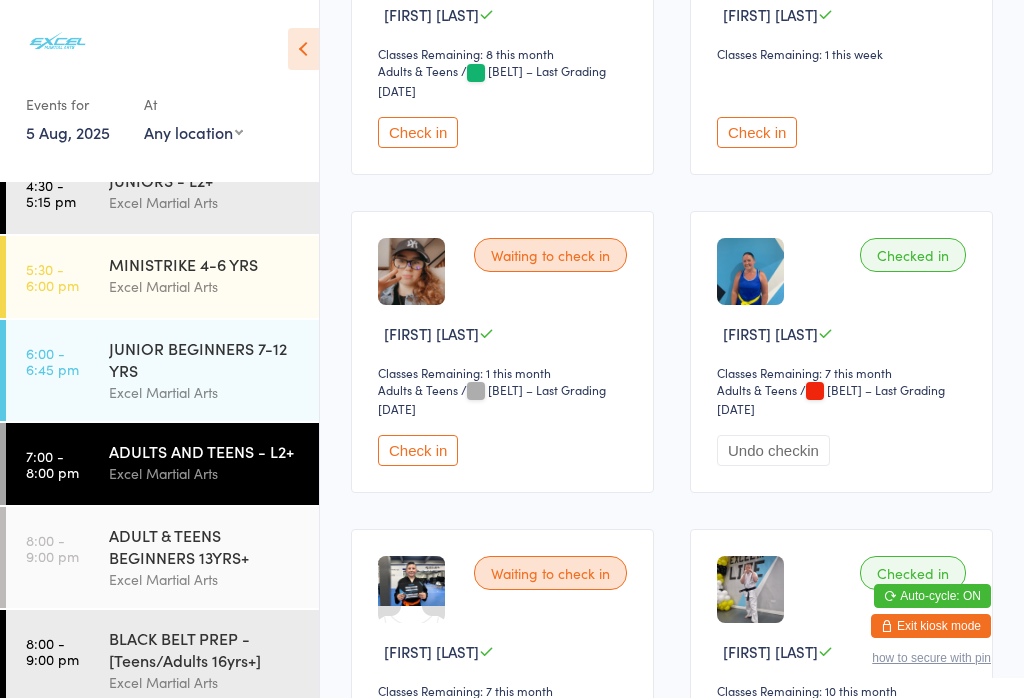 click on "Check in" at bounding box center (418, 450) 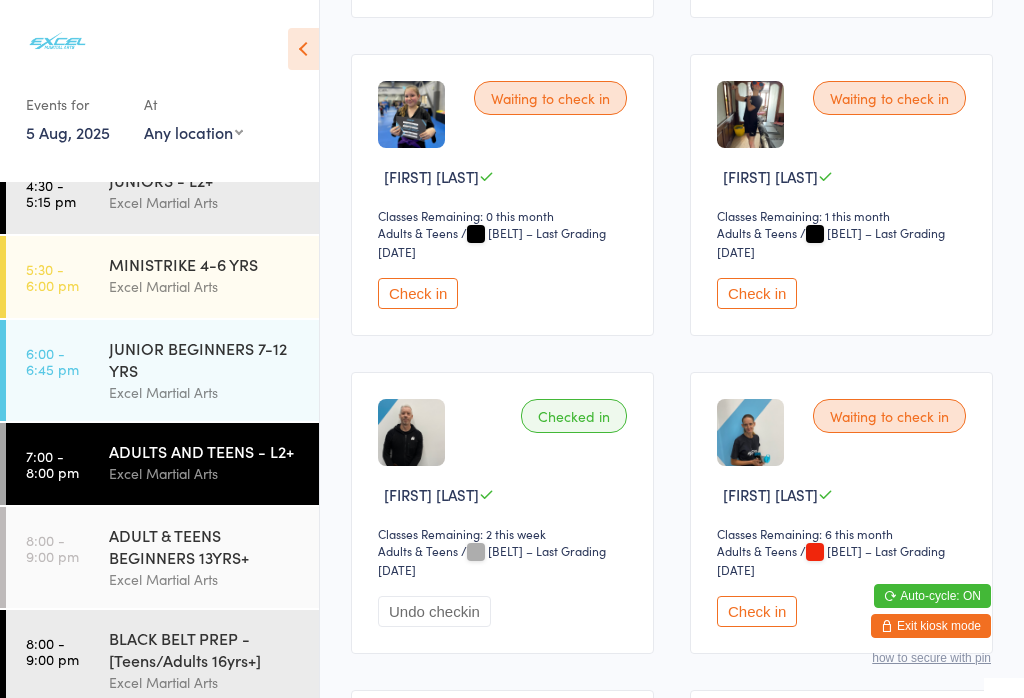 scroll, scrollTop: 1887, scrollLeft: 0, axis: vertical 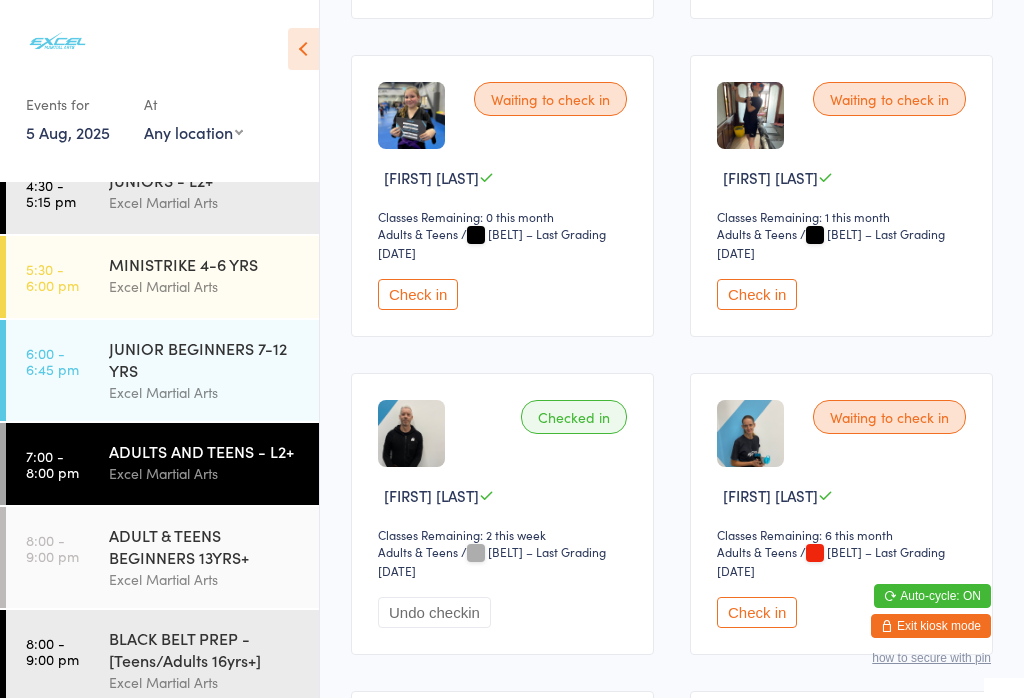 click on "Check in" at bounding box center (757, 294) 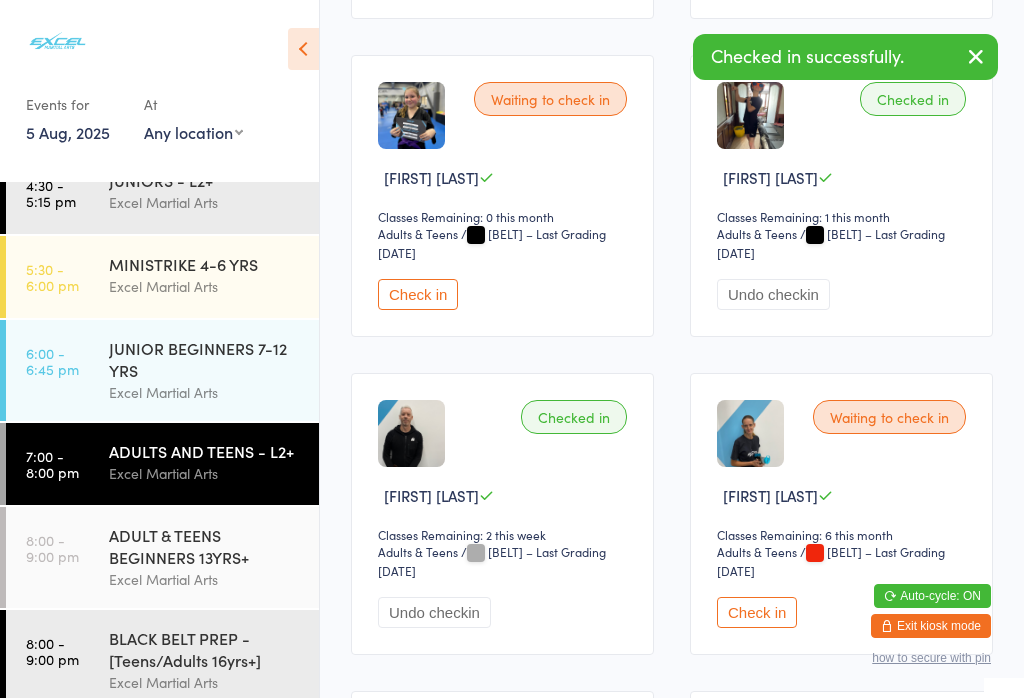 click on "BLACK BELT PREP - [Teens/Adults 16yrs+]" at bounding box center [205, 649] 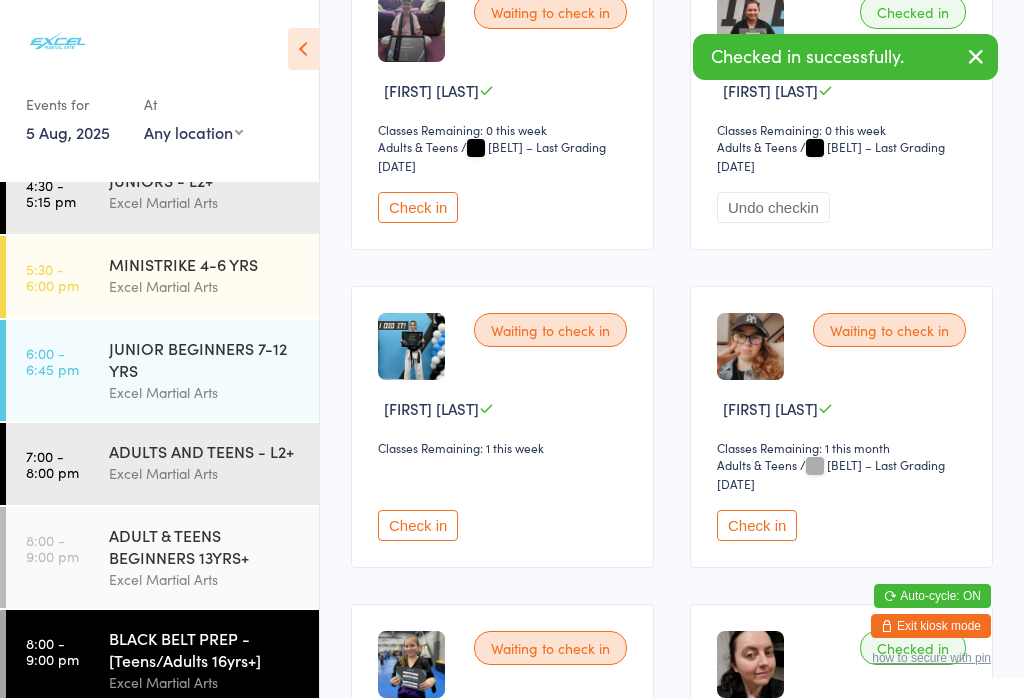 scroll, scrollTop: 417, scrollLeft: 0, axis: vertical 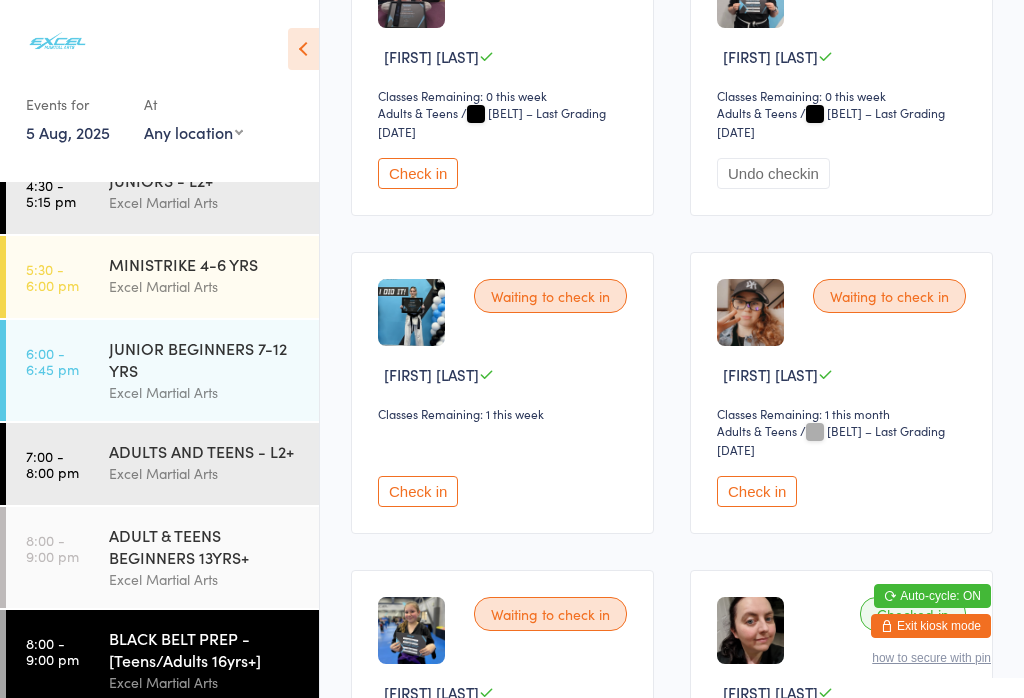 click on "Check in" at bounding box center [757, 491] 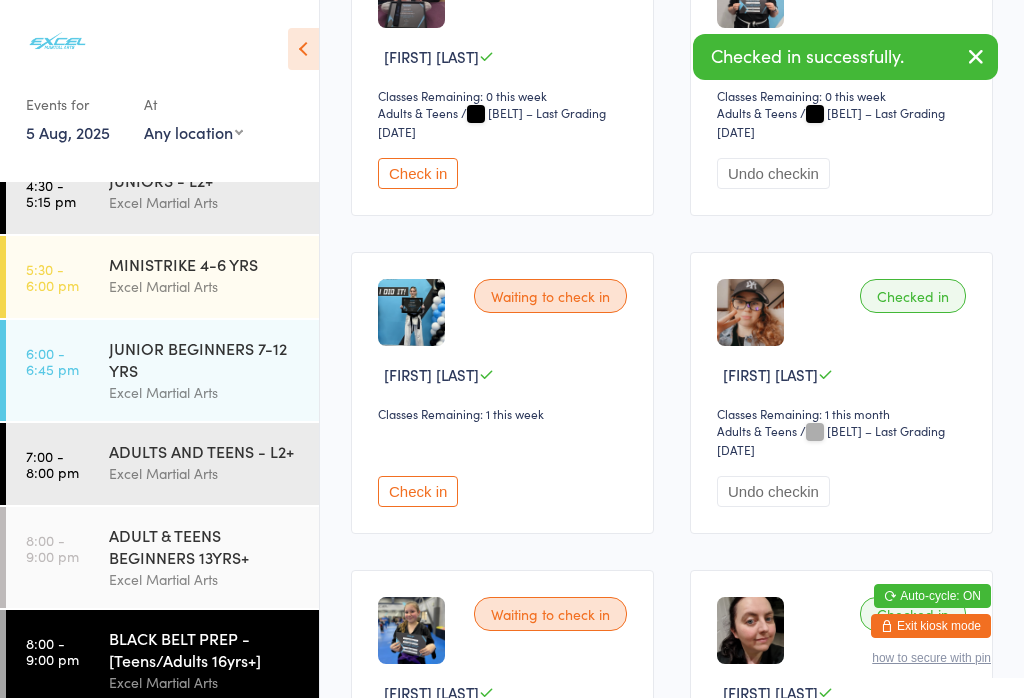 click on "ADULT & TEENS BEGINNERS 13YRS+" at bounding box center [205, 546] 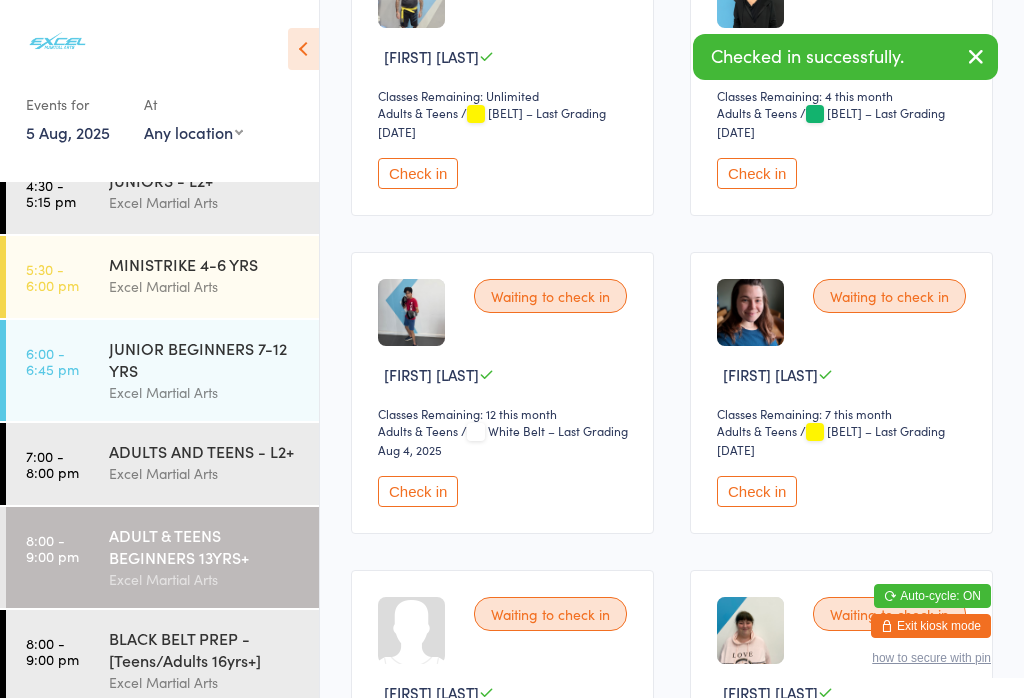 scroll, scrollTop: 0, scrollLeft: 0, axis: both 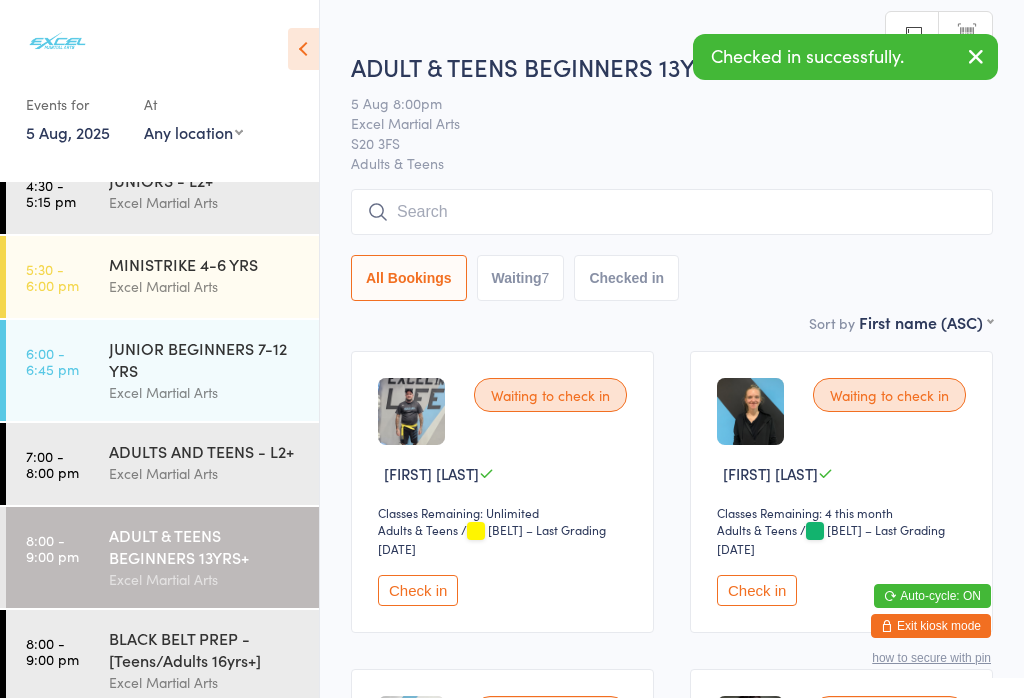 click on "Excel Martial Arts" at bounding box center (205, 473) 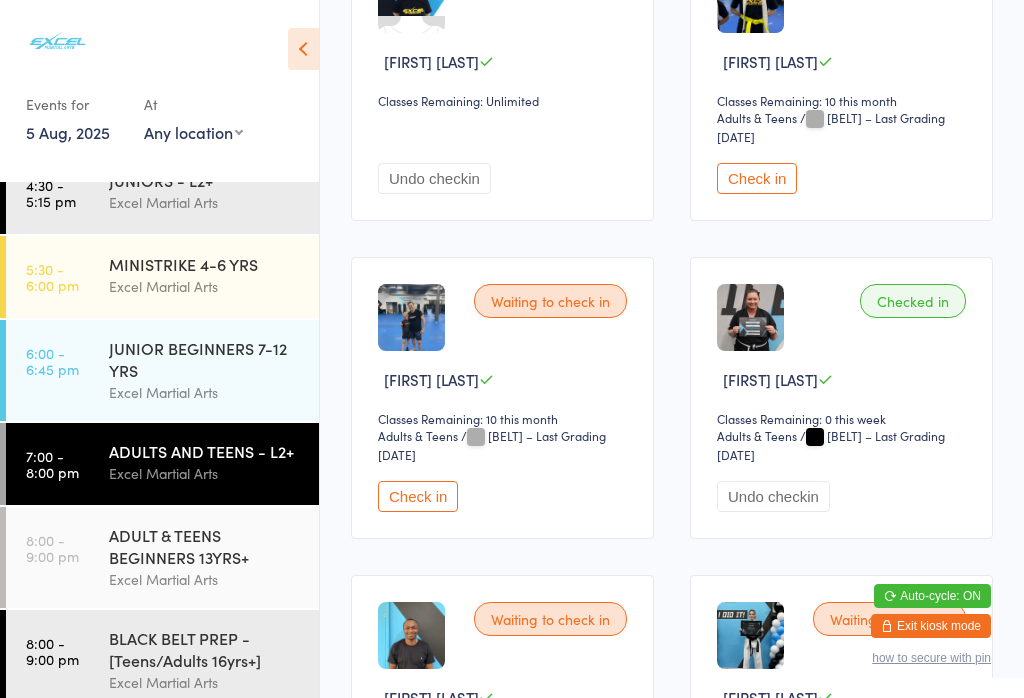 scroll, scrollTop: 414, scrollLeft: 0, axis: vertical 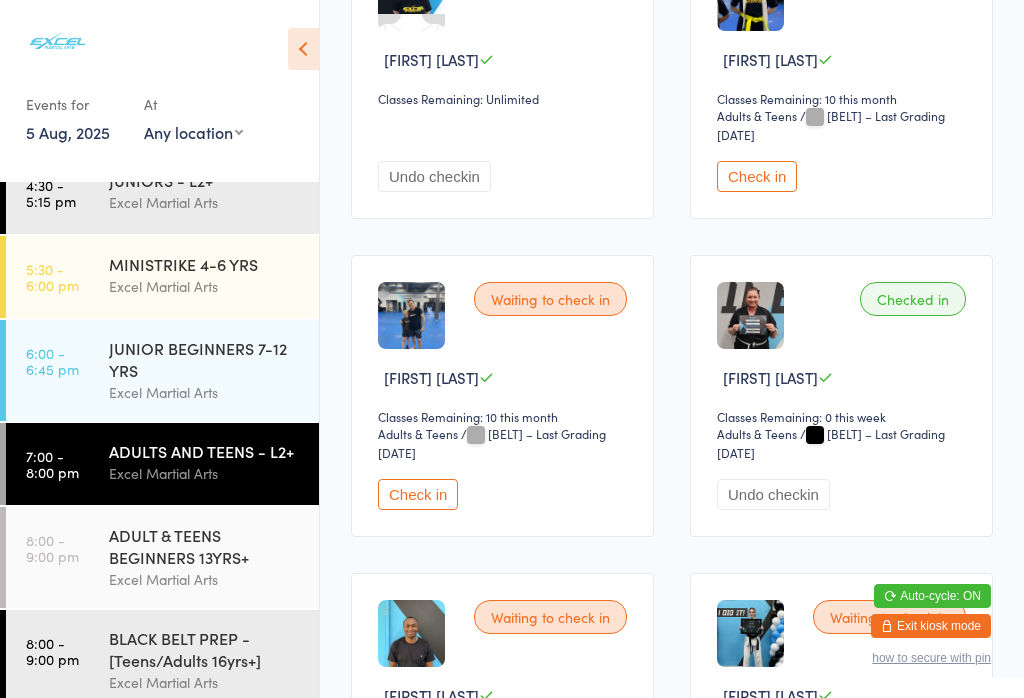 click on "Check in" at bounding box center [418, 494] 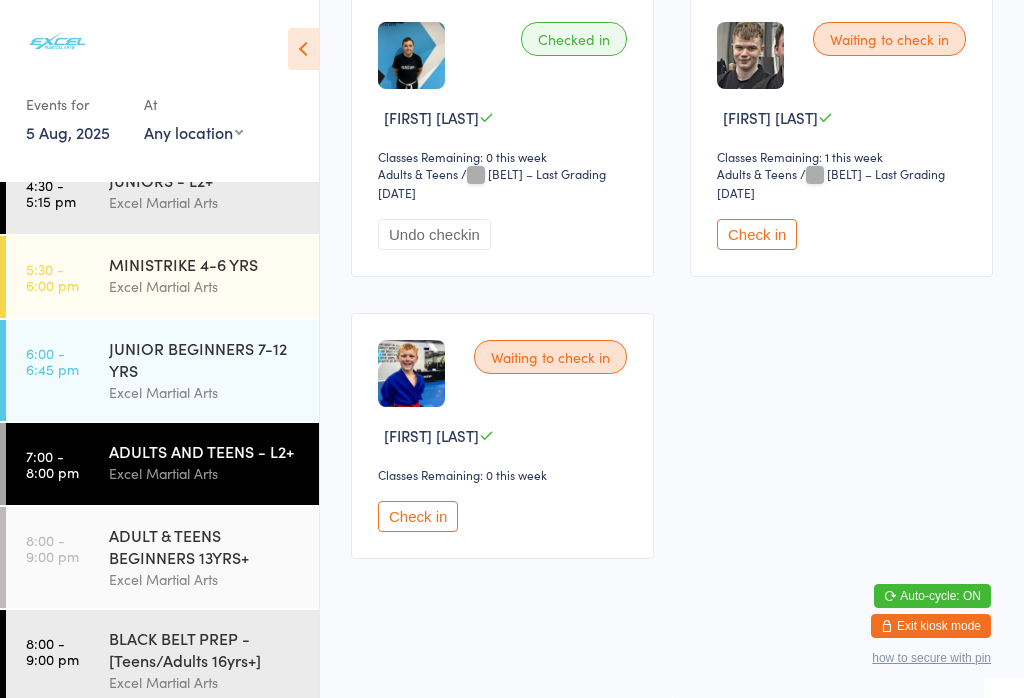 scroll, scrollTop: 3601, scrollLeft: 0, axis: vertical 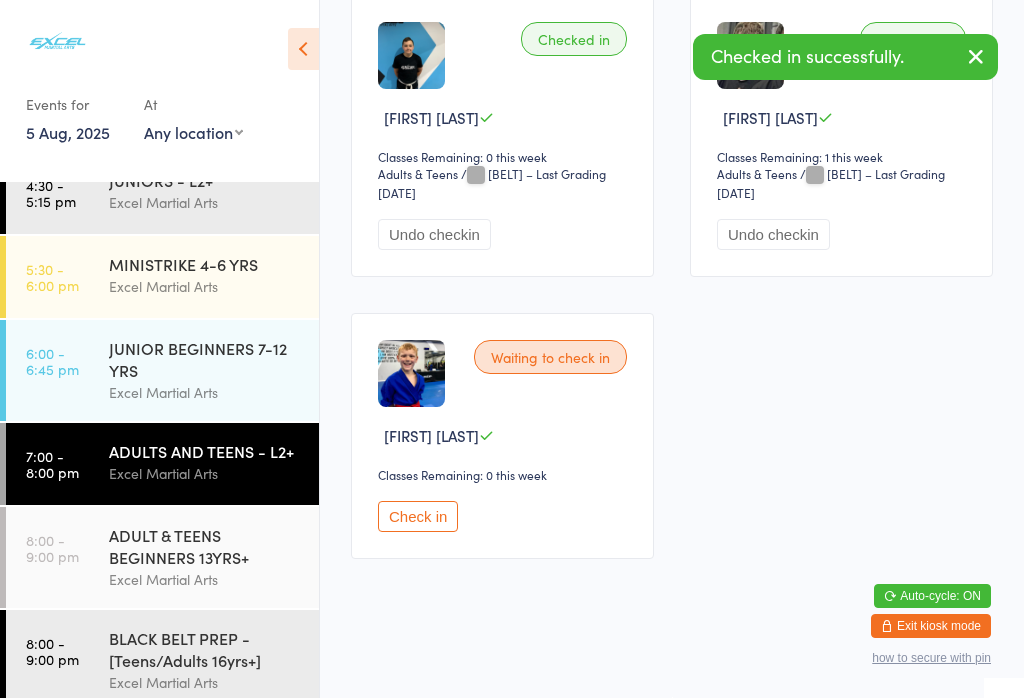 click on "BLACK BELT PREP - [Teens/Adults 16yrs+]" at bounding box center (205, 649) 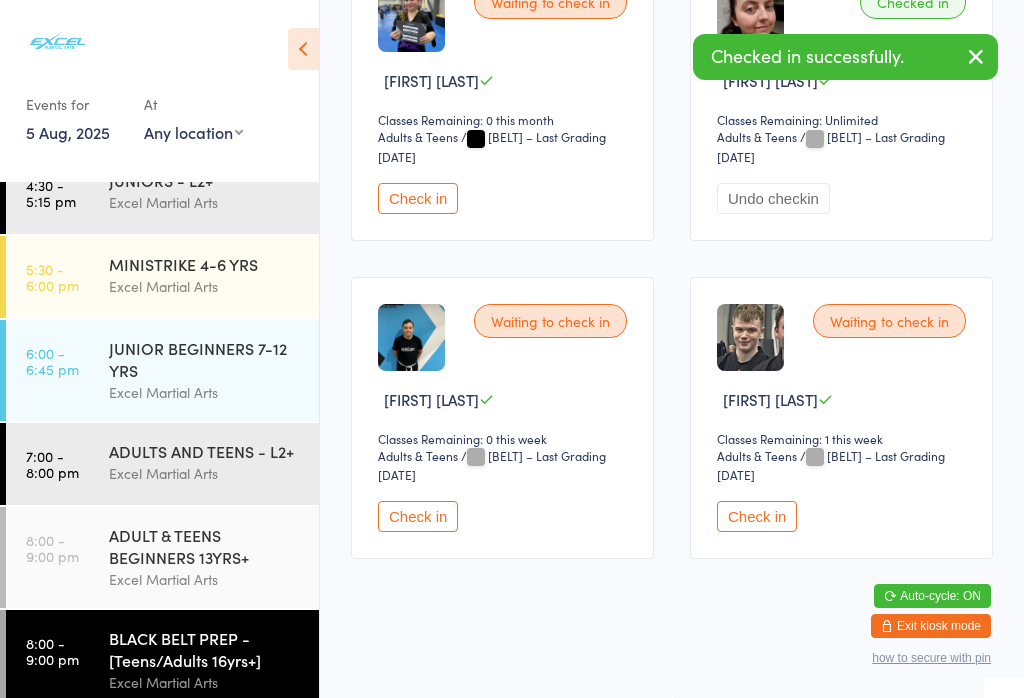 scroll, scrollTop: 1036, scrollLeft: 0, axis: vertical 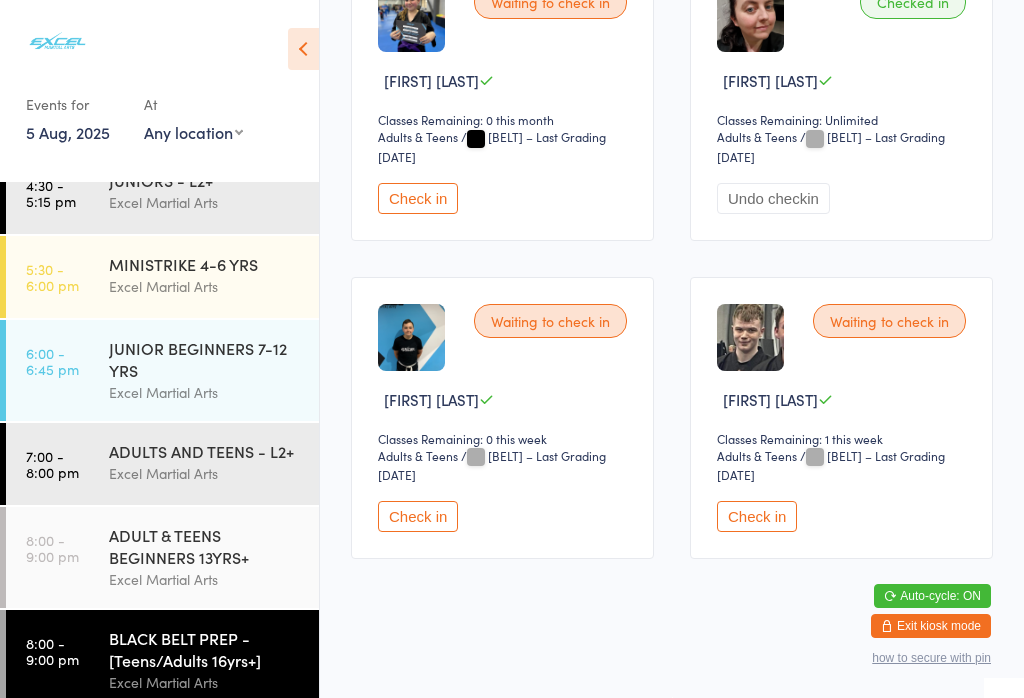 click on "Check in" at bounding box center (757, 516) 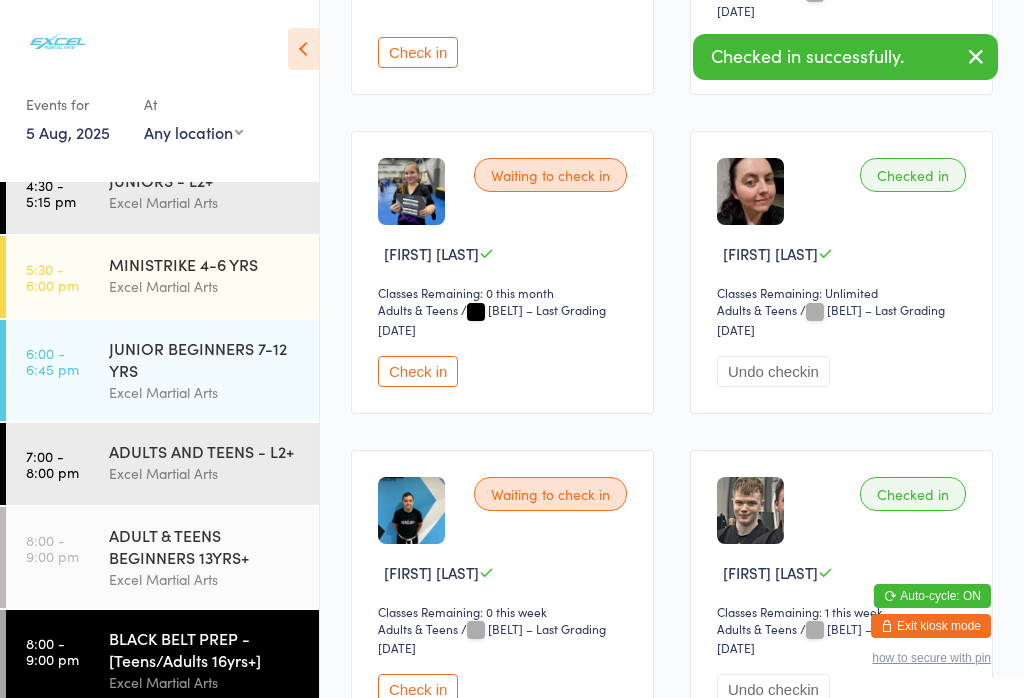 scroll, scrollTop: 824, scrollLeft: 0, axis: vertical 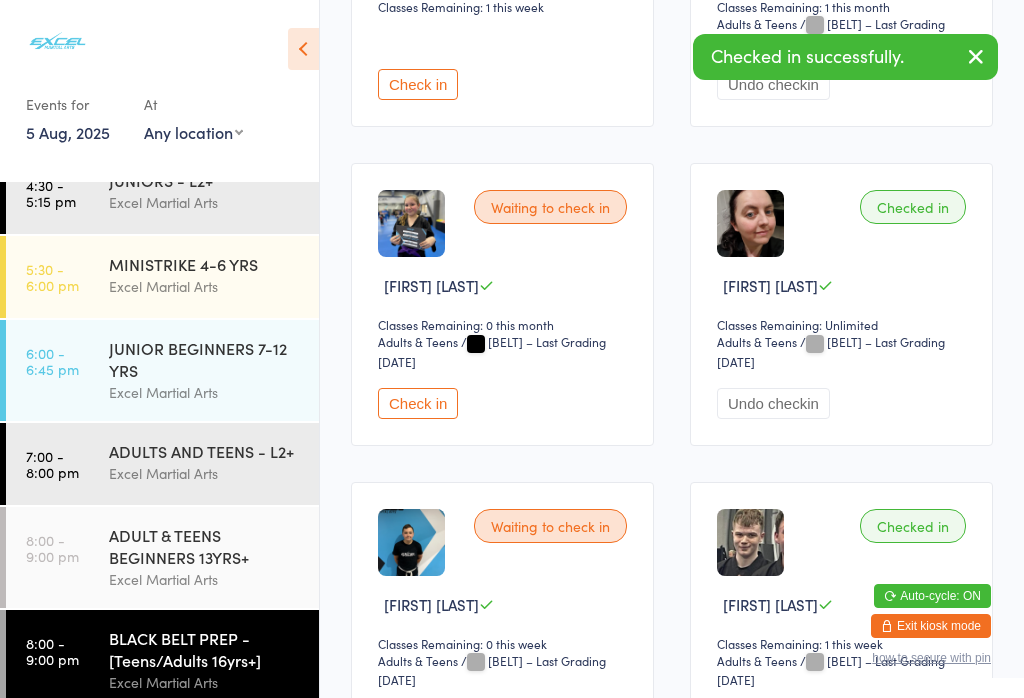 click on "ADULTS AND TEENS - L2+" at bounding box center [205, 451] 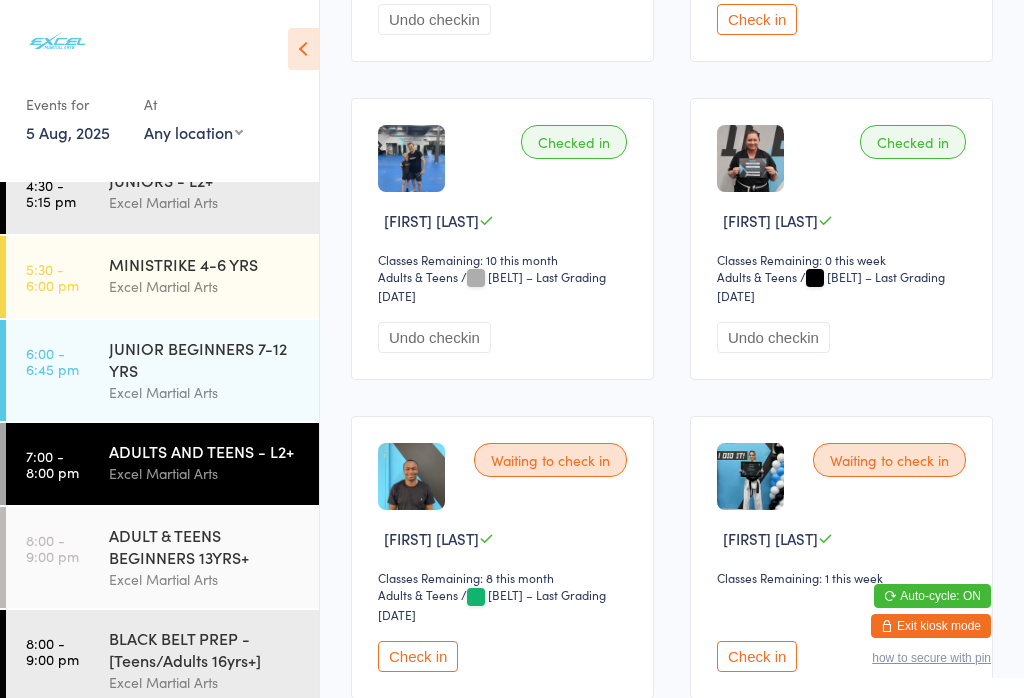 scroll, scrollTop: 573, scrollLeft: 0, axis: vertical 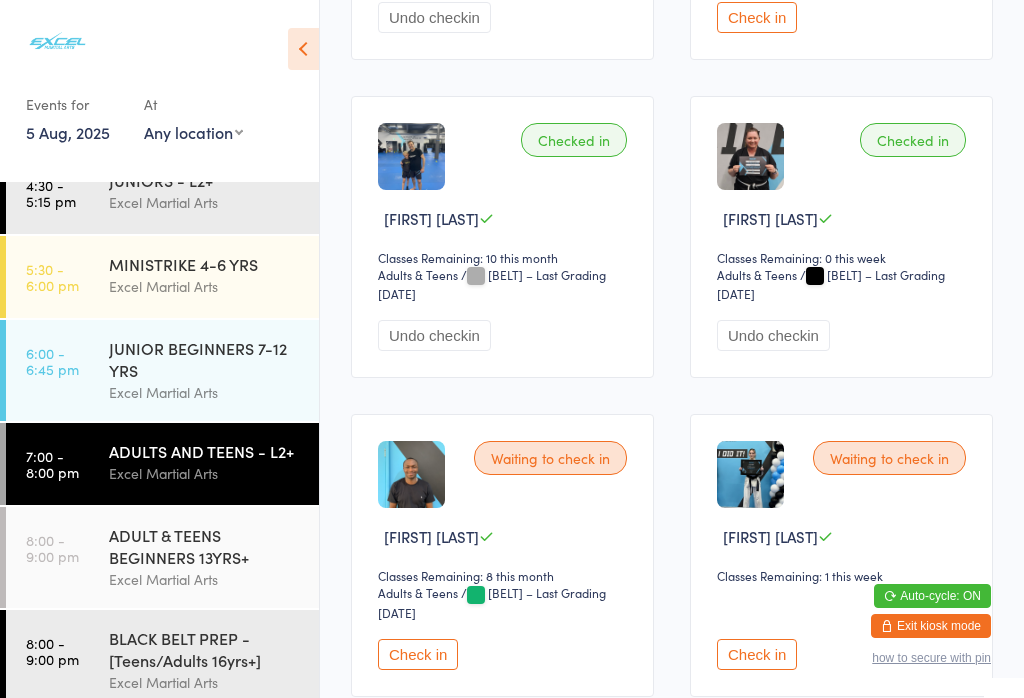 click on "Check in" at bounding box center [757, 654] 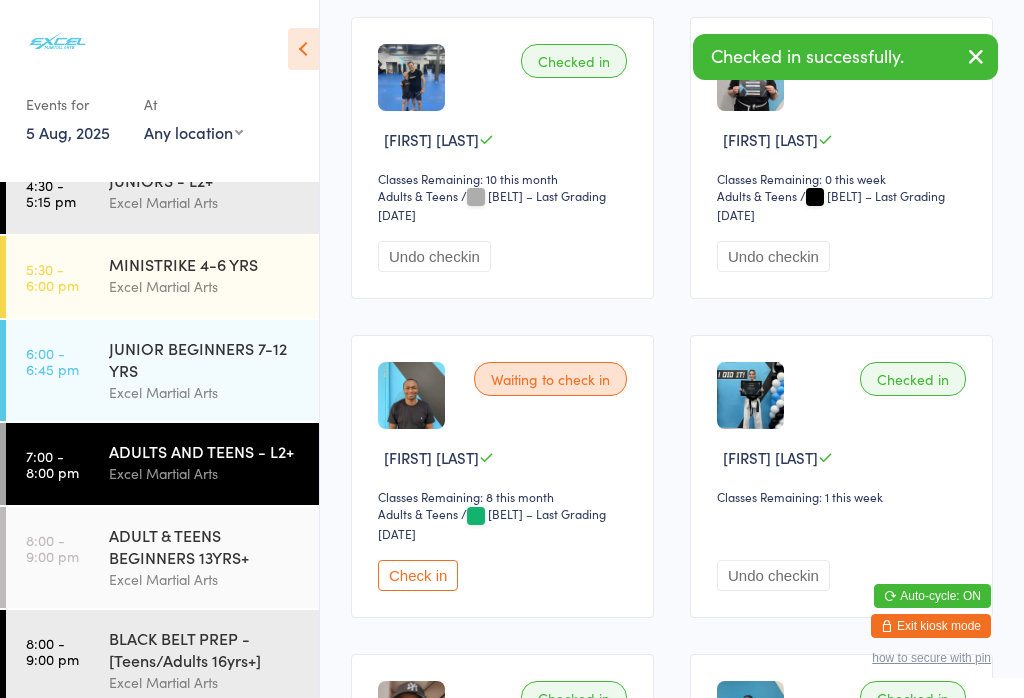 scroll, scrollTop: 642, scrollLeft: 0, axis: vertical 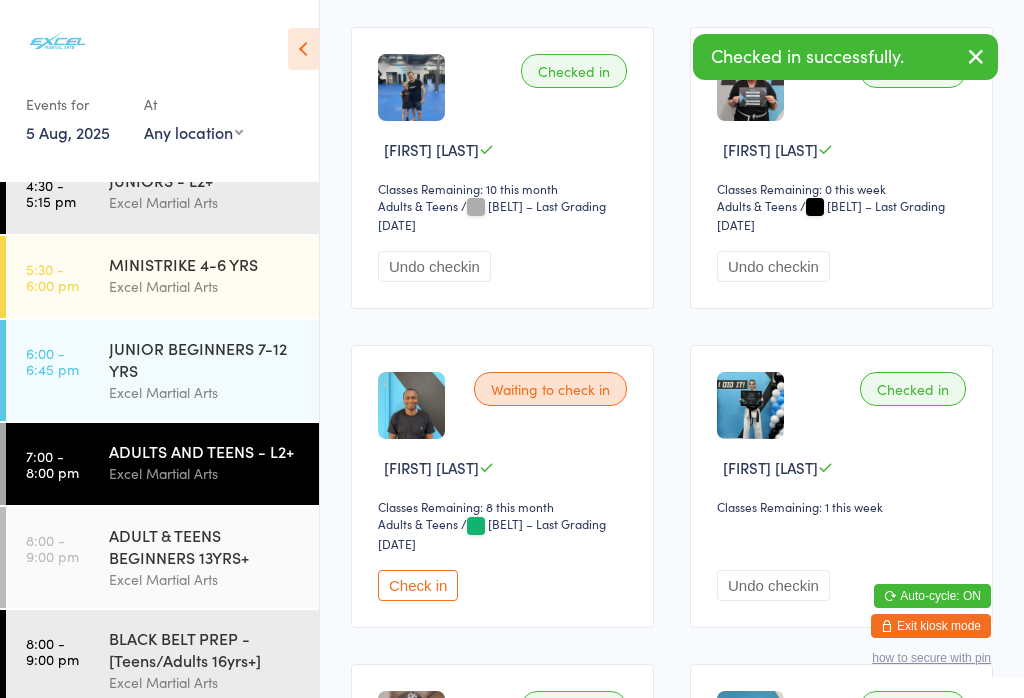 click on "BLACK BELT PREP - [Teens/Adults 16yrs+]" at bounding box center [205, 649] 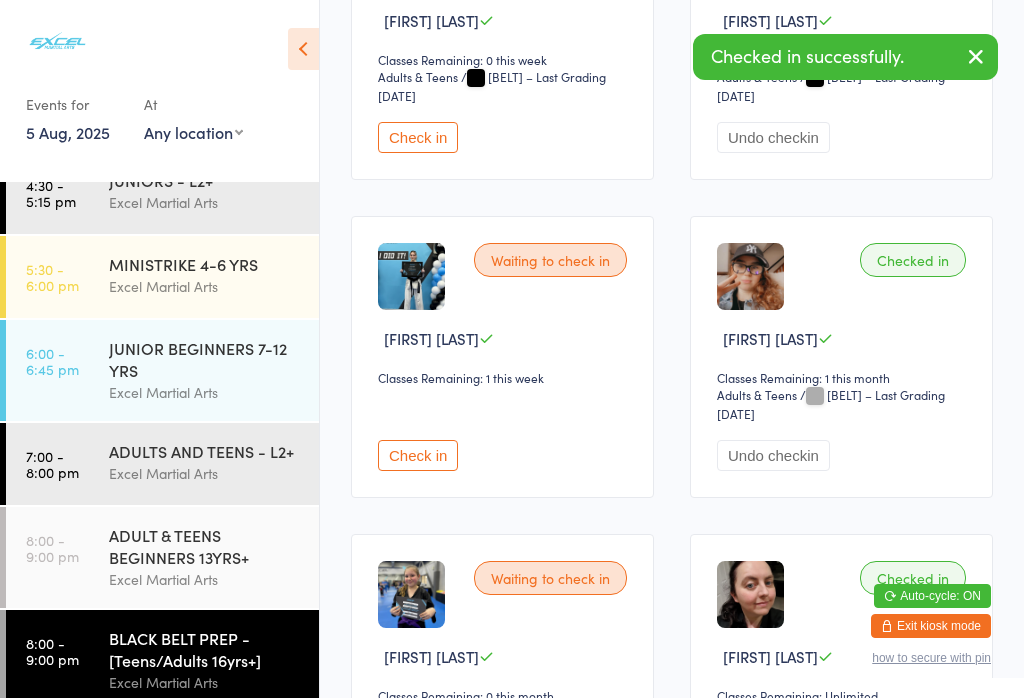 scroll, scrollTop: 501, scrollLeft: 0, axis: vertical 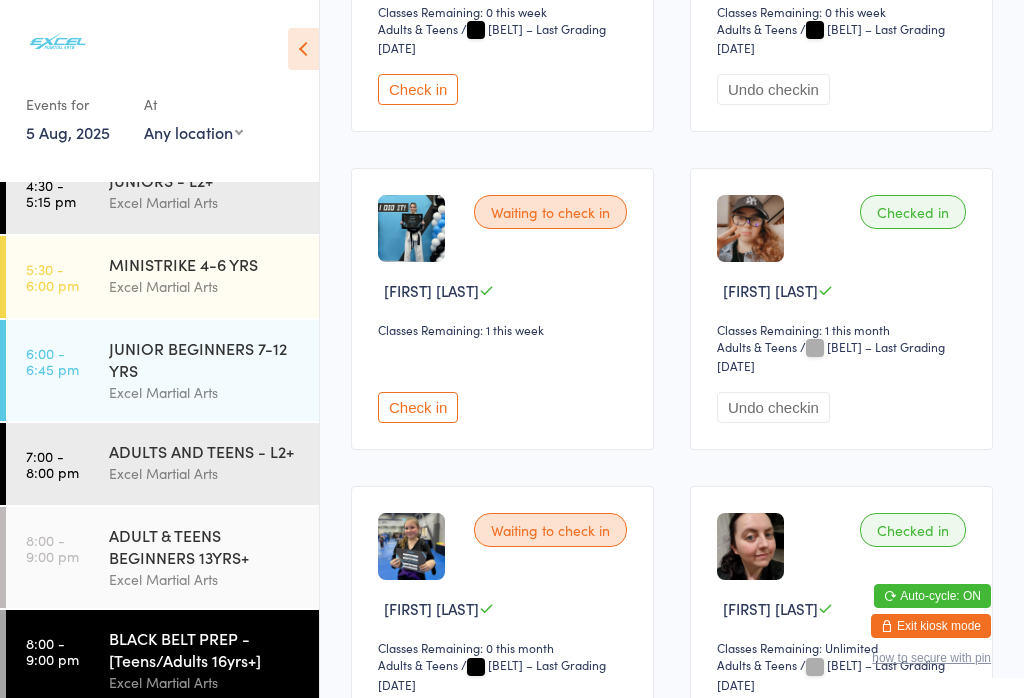 click on "Check in" at bounding box center (418, 407) 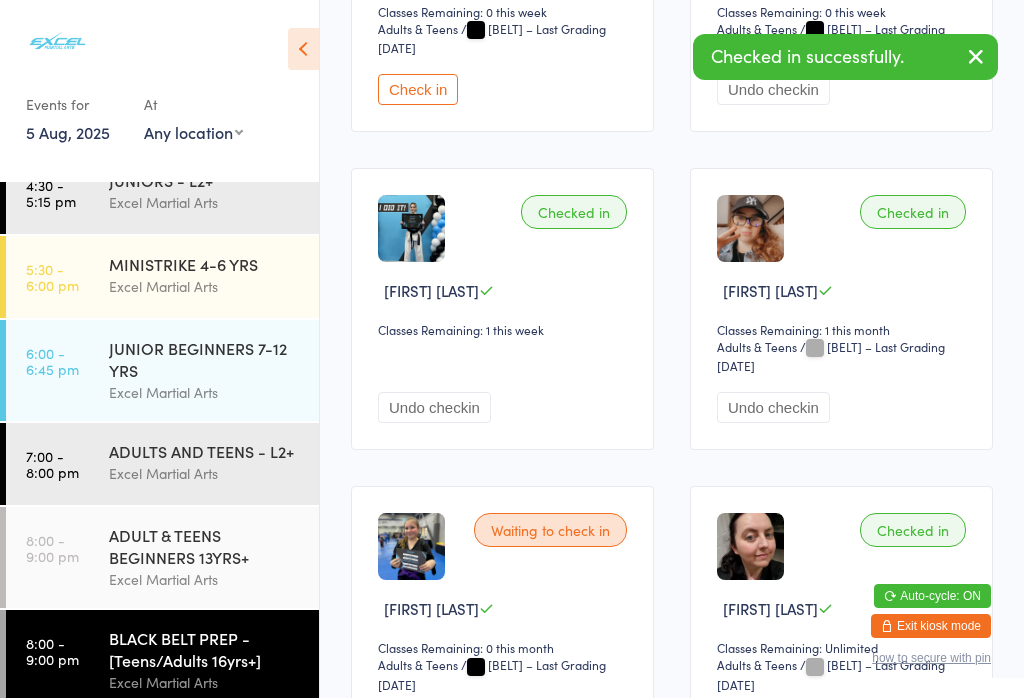click on "ADULTS AND TEENS - L2+" at bounding box center (205, 451) 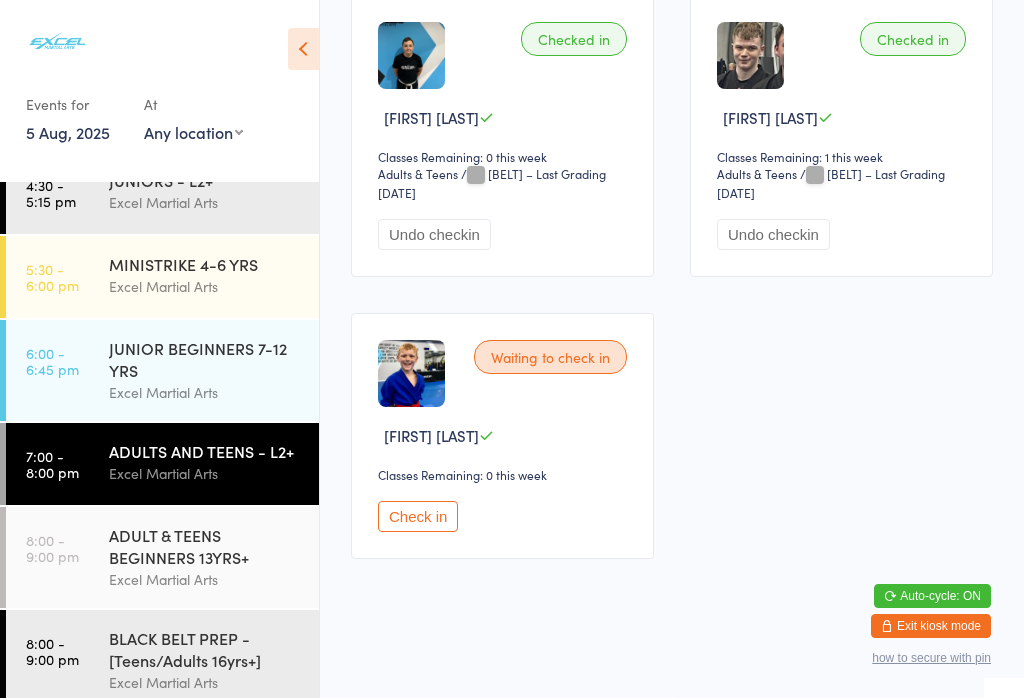 scroll, scrollTop: 3601, scrollLeft: 0, axis: vertical 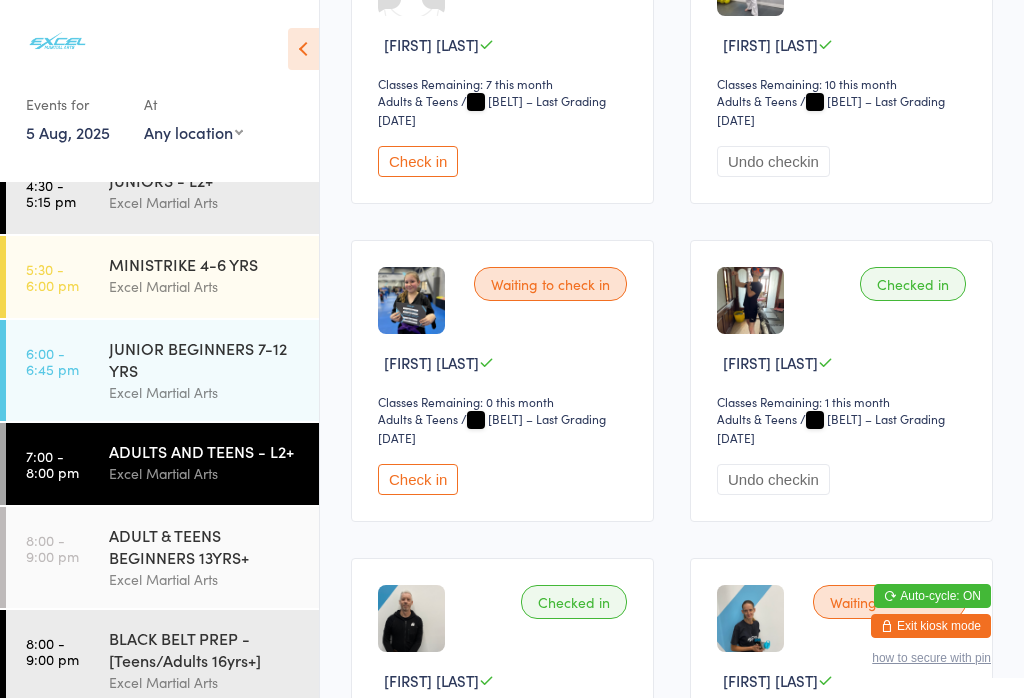 click on "Check in" at bounding box center [418, 479] 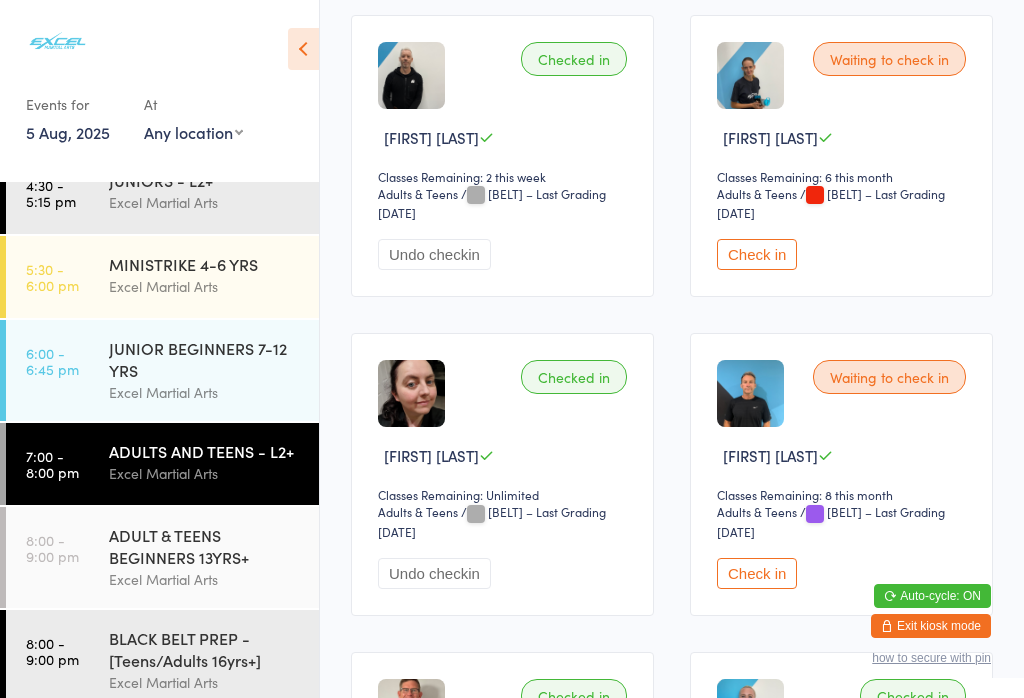 scroll, scrollTop: 2247, scrollLeft: 0, axis: vertical 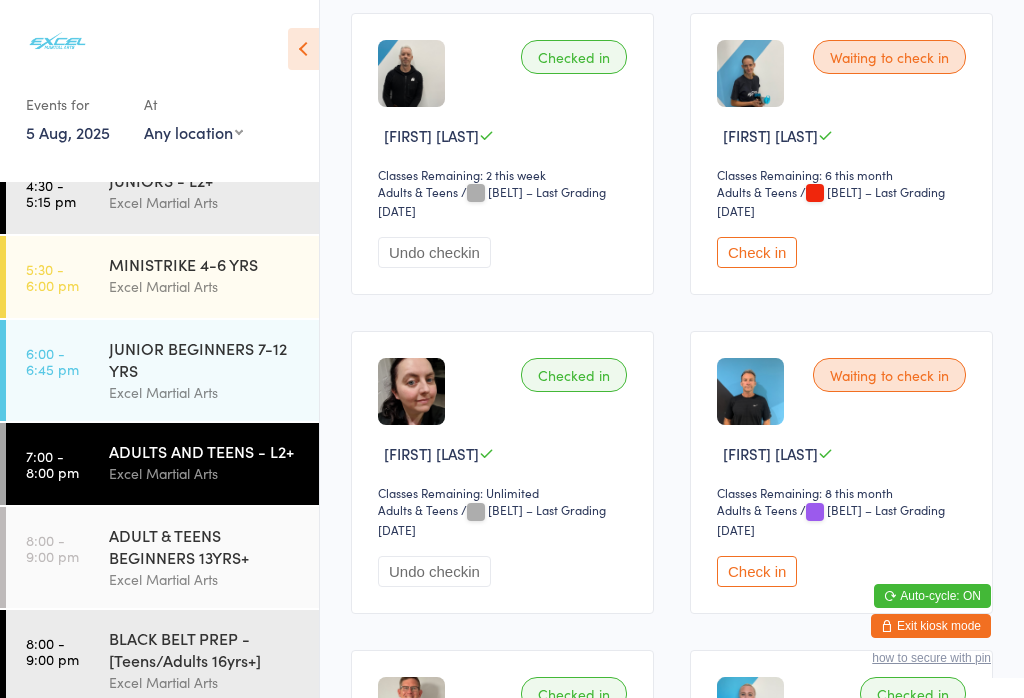 click on "Check in" at bounding box center (757, 571) 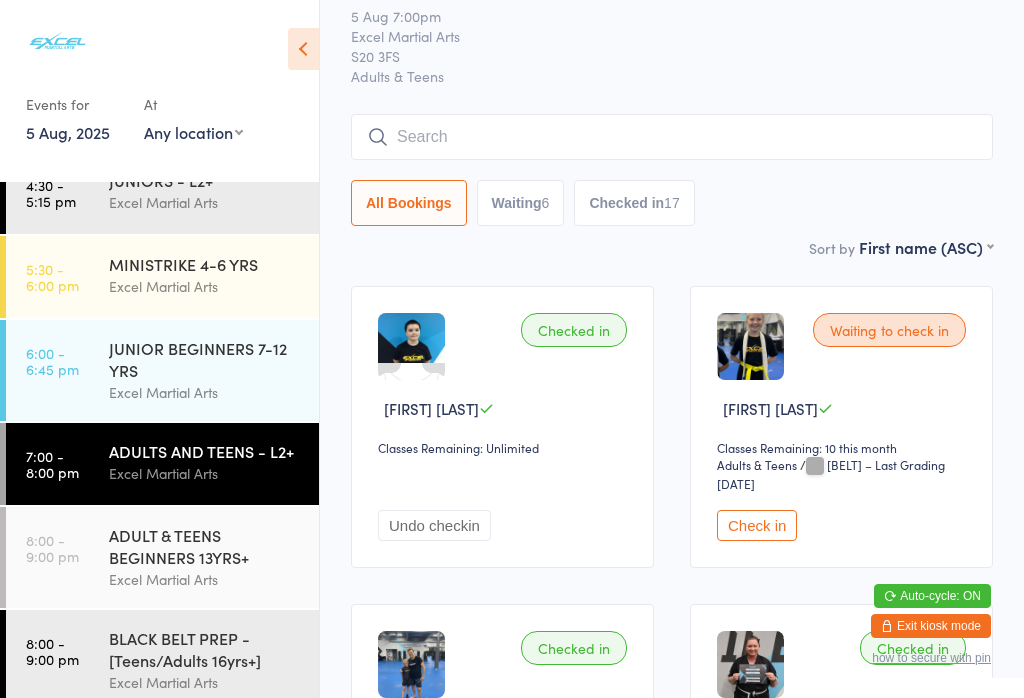 scroll, scrollTop: 60, scrollLeft: 0, axis: vertical 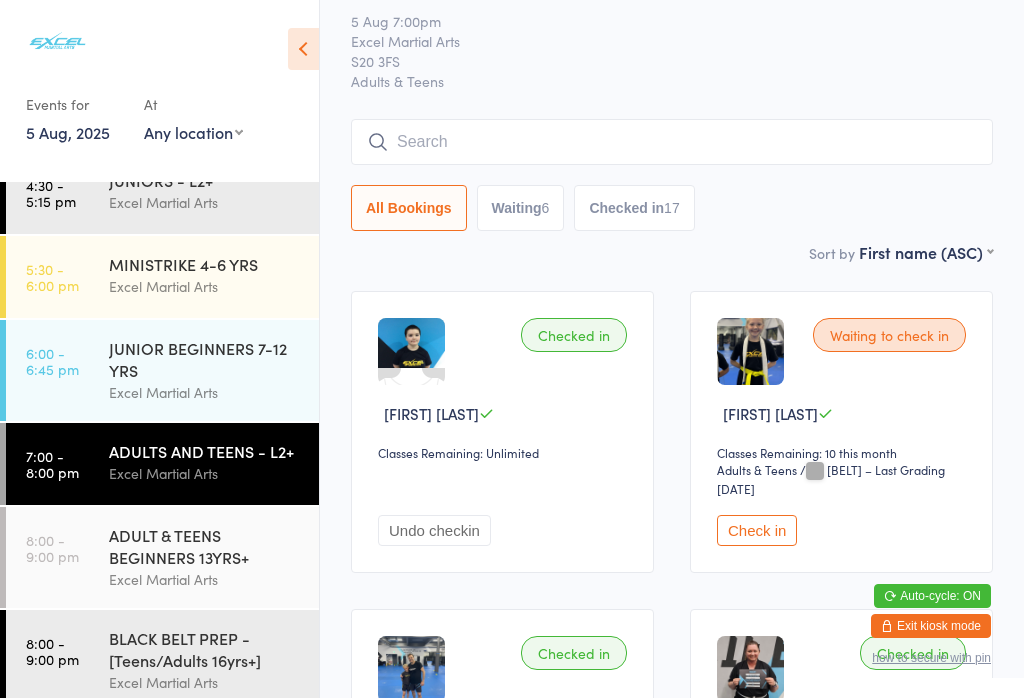 click on "Waiting  6" at bounding box center [521, 208] 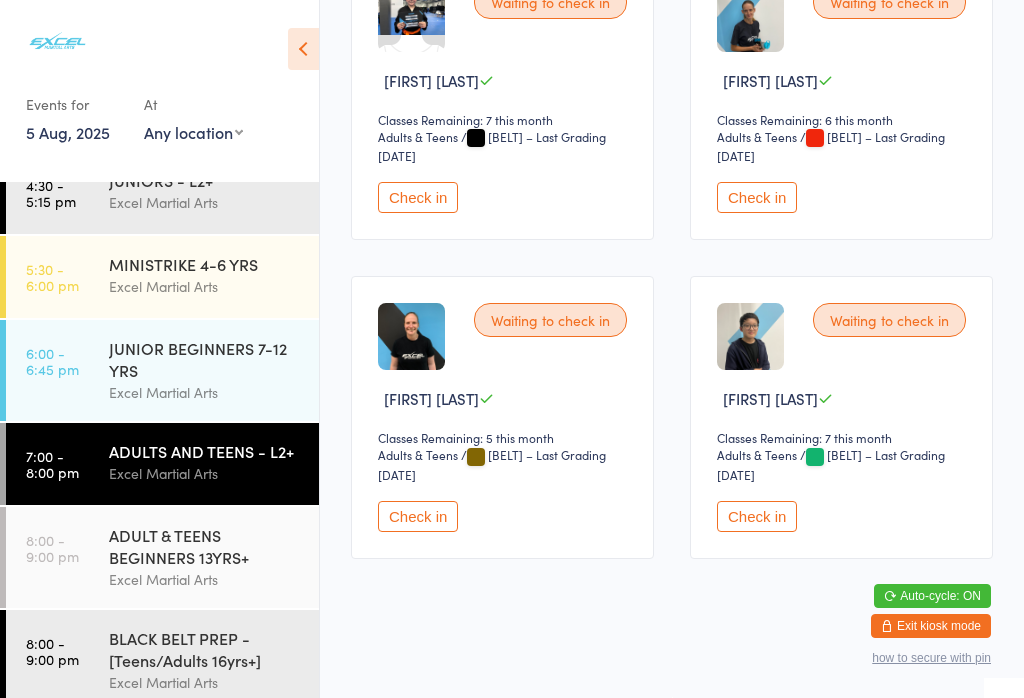scroll, scrollTop: 711, scrollLeft: 0, axis: vertical 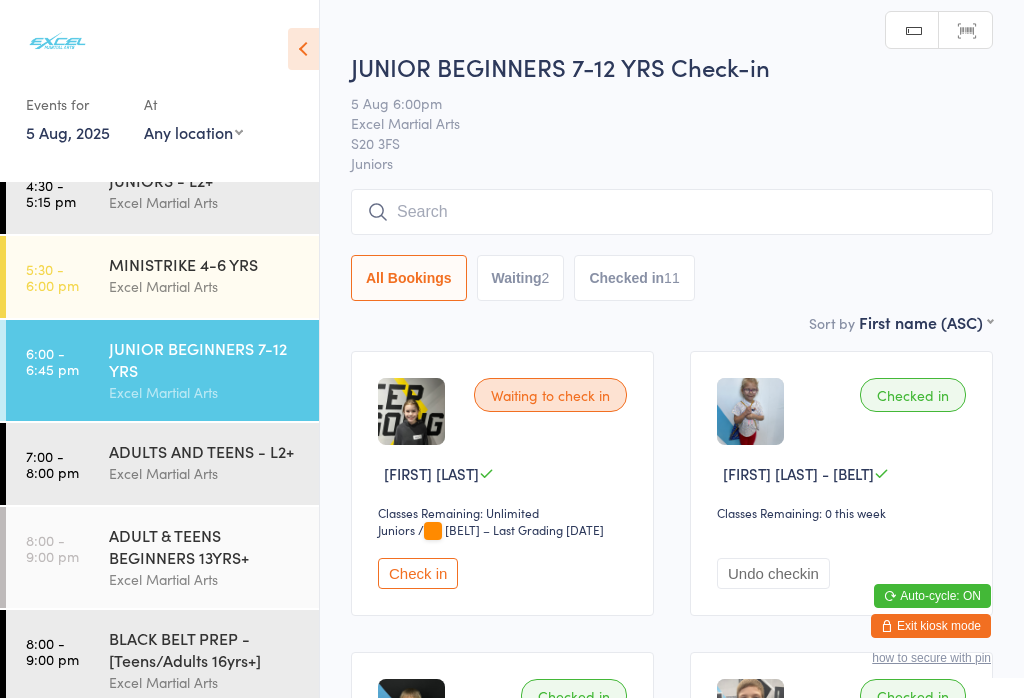 click on "Waiting  2" at bounding box center [521, 278] 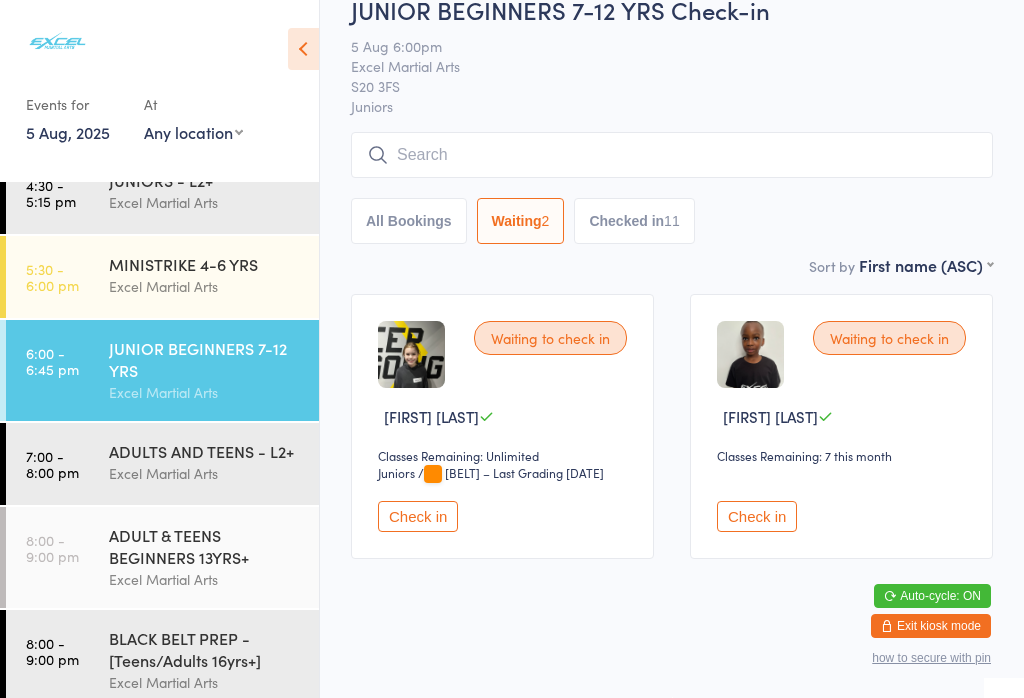 scroll, scrollTop: 61, scrollLeft: 0, axis: vertical 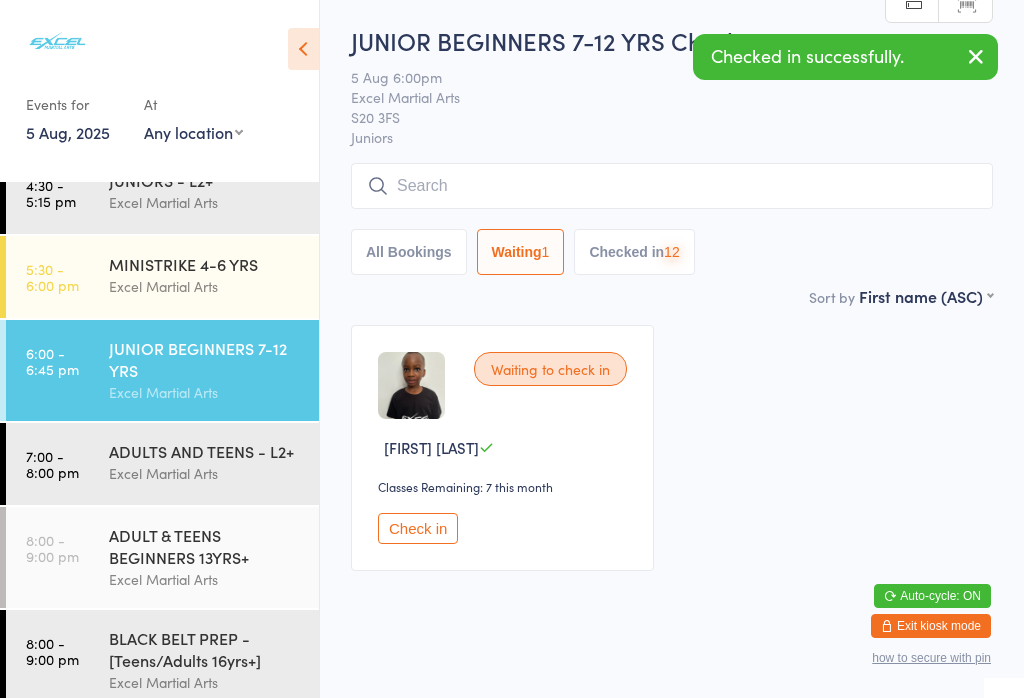 click on "Check in" at bounding box center (418, 528) 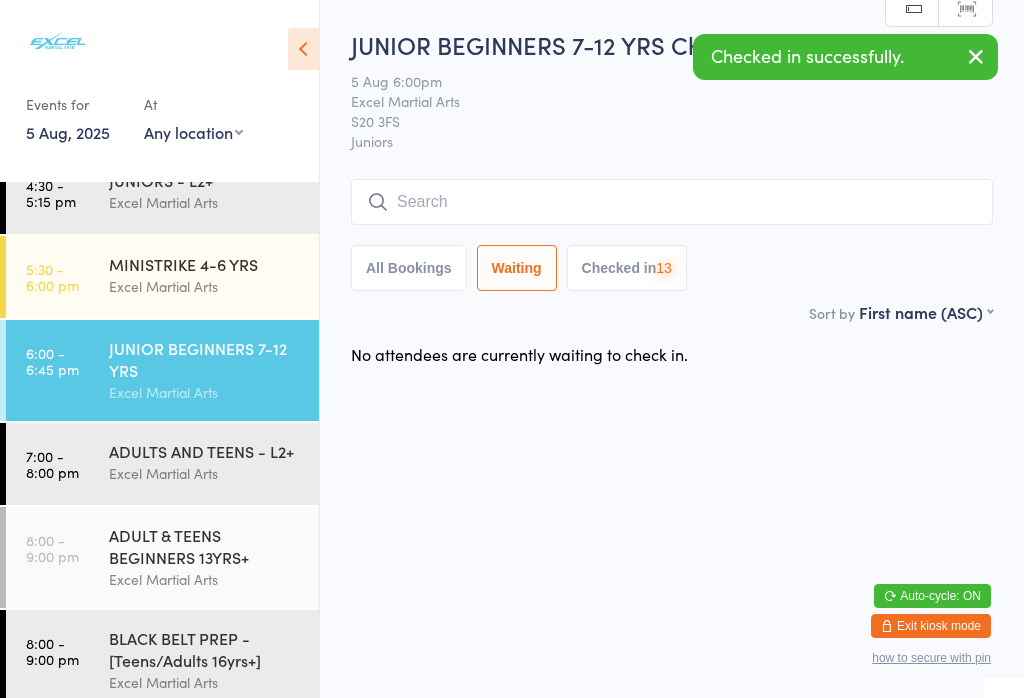 scroll, scrollTop: 0, scrollLeft: 0, axis: both 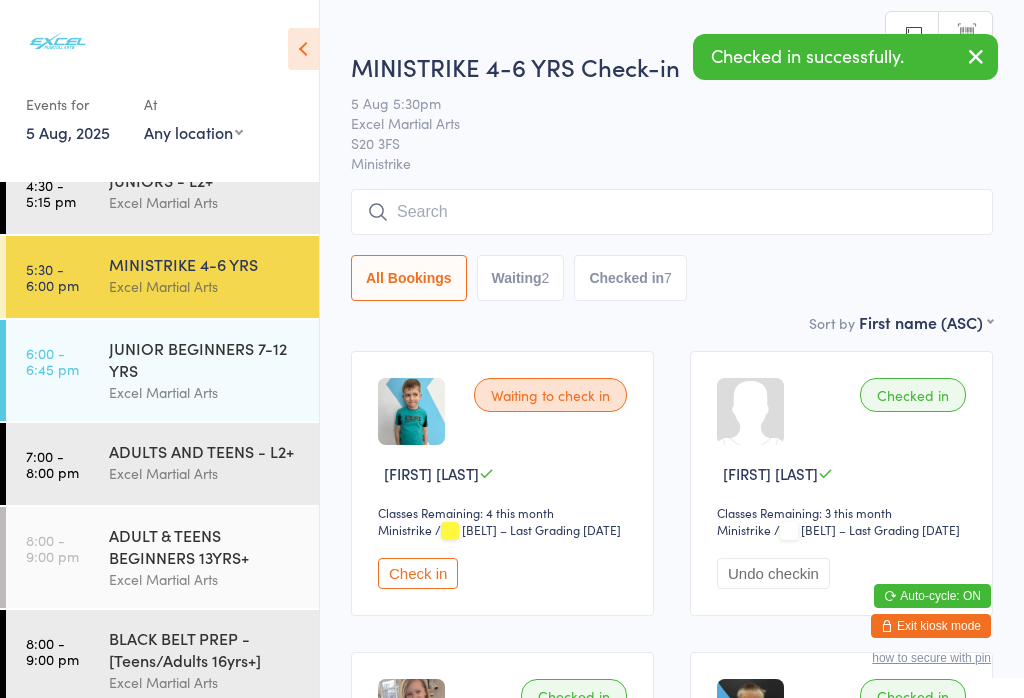 click on "Waiting  2" at bounding box center [521, 278] 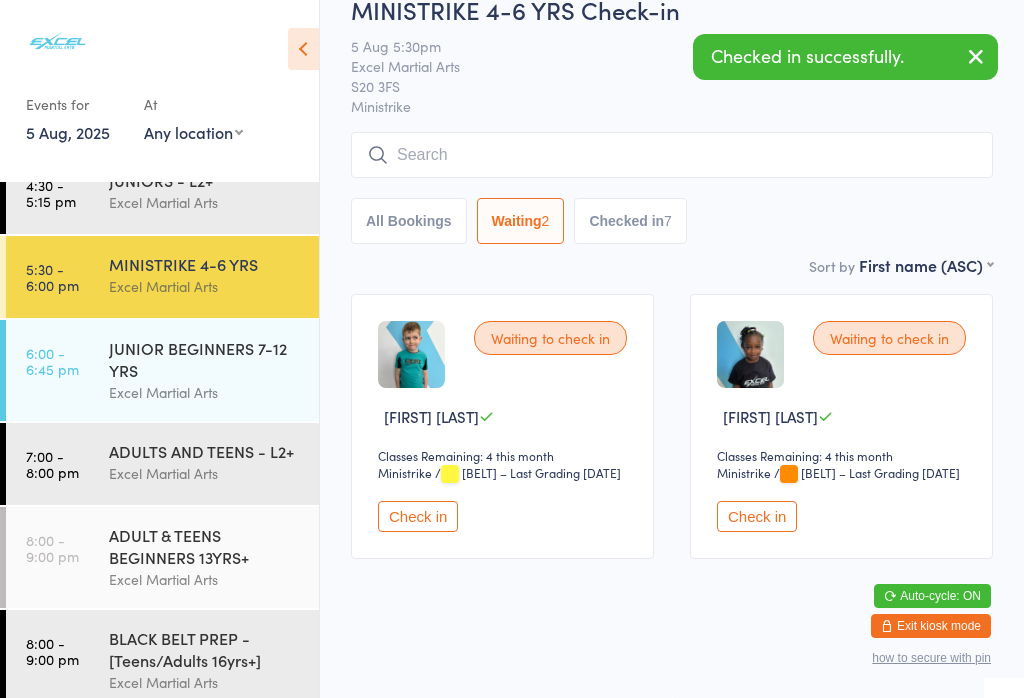 scroll, scrollTop: 61, scrollLeft: 0, axis: vertical 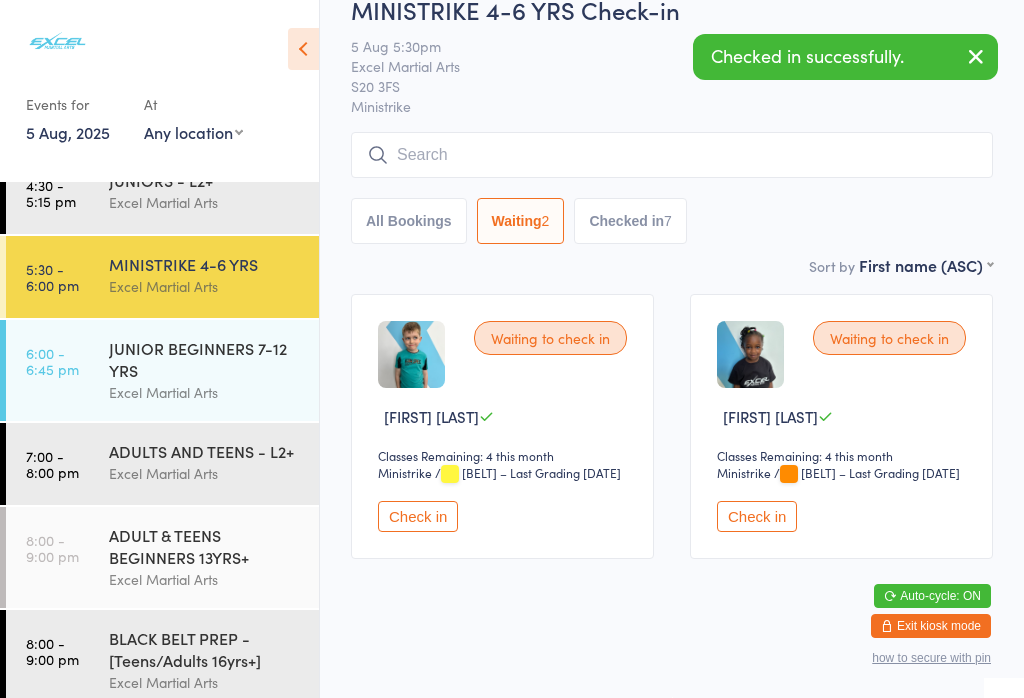 click on "Check in" at bounding box center [757, 516] 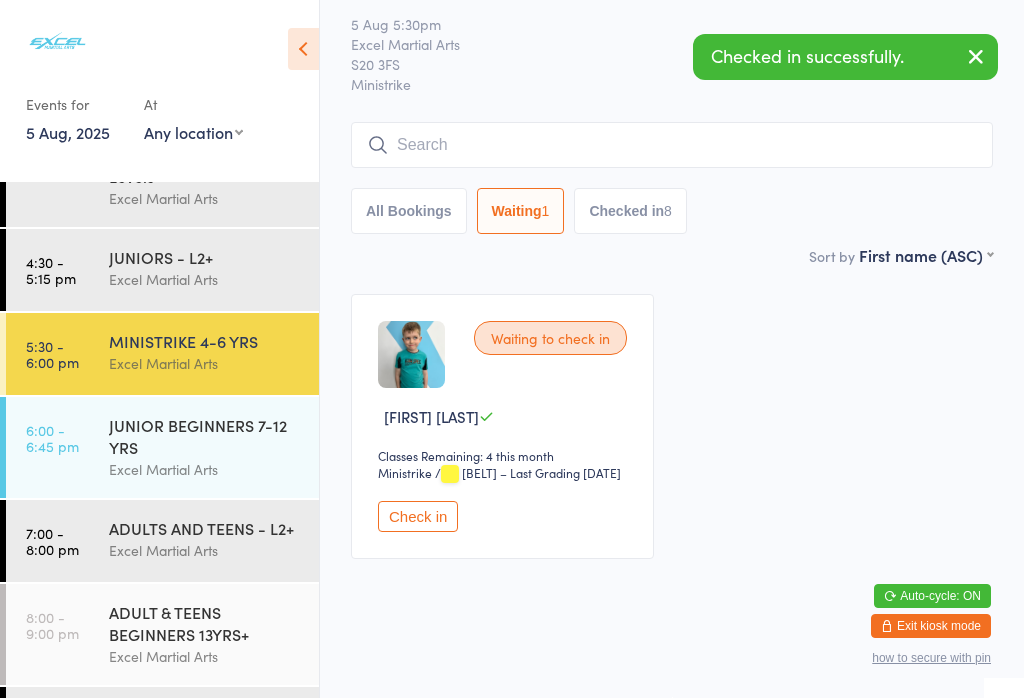 scroll, scrollTop: 29, scrollLeft: 0, axis: vertical 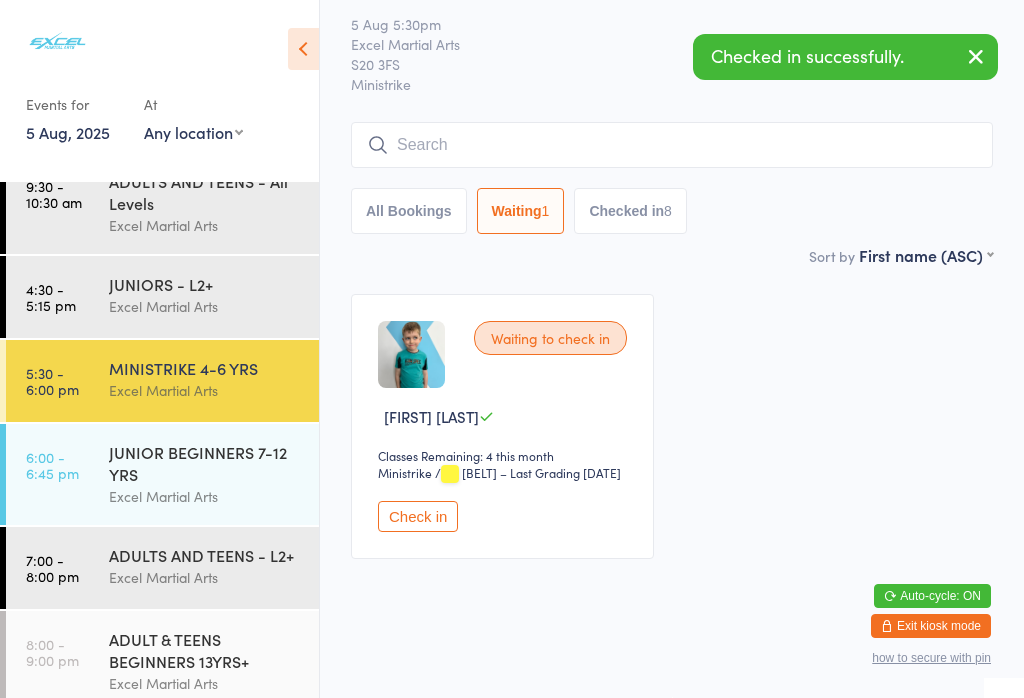 click on "JUNIORS - L2+" at bounding box center [205, 284] 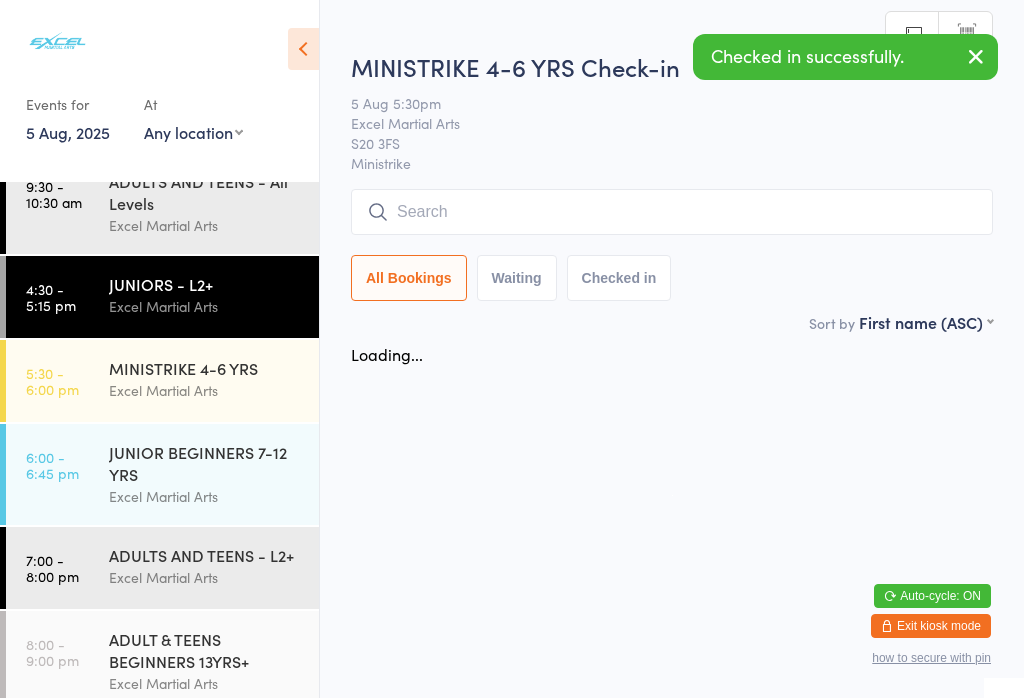 scroll, scrollTop: 0, scrollLeft: 0, axis: both 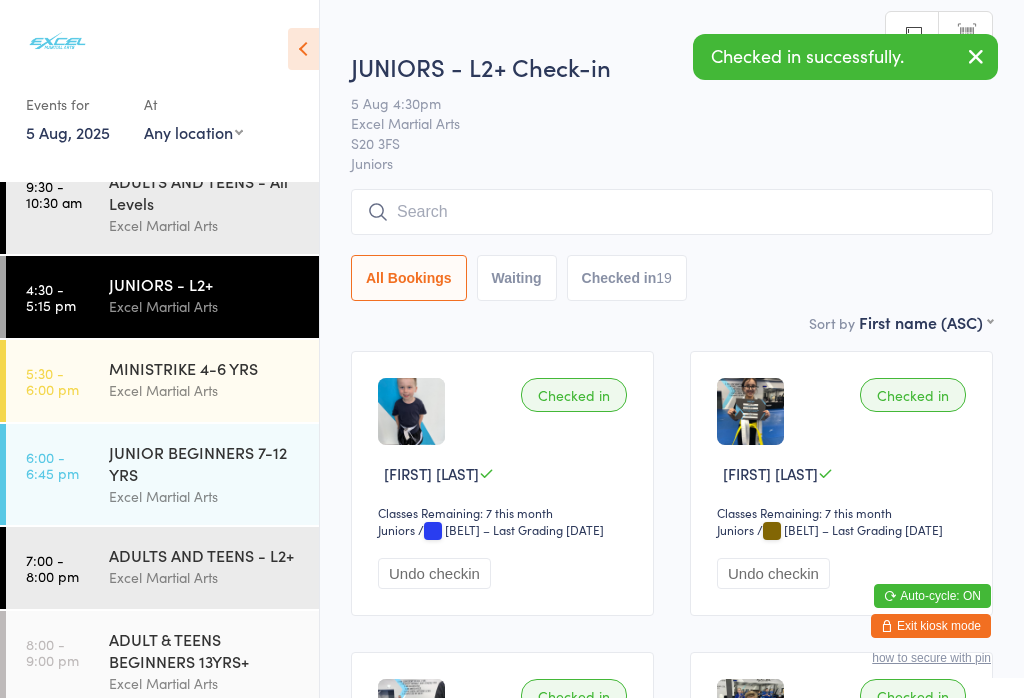 click on "Waiting" at bounding box center [517, 278] 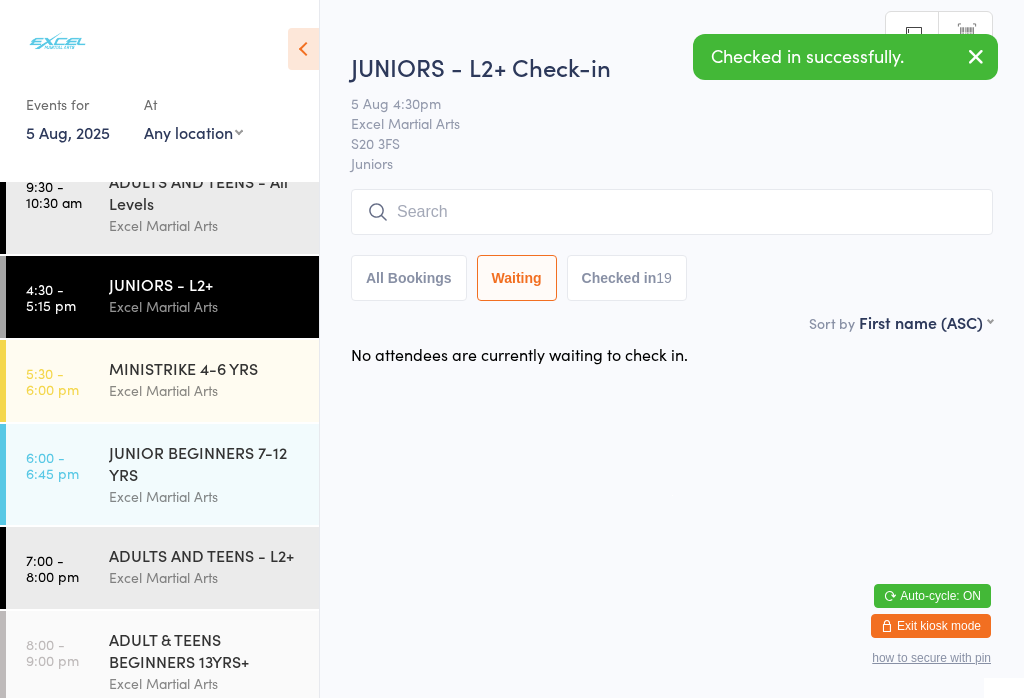 scroll, scrollTop: 0, scrollLeft: 0, axis: both 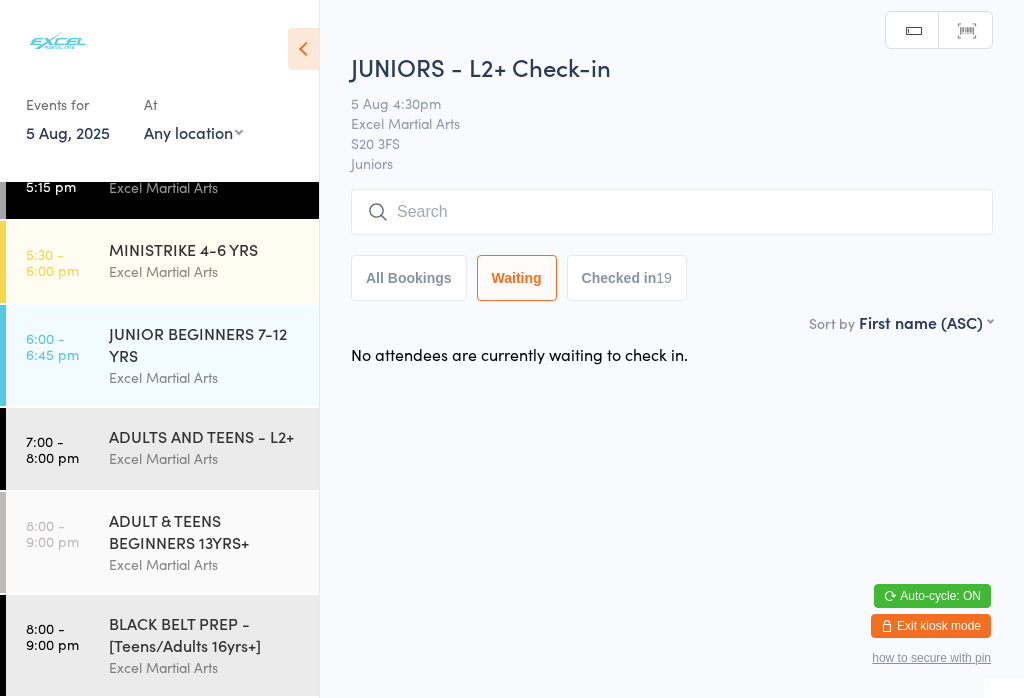 click on "Excel Martial Arts" at bounding box center [205, 667] 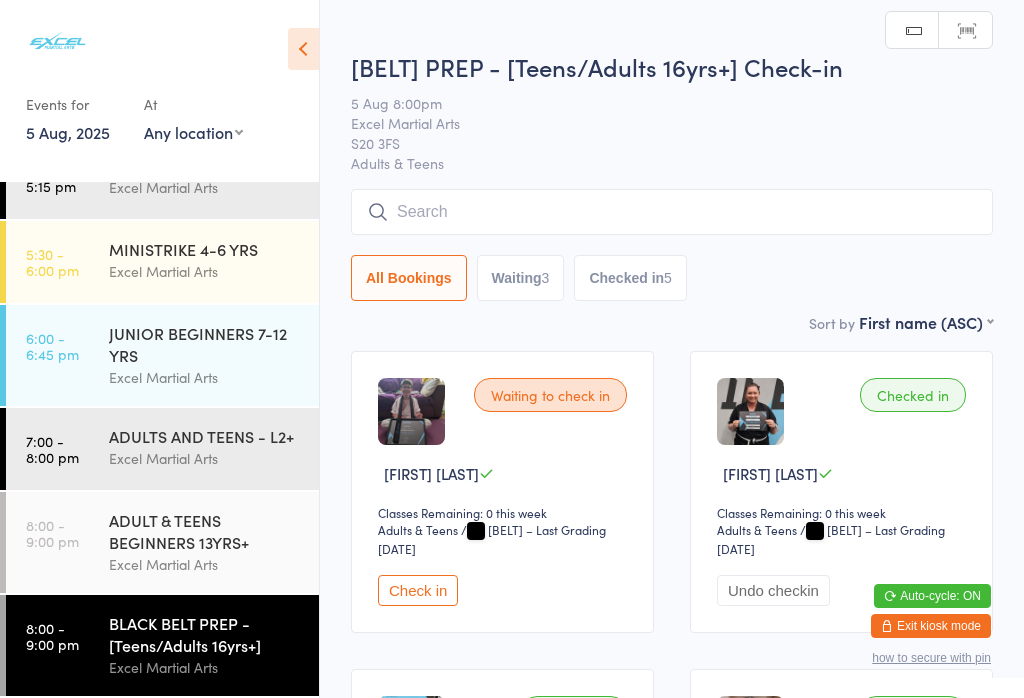 click on "ADULTS AND TEENS - L2+ Excel Martial Arts" at bounding box center [214, 447] 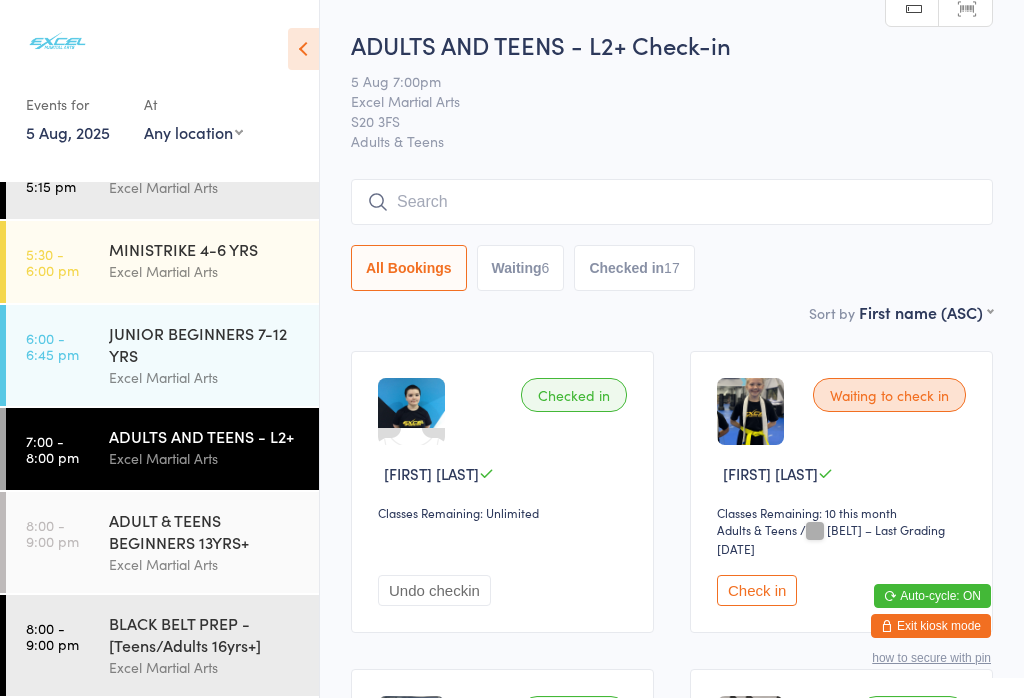 click on "Waiting  6" at bounding box center [521, 268] 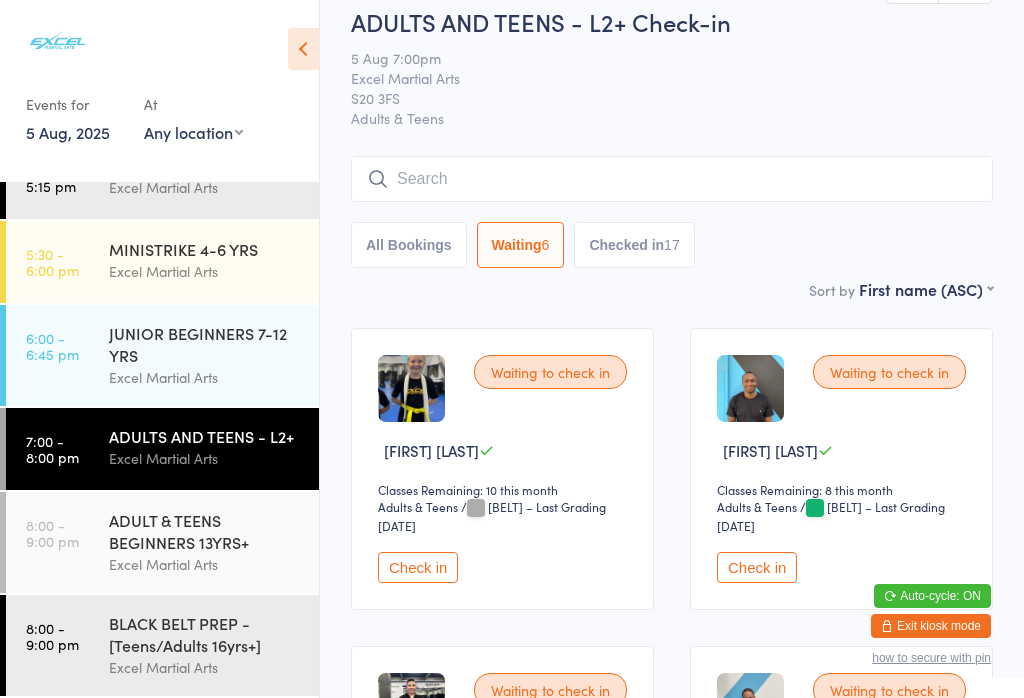 scroll, scrollTop: 35, scrollLeft: 0, axis: vertical 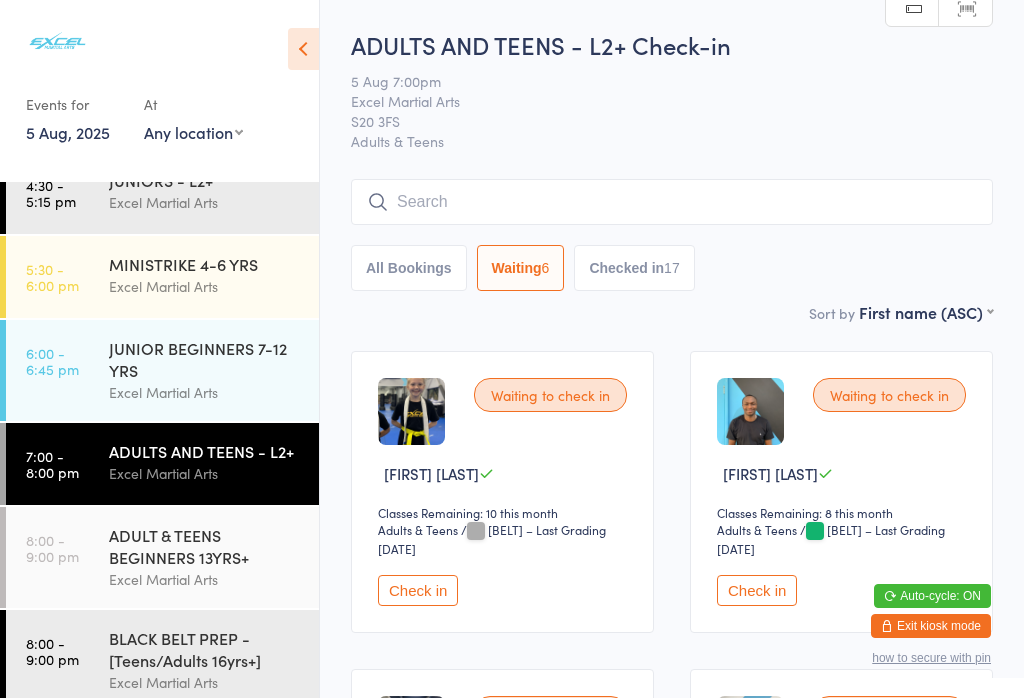 click at bounding box center (303, 49) 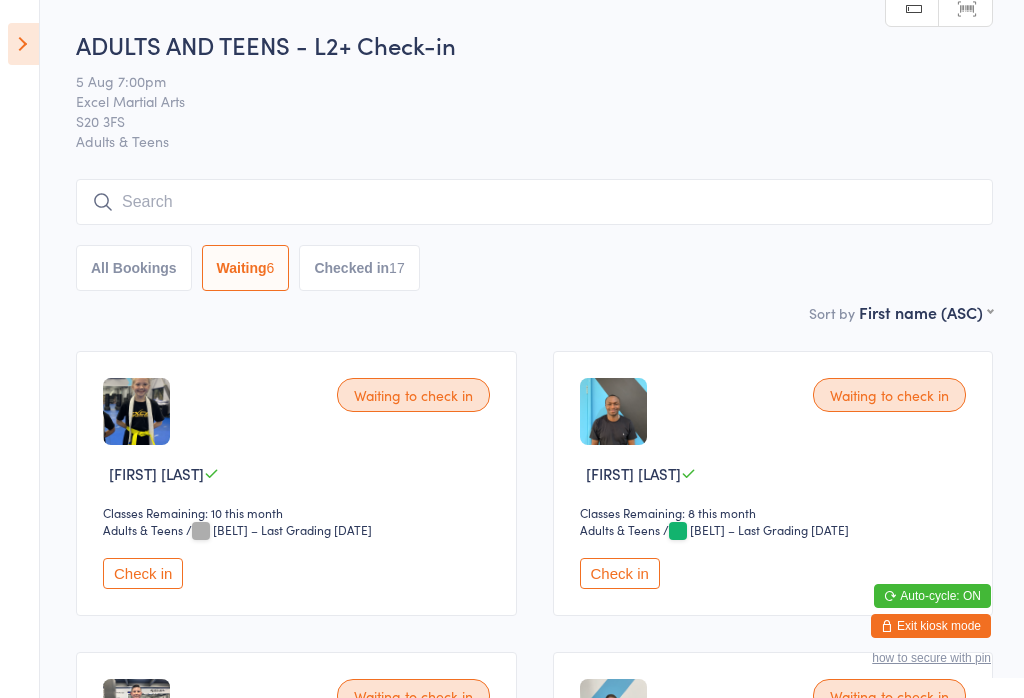 scroll, scrollTop: 0, scrollLeft: 0, axis: both 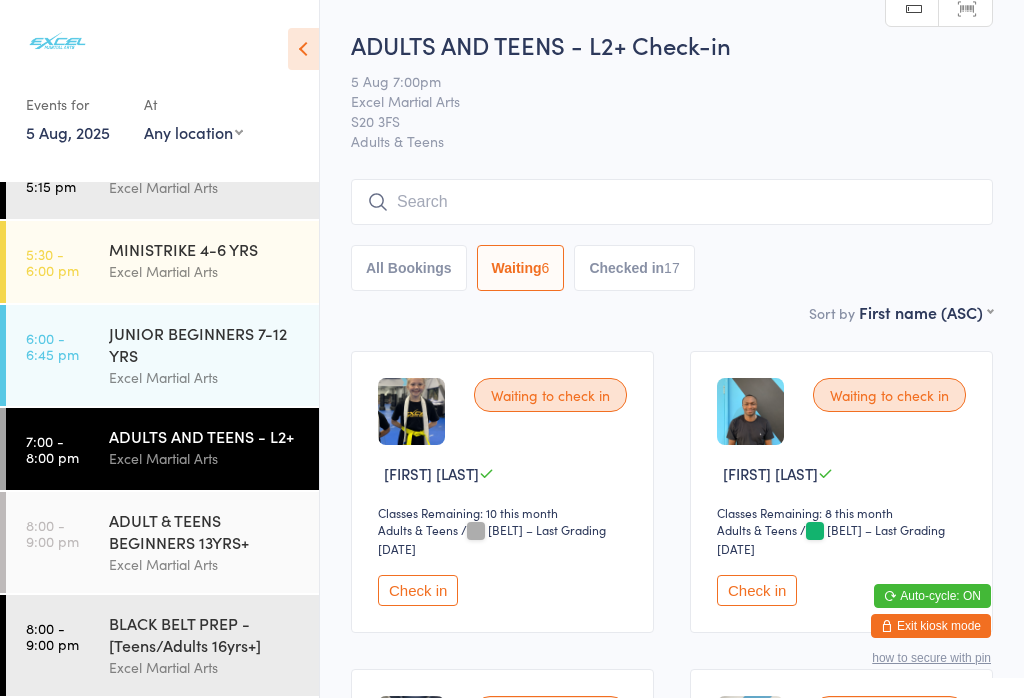 click on "BLACK BELT PREP - [Teens/Adults 16yrs+]" at bounding box center (205, 634) 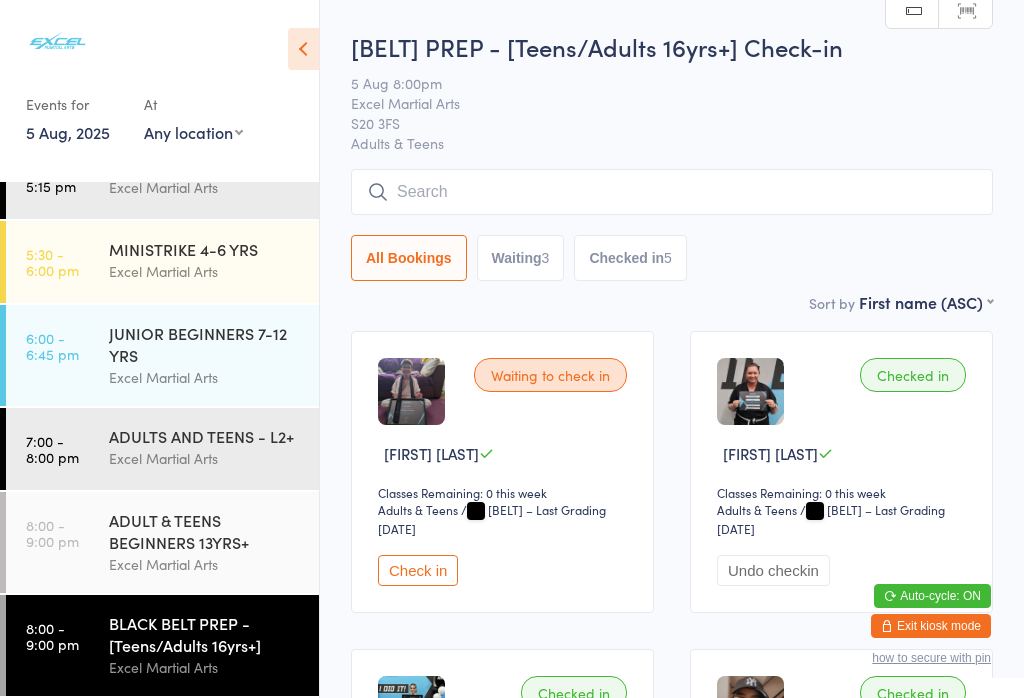 scroll, scrollTop: 52, scrollLeft: 0, axis: vertical 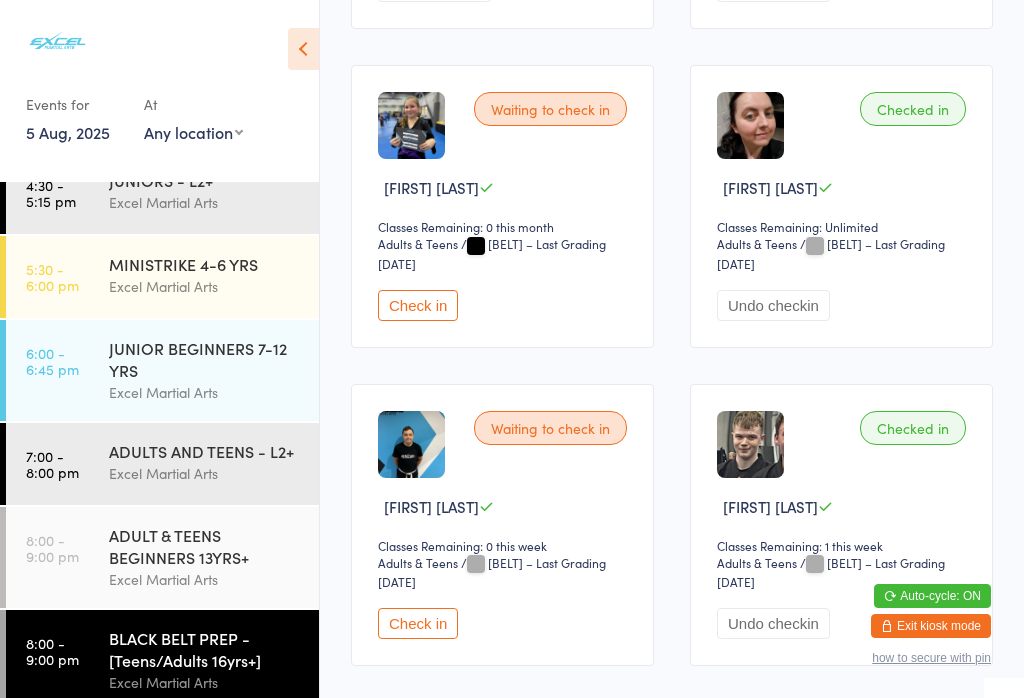 click on "Check in" at bounding box center [418, 623] 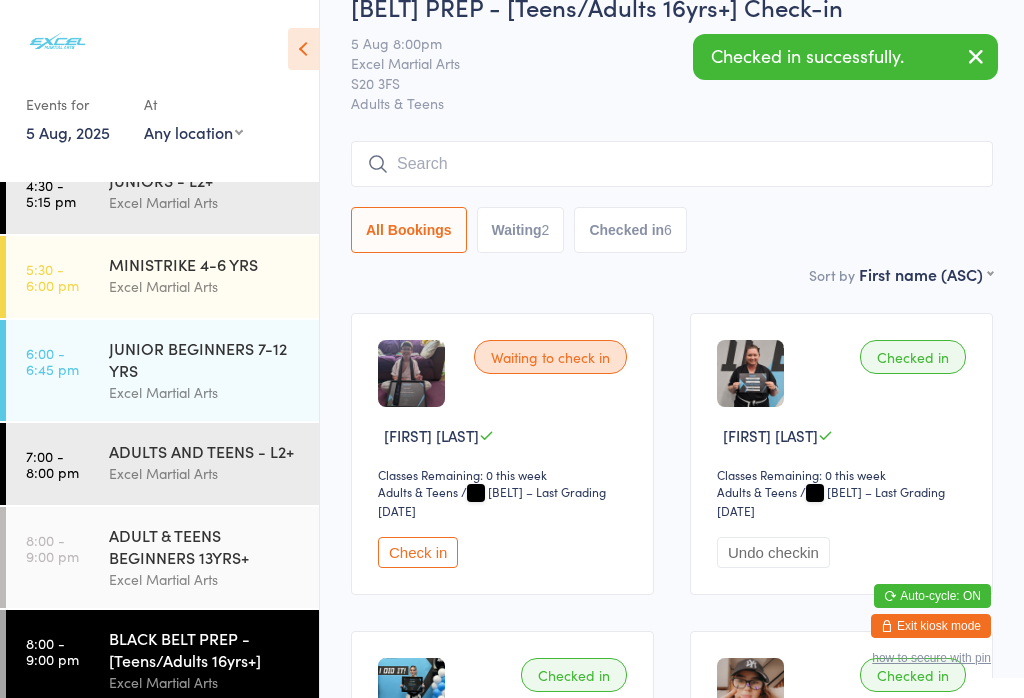 scroll, scrollTop: 35, scrollLeft: 0, axis: vertical 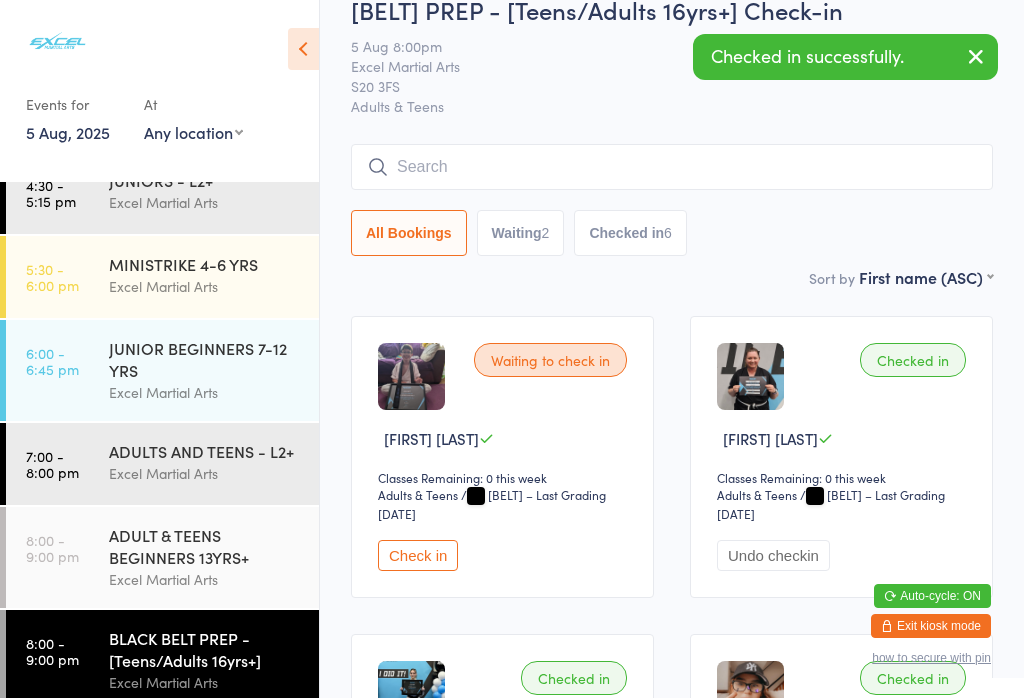 click on "Excel Martial Arts" at bounding box center (205, 473) 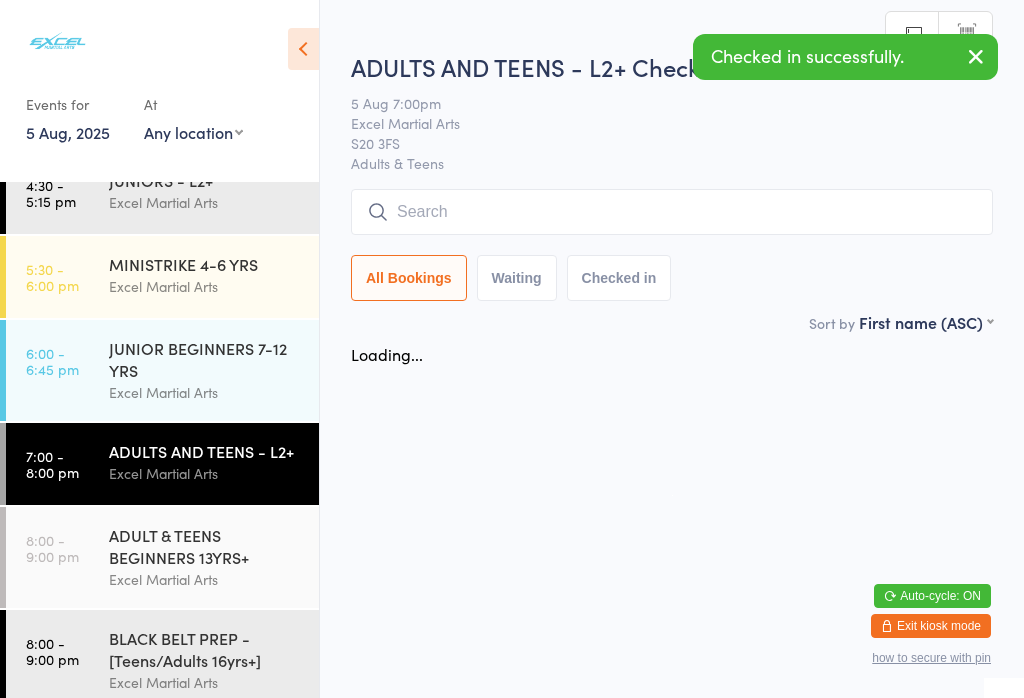 scroll, scrollTop: 0, scrollLeft: 0, axis: both 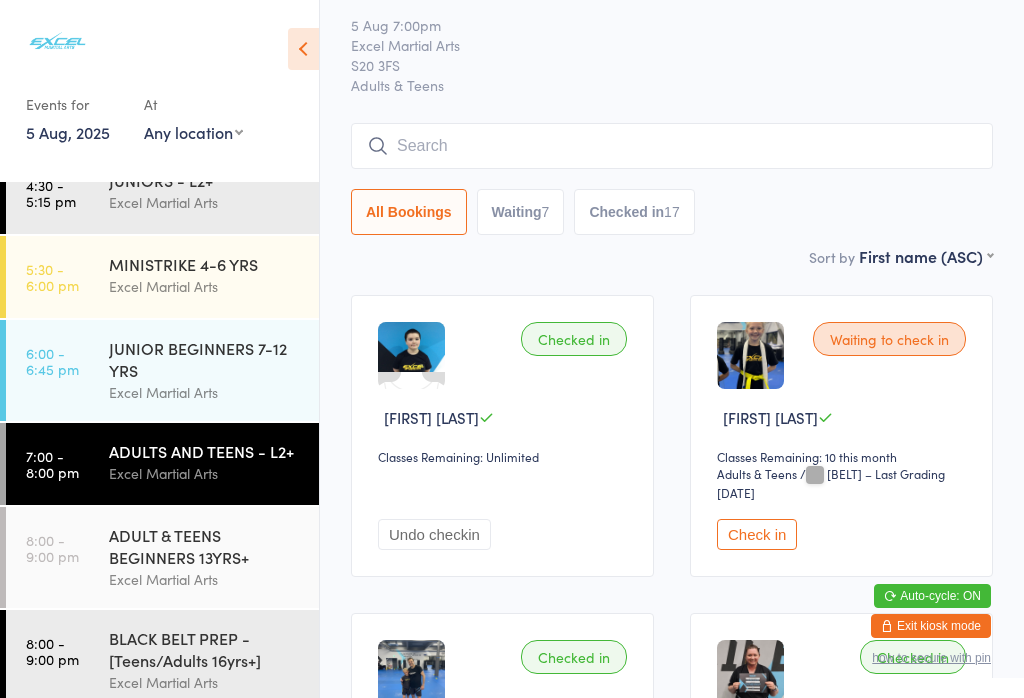 click on "ADULT & TEENS BEGINNERS 13YRS+" at bounding box center (205, 546) 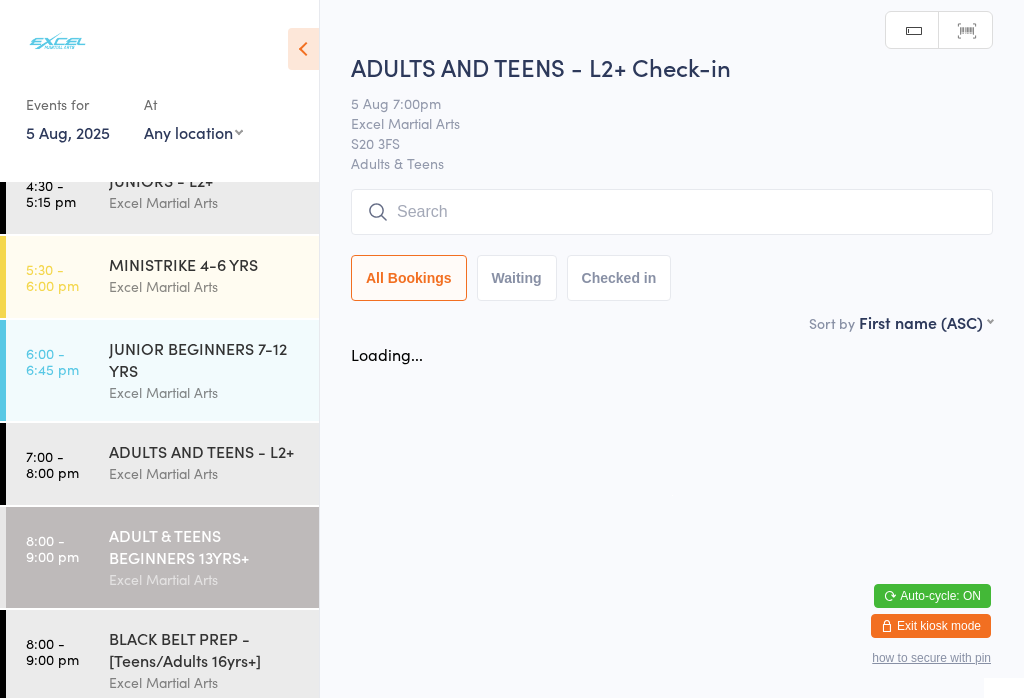 scroll, scrollTop: 0, scrollLeft: 0, axis: both 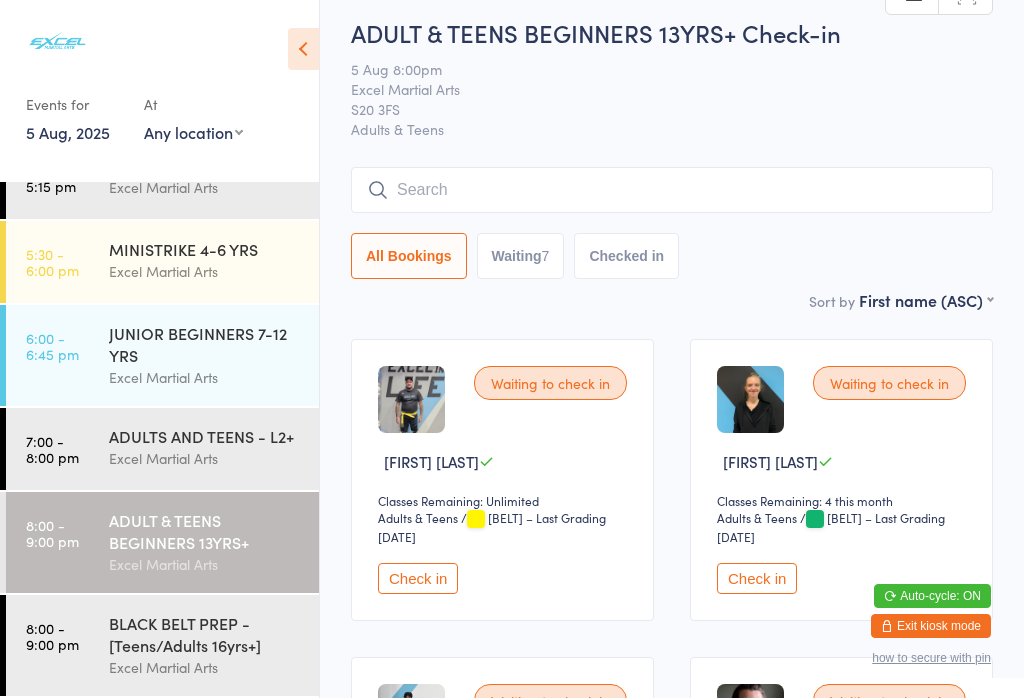 click on "ADULTS AND TEENS - L2+" at bounding box center [205, 436] 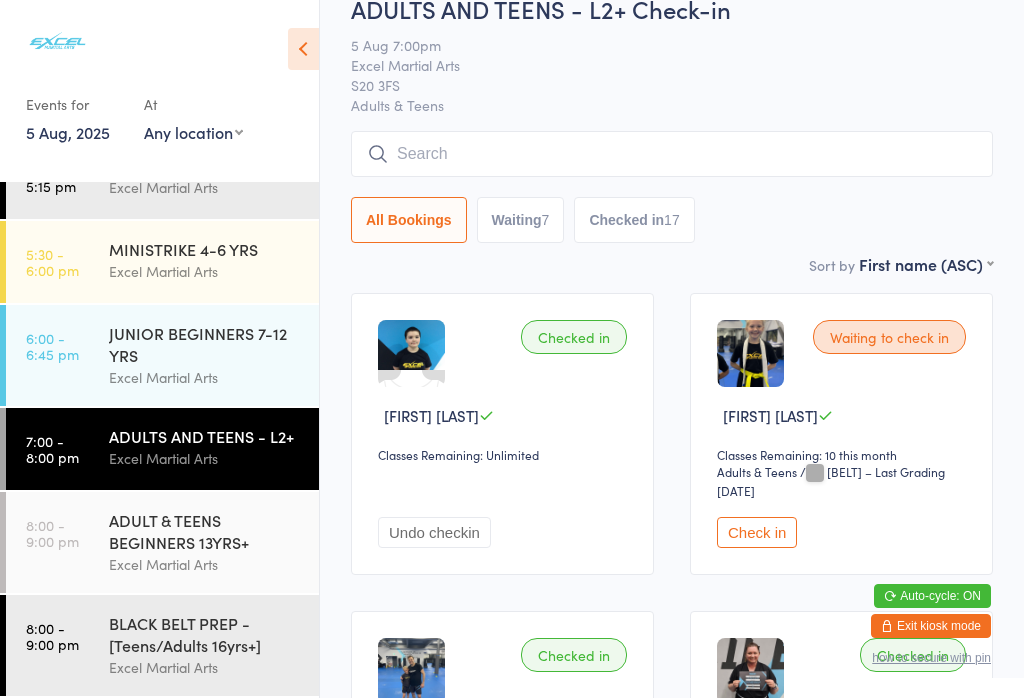 scroll, scrollTop: 169, scrollLeft: 0, axis: vertical 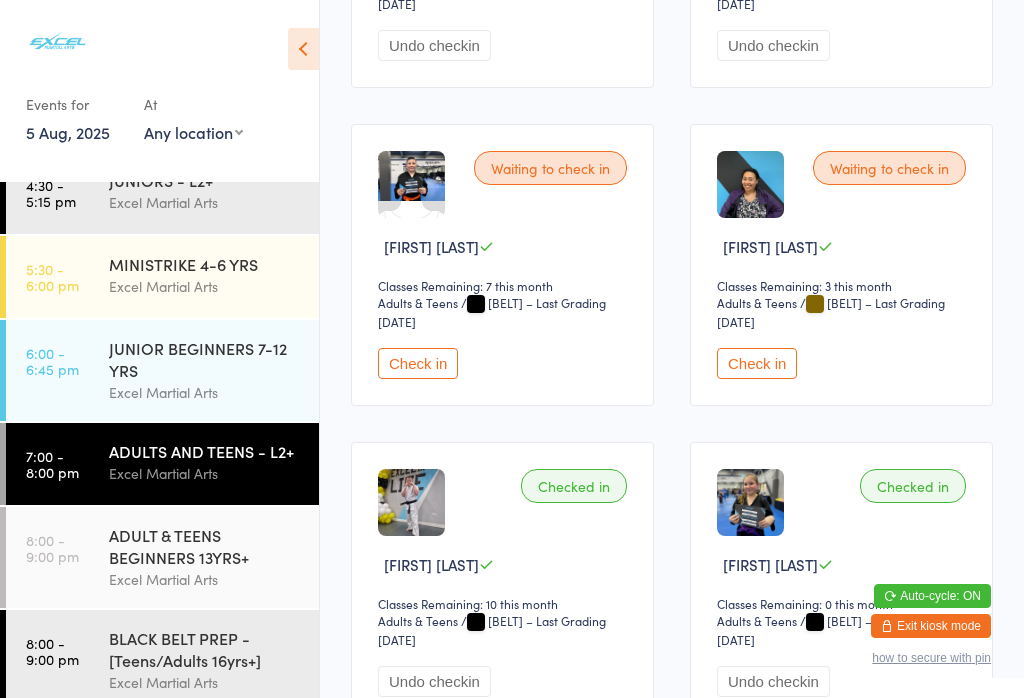 click on "Check in" at bounding box center (757, 363) 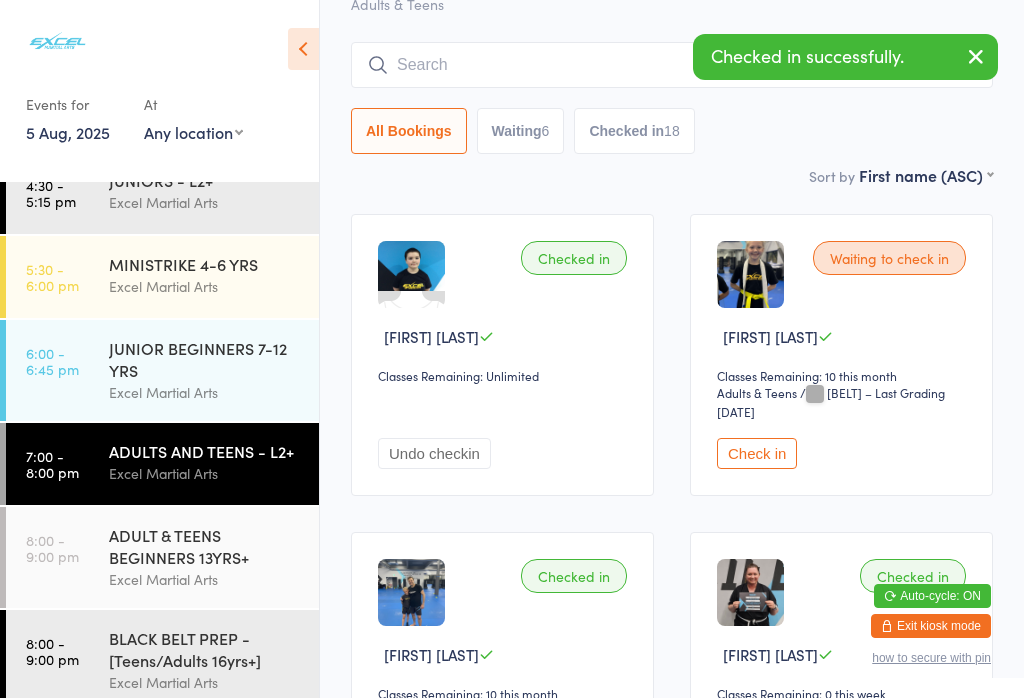 scroll, scrollTop: 140, scrollLeft: 0, axis: vertical 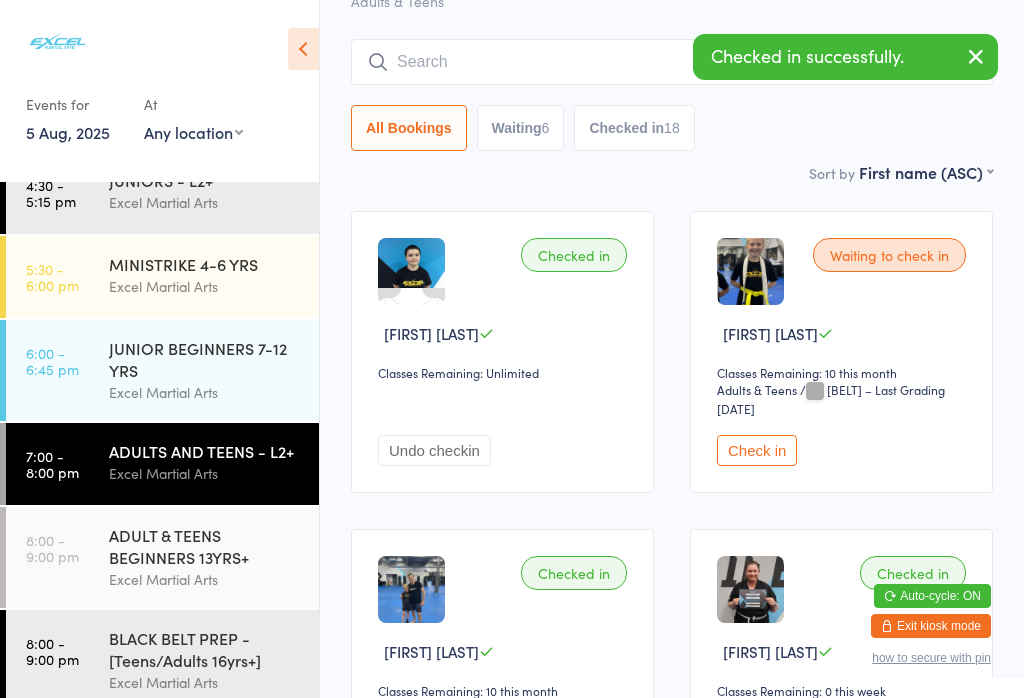 click on "Check in" at bounding box center (757, 450) 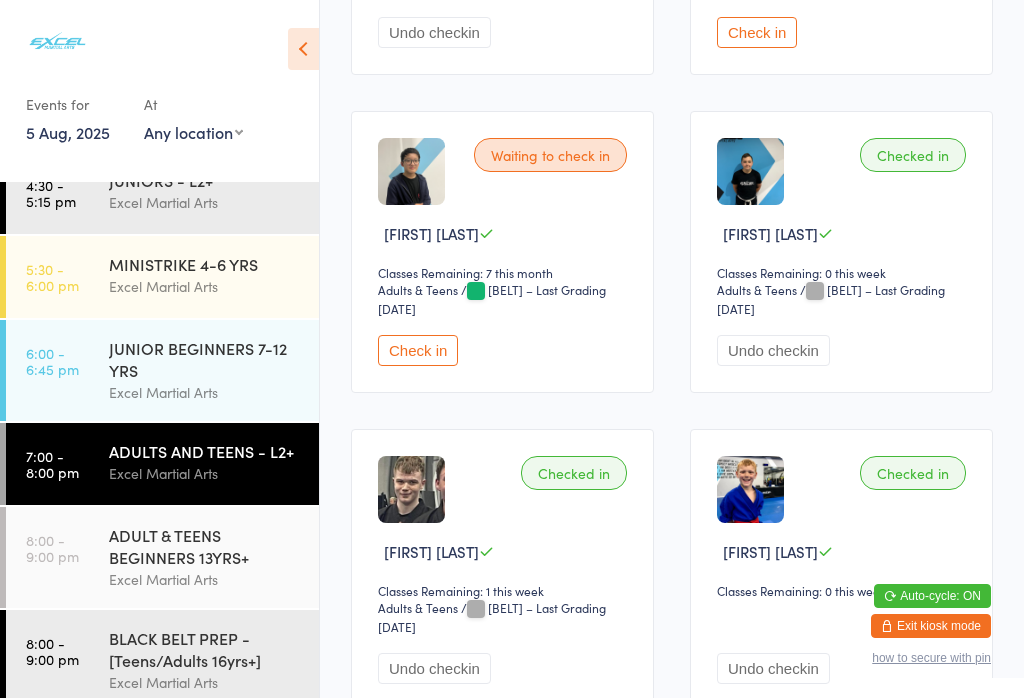 scroll, scrollTop: 3433, scrollLeft: 0, axis: vertical 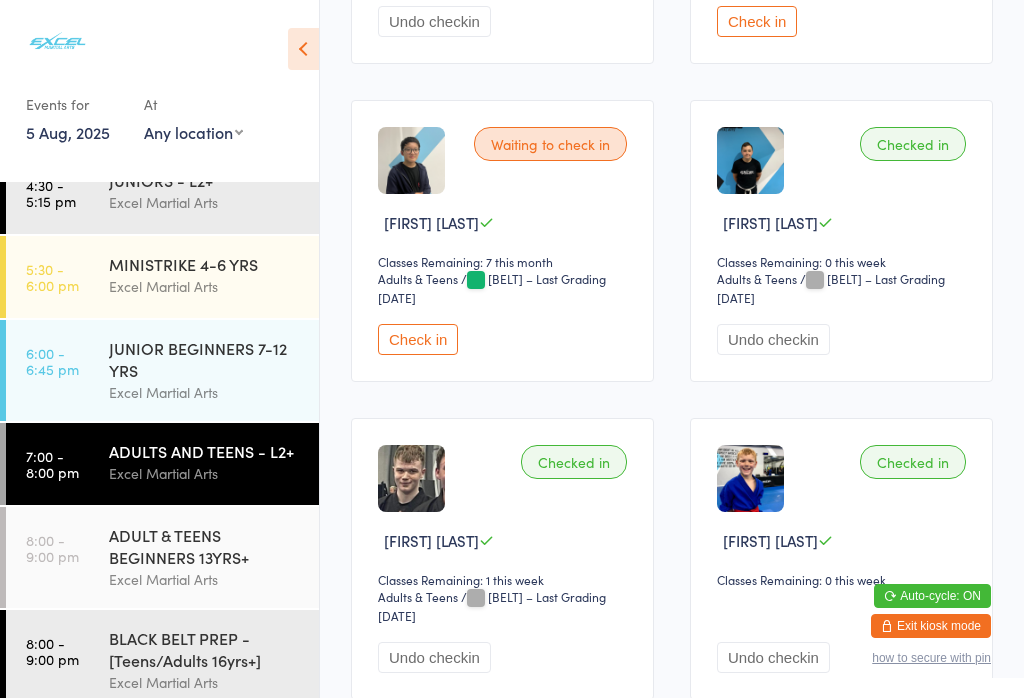 click on "Check in" at bounding box center [418, 339] 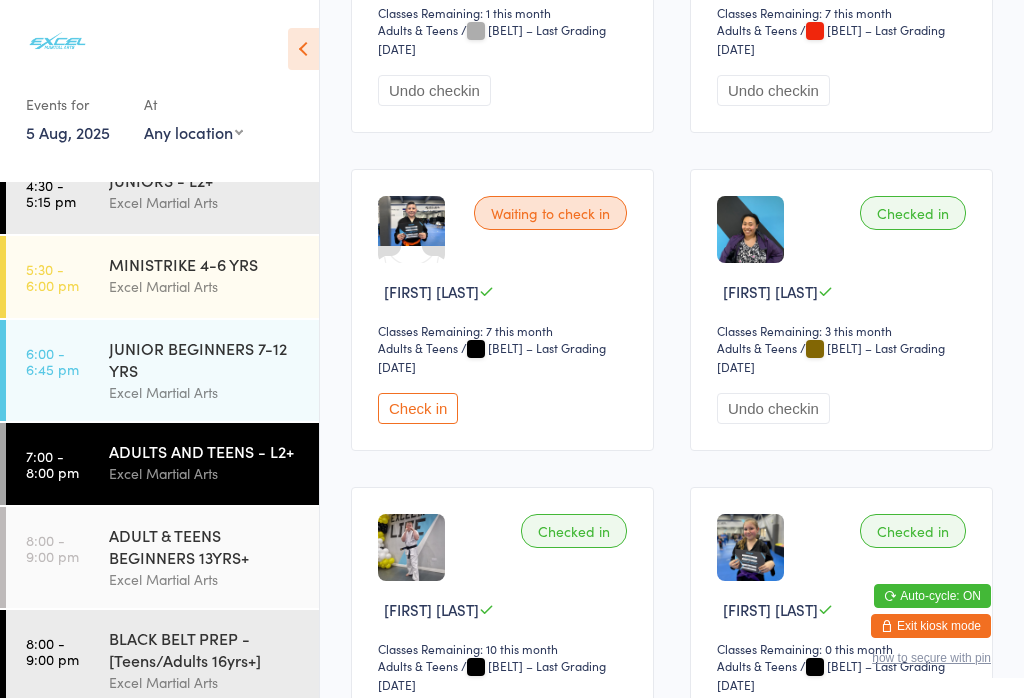 scroll, scrollTop: 1456, scrollLeft: 0, axis: vertical 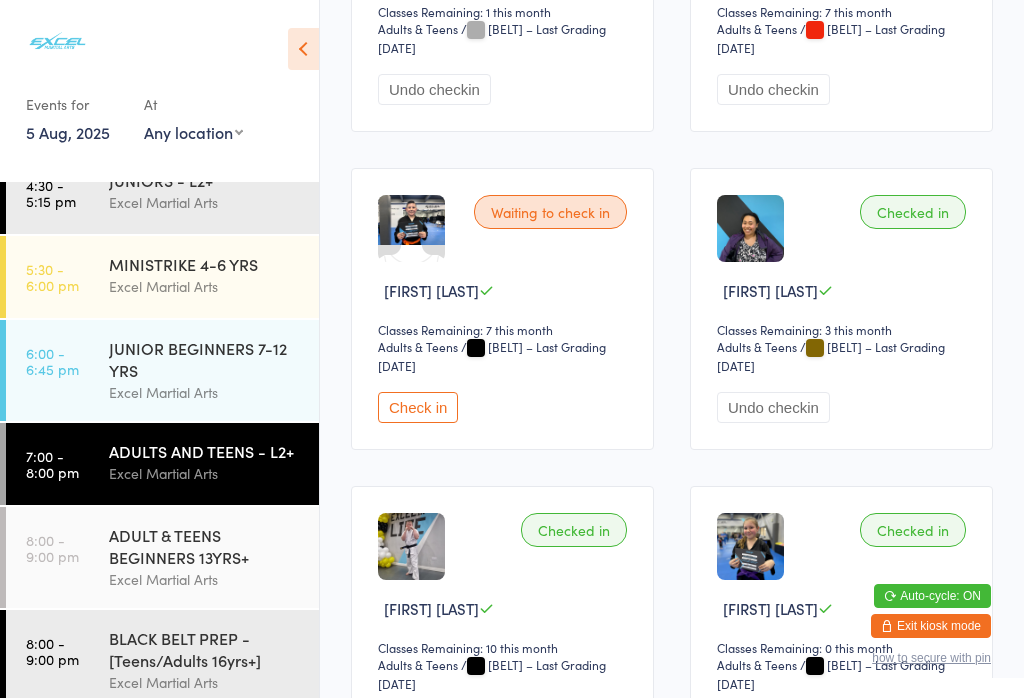 click on "Check in" at bounding box center [418, 407] 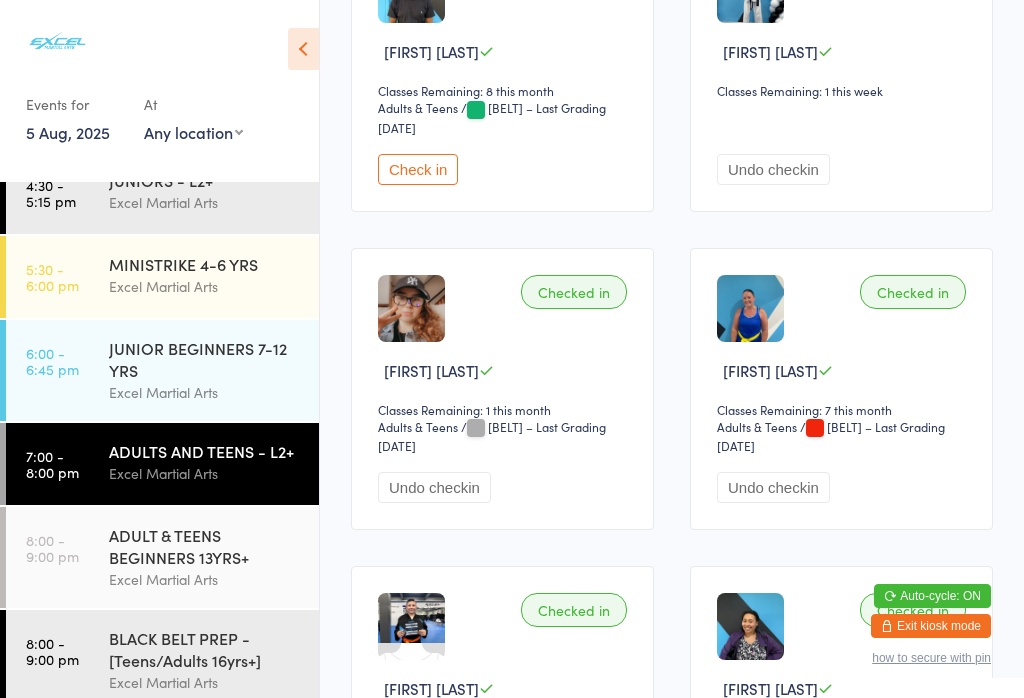 scroll, scrollTop: 1059, scrollLeft: 0, axis: vertical 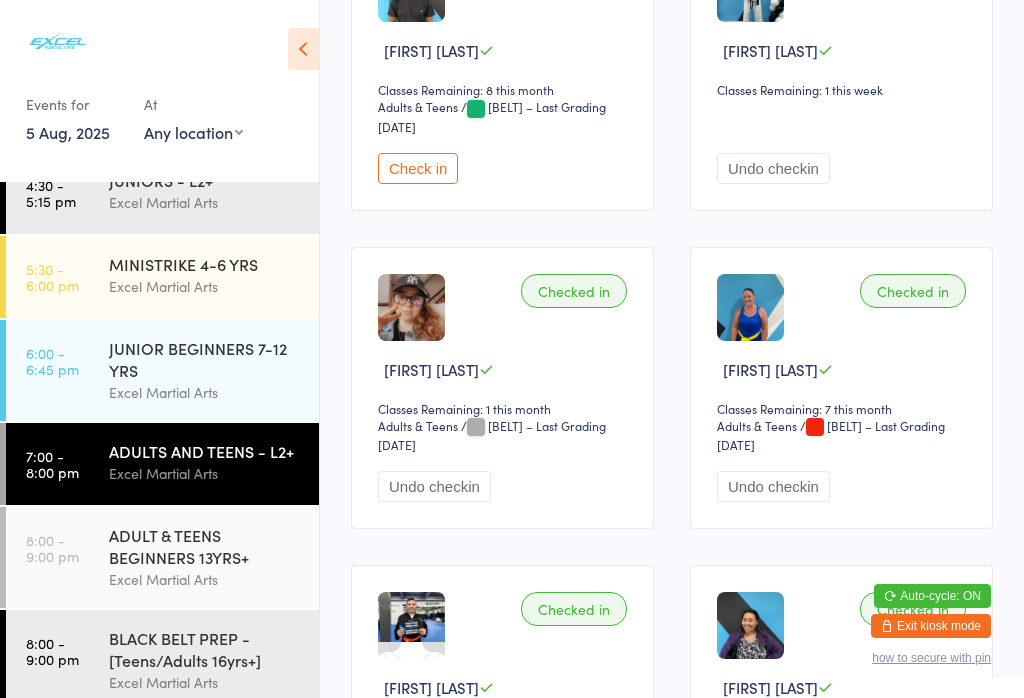 click on "Check in" at bounding box center (418, 168) 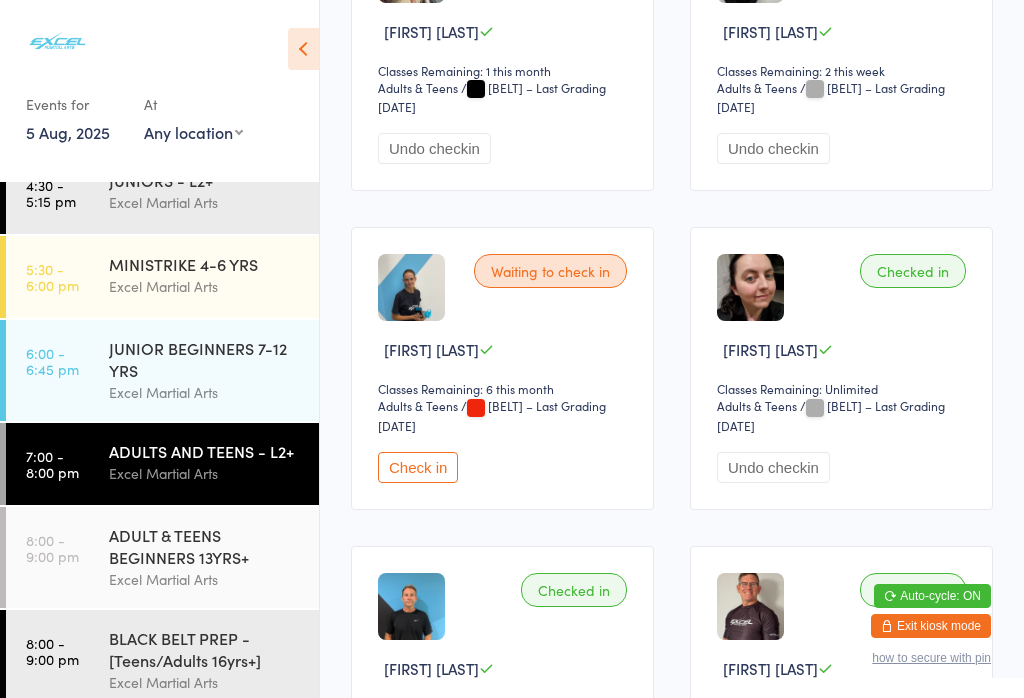 scroll, scrollTop: 2352, scrollLeft: 0, axis: vertical 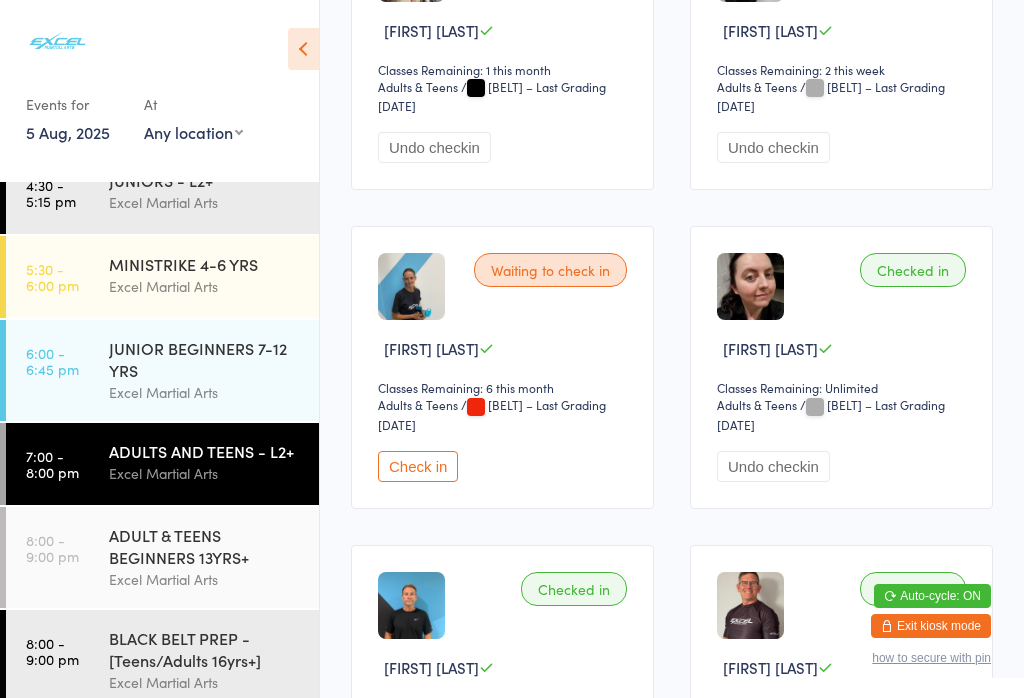 click on "Check in" at bounding box center (418, 466) 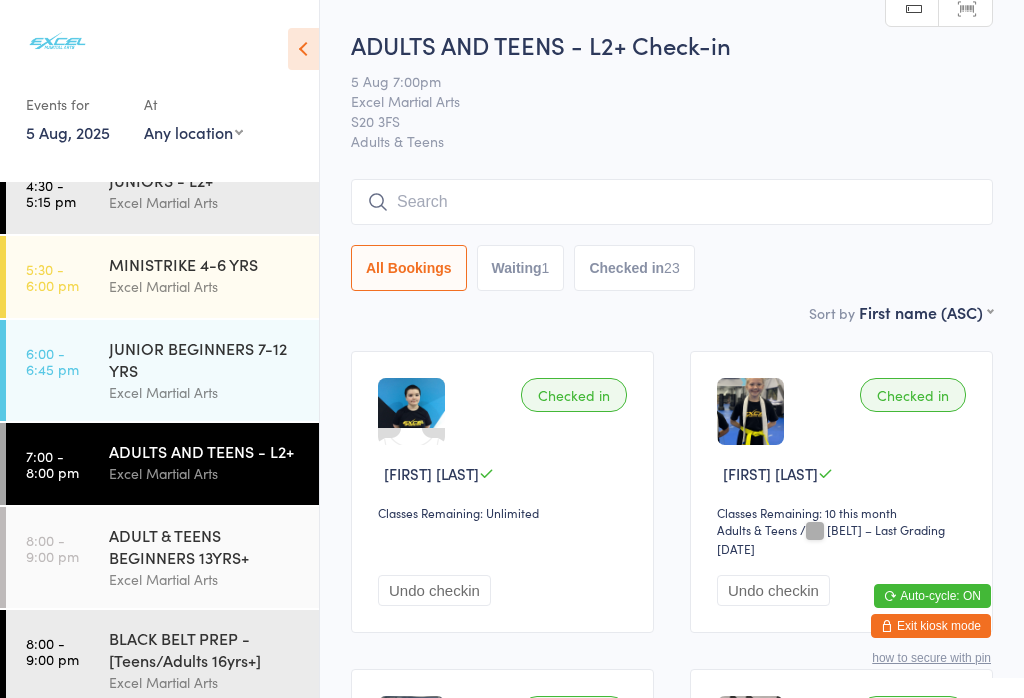 scroll, scrollTop: 0, scrollLeft: 0, axis: both 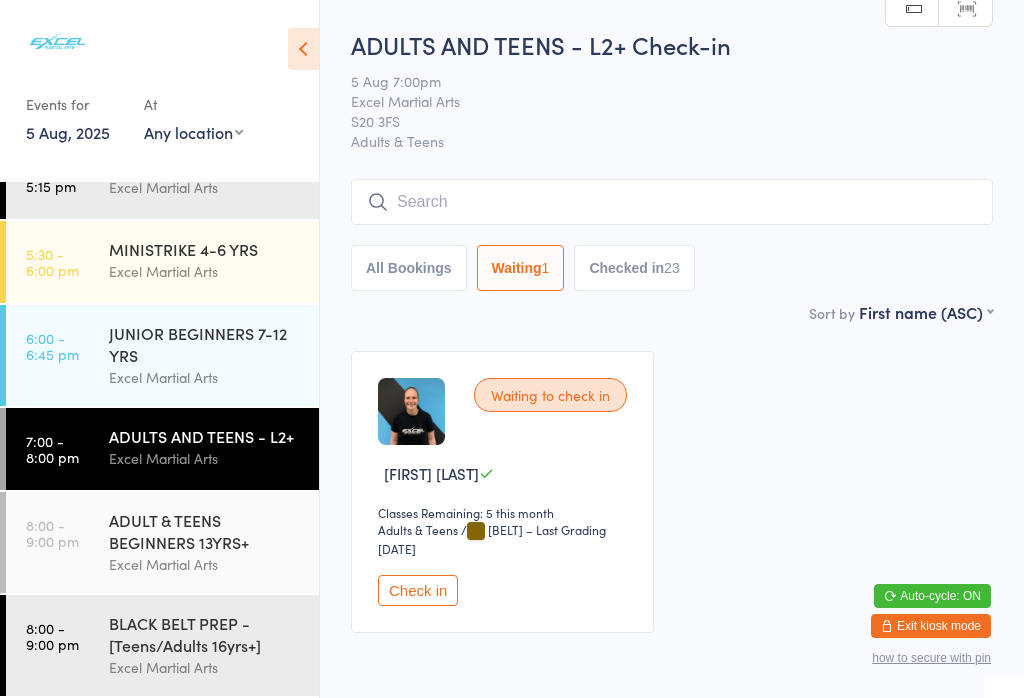 click on "ADULT & TEENS BEGINNERS 13YRS+" at bounding box center (205, 531) 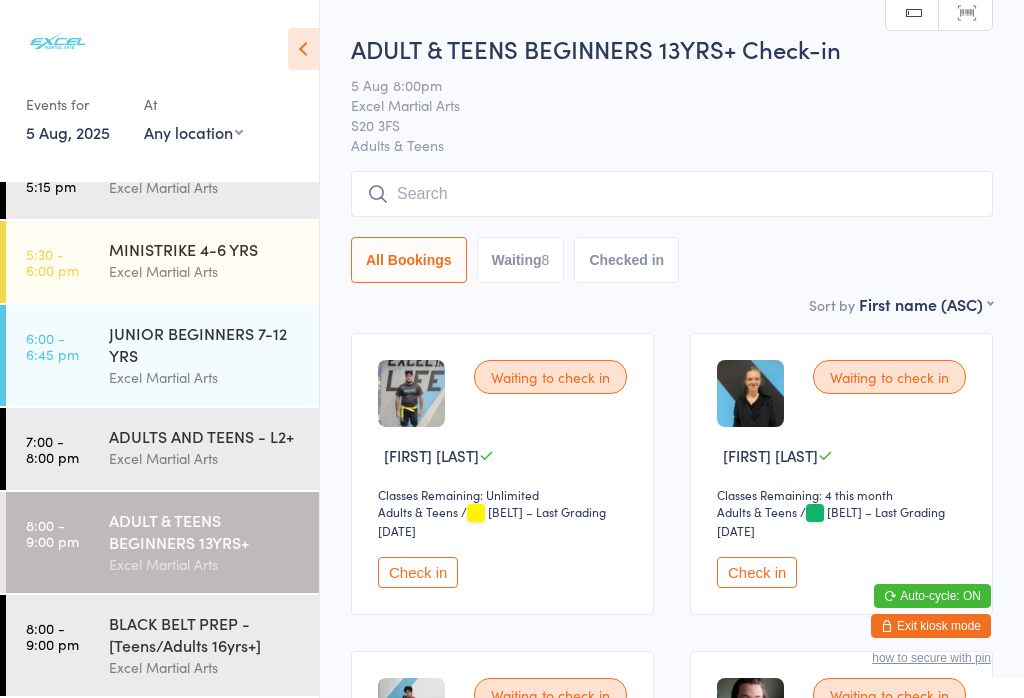 scroll, scrollTop: 117, scrollLeft: 0, axis: vertical 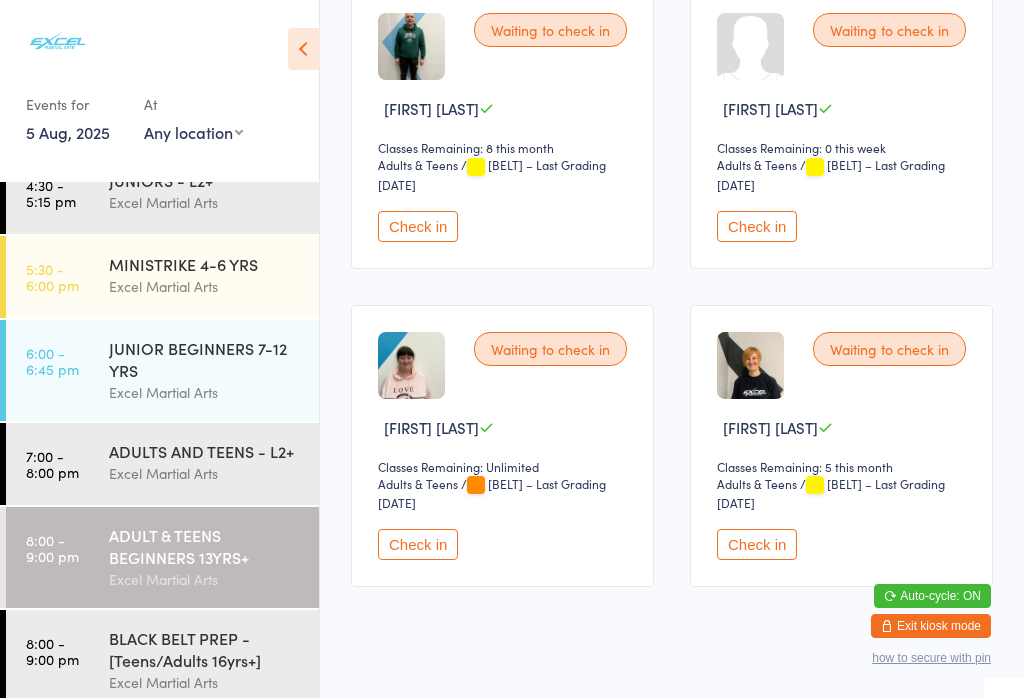 click on "Check in" at bounding box center (418, 544) 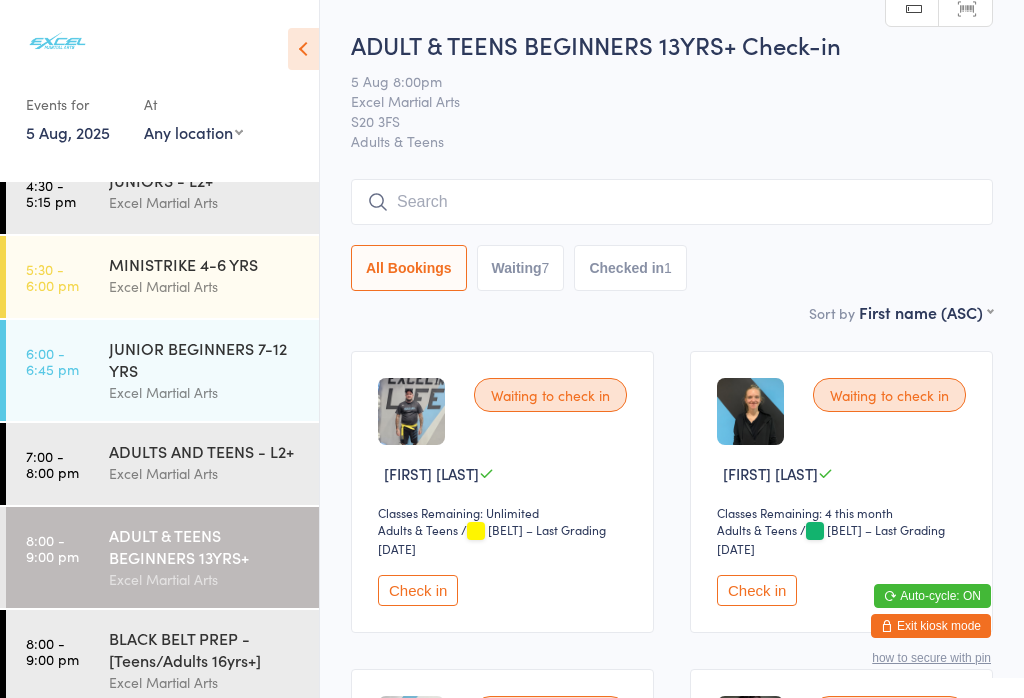 scroll, scrollTop: 0, scrollLeft: 0, axis: both 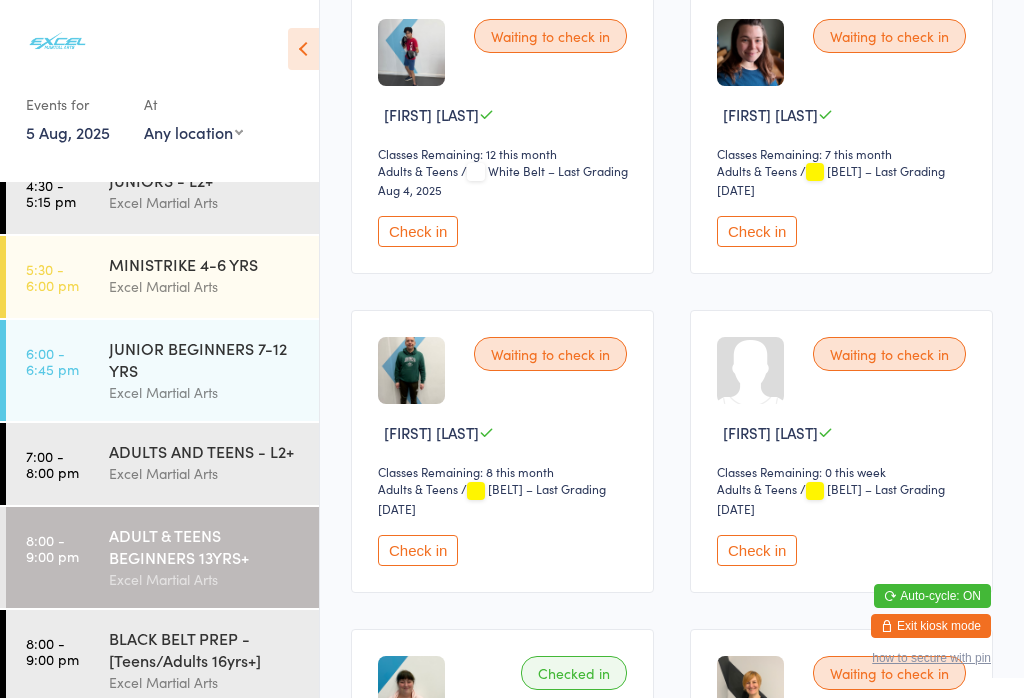 click on "Check in" at bounding box center (418, 550) 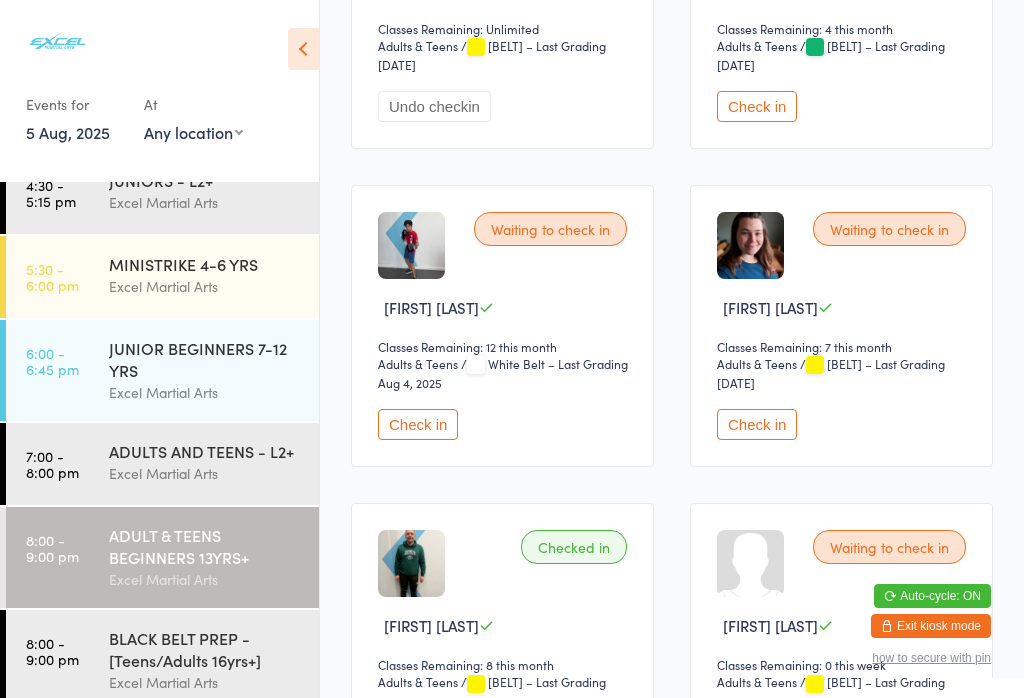 scroll, scrollTop: 496, scrollLeft: 0, axis: vertical 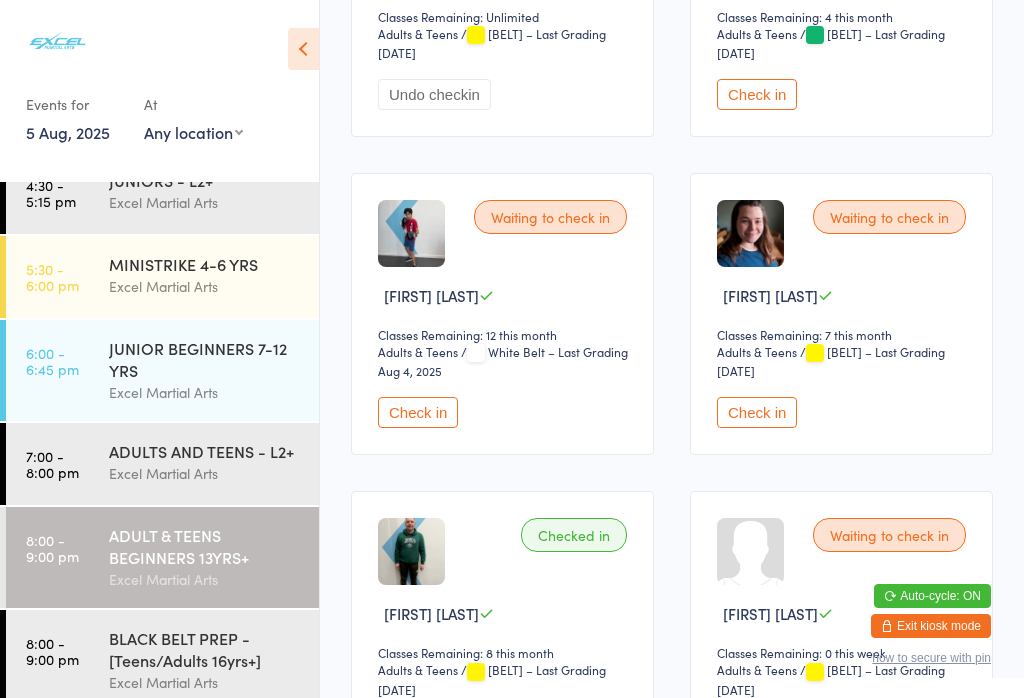 click on "Check in" at bounding box center (757, 412) 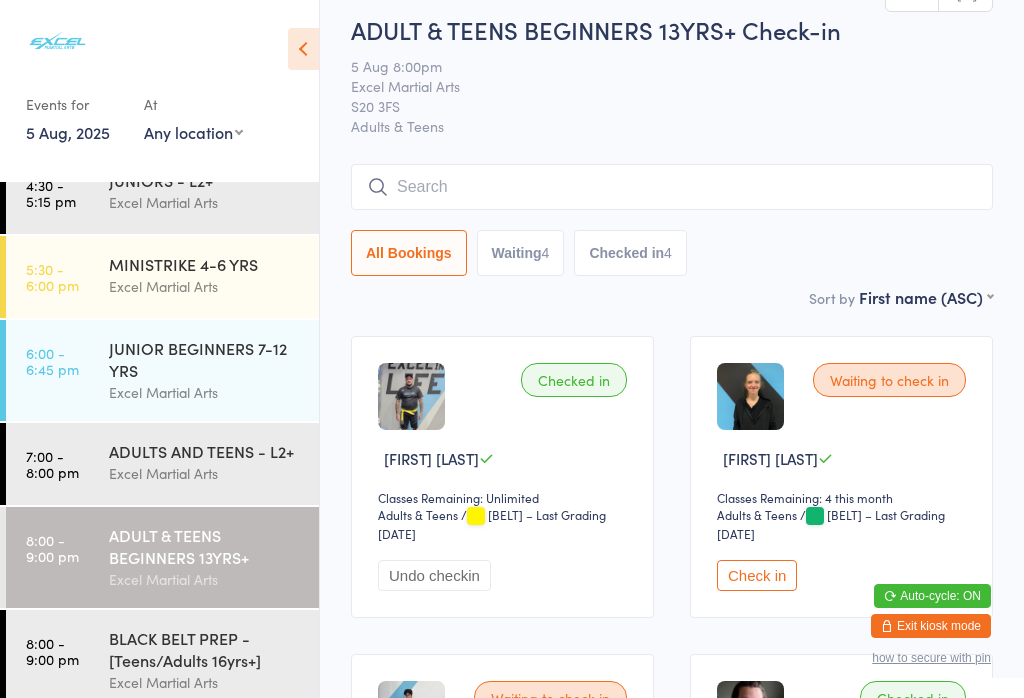 scroll, scrollTop: 99, scrollLeft: 0, axis: vertical 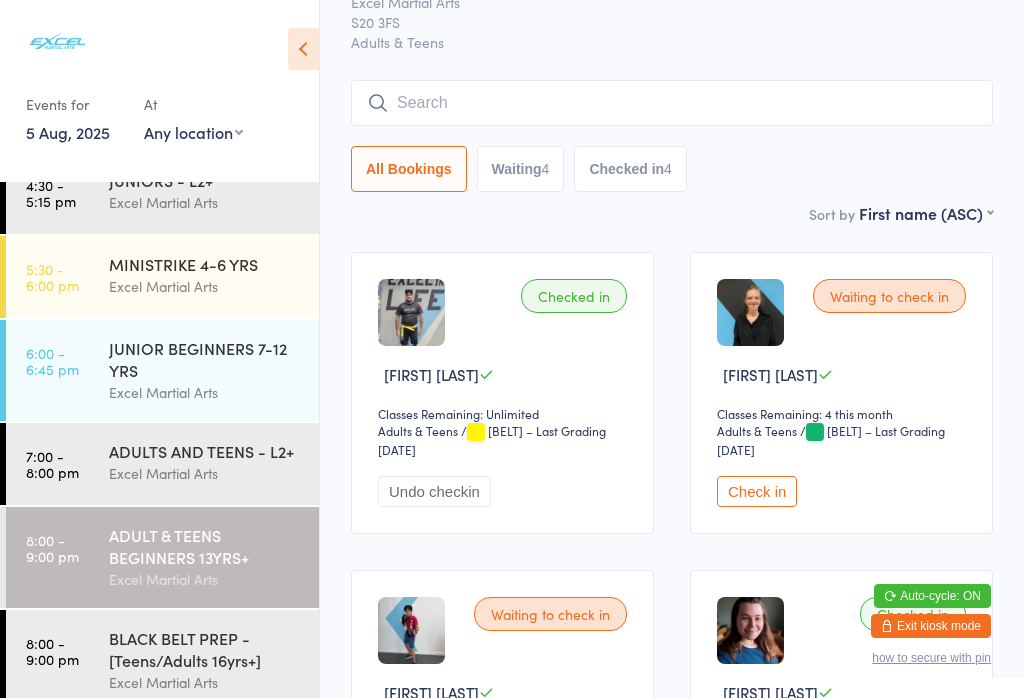 click on "Waiting  4" at bounding box center [521, 169] 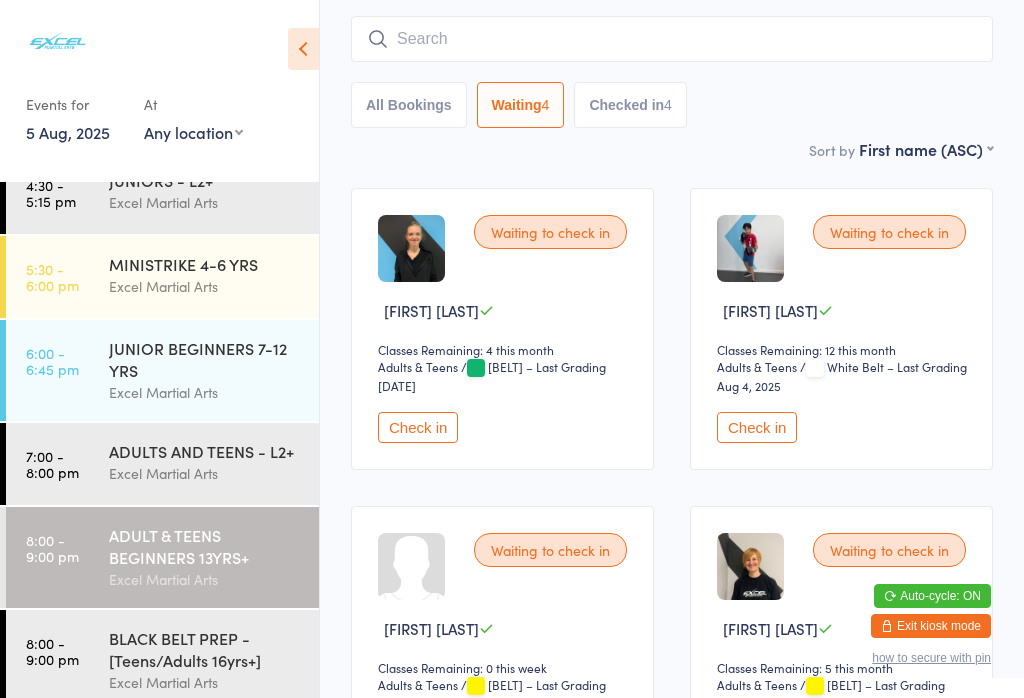 scroll, scrollTop: 156, scrollLeft: 0, axis: vertical 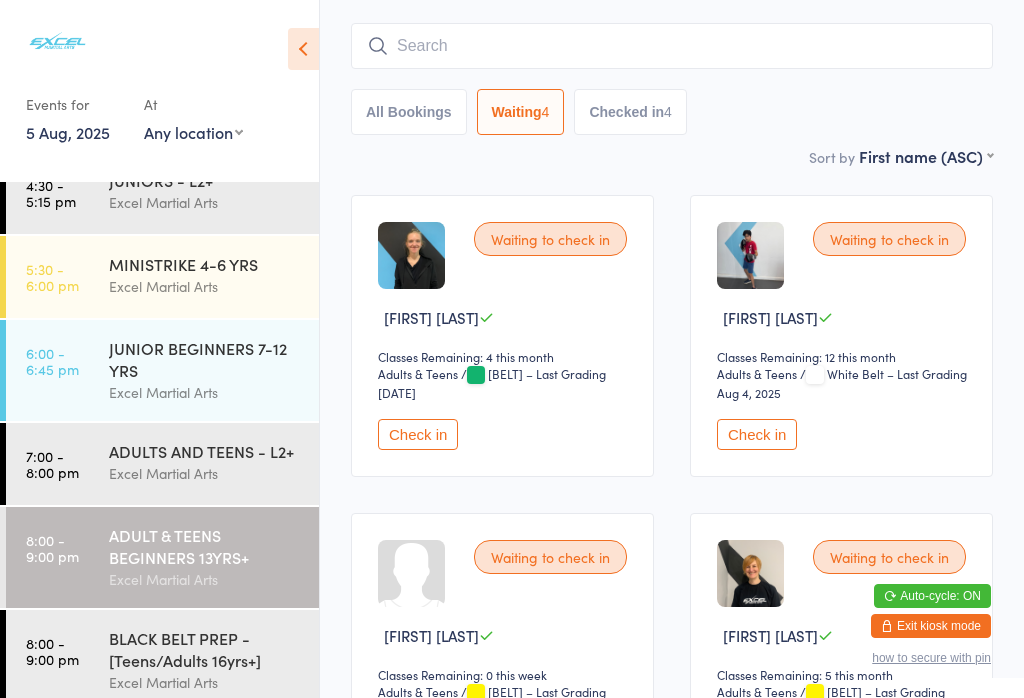 click on "BLACK BELT PREP - [Teens/Adults 16yrs+]" at bounding box center [205, 649] 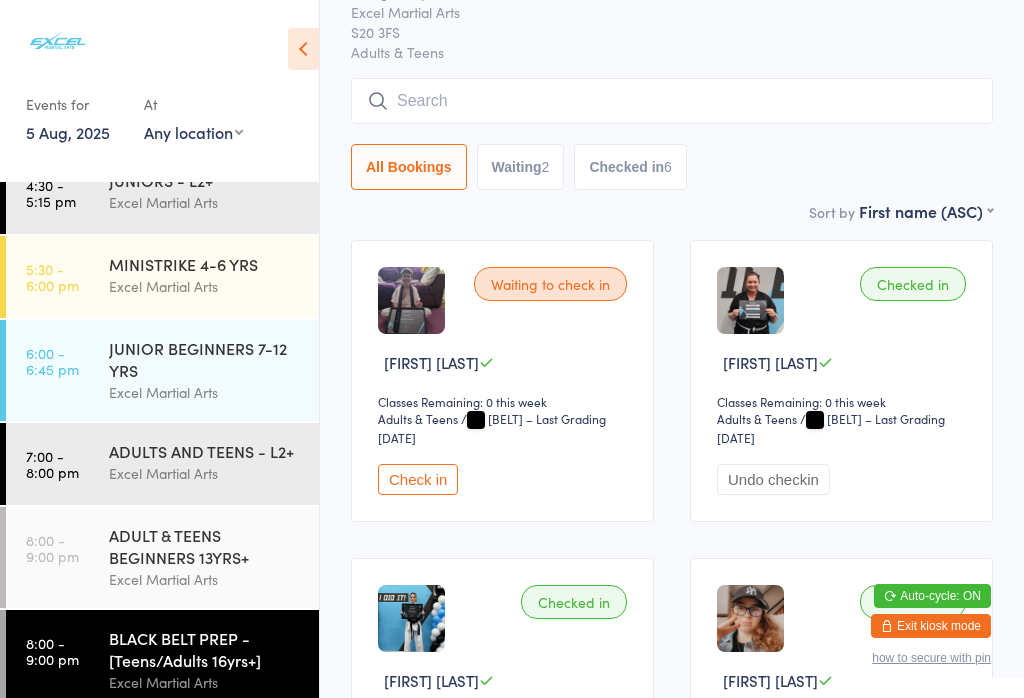 scroll, scrollTop: 109, scrollLeft: 0, axis: vertical 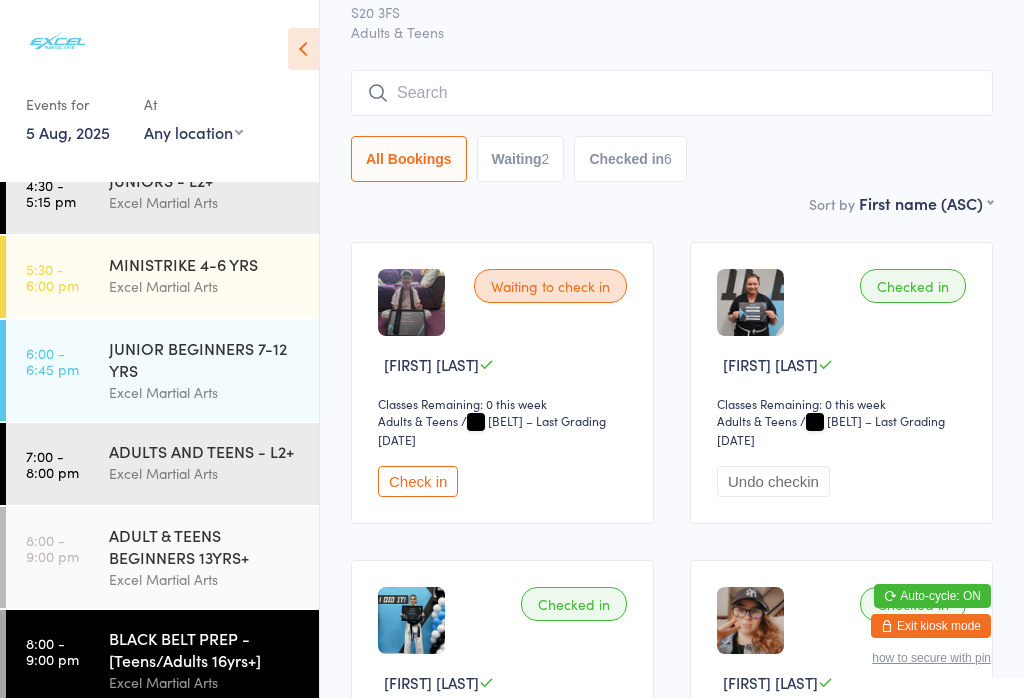 click on "Check in" at bounding box center [418, 481] 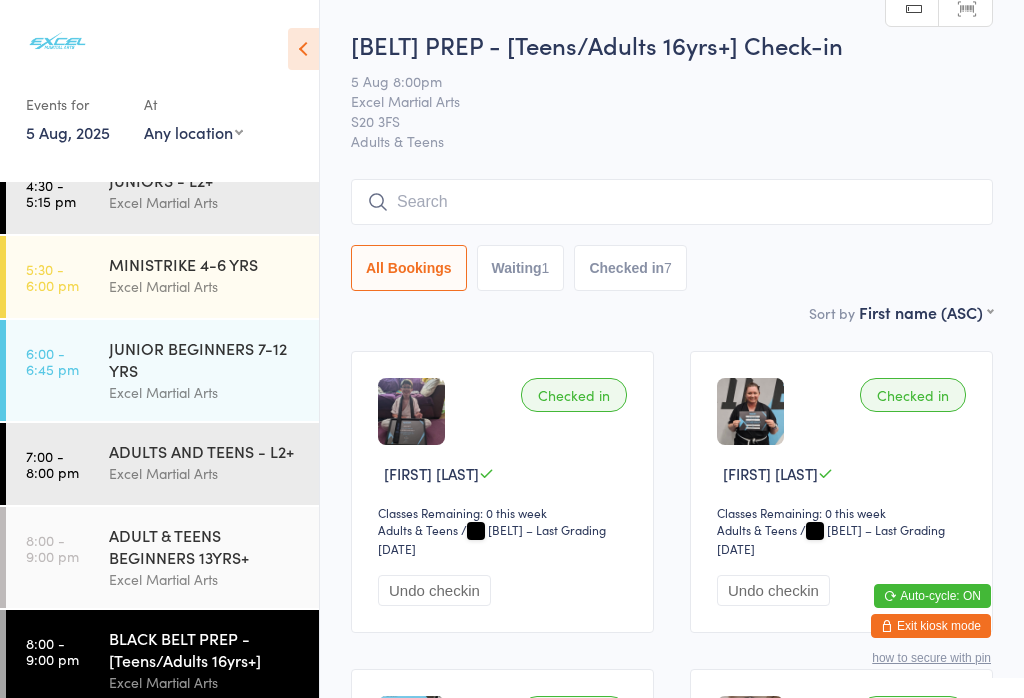 scroll, scrollTop: 0, scrollLeft: 0, axis: both 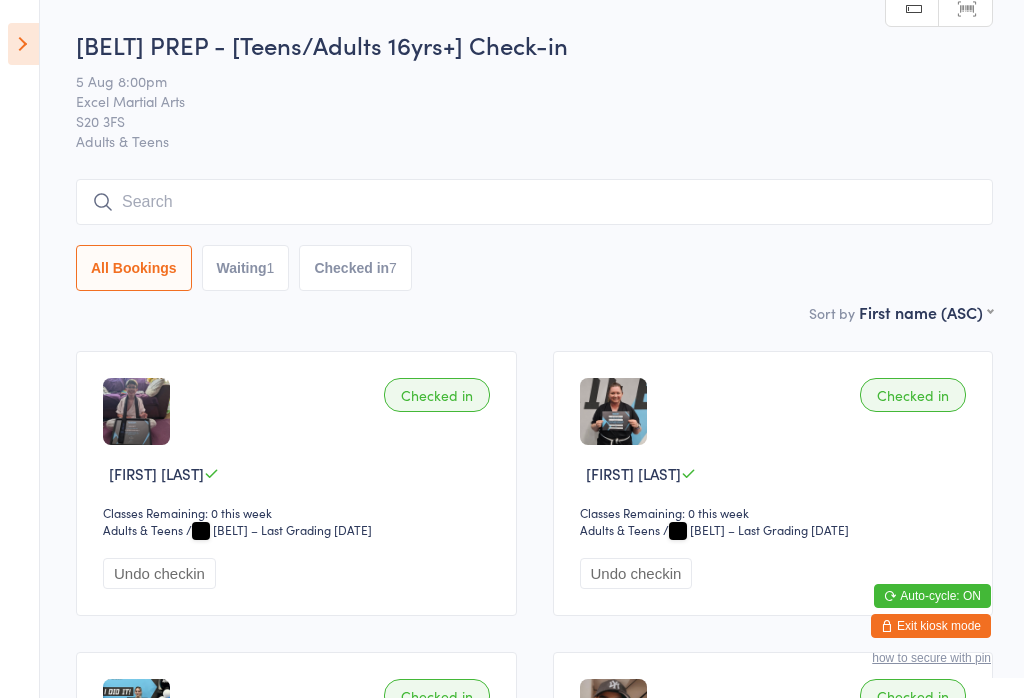 click at bounding box center [23, 44] 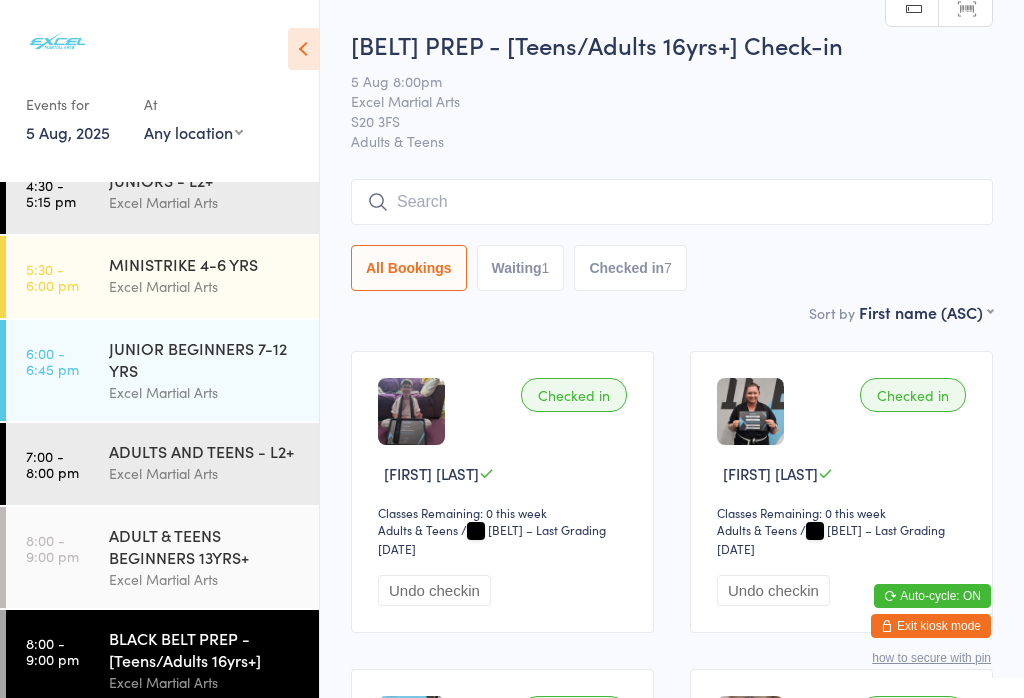 click on "ADULT & TEENS BEGINNERS 13YRS+" at bounding box center (205, 546) 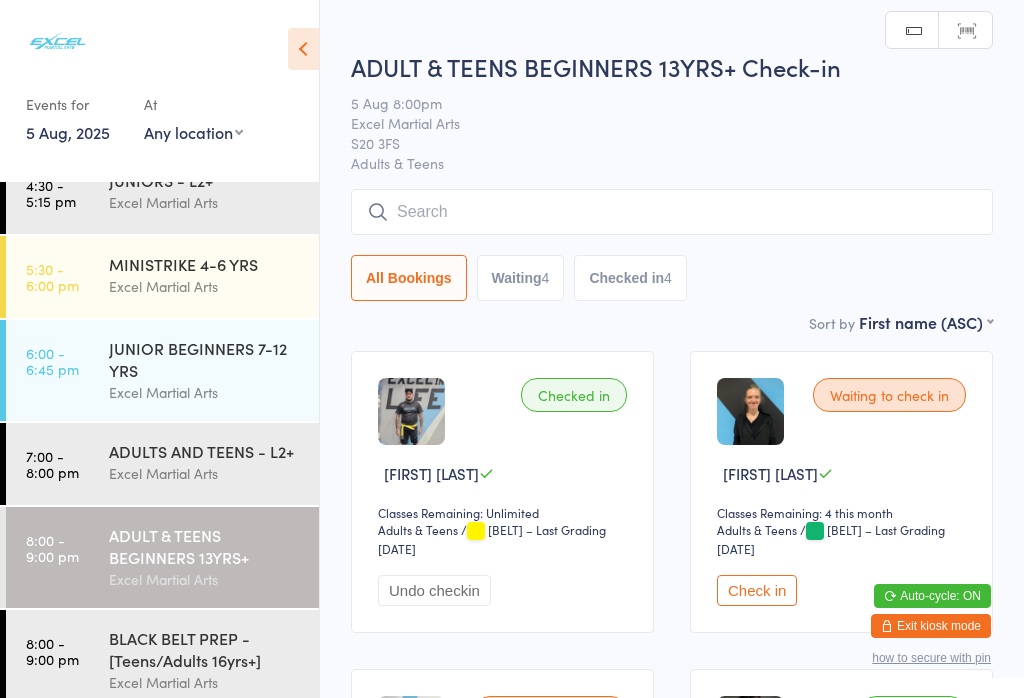 click on "Waiting  4" at bounding box center [521, 278] 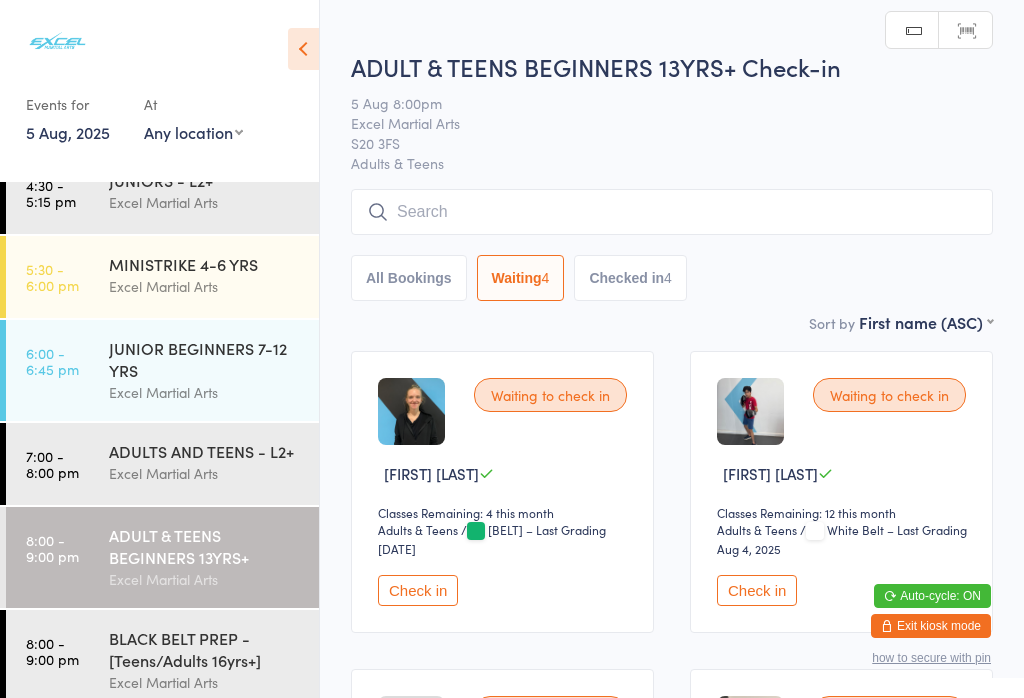 click at bounding box center [303, 49] 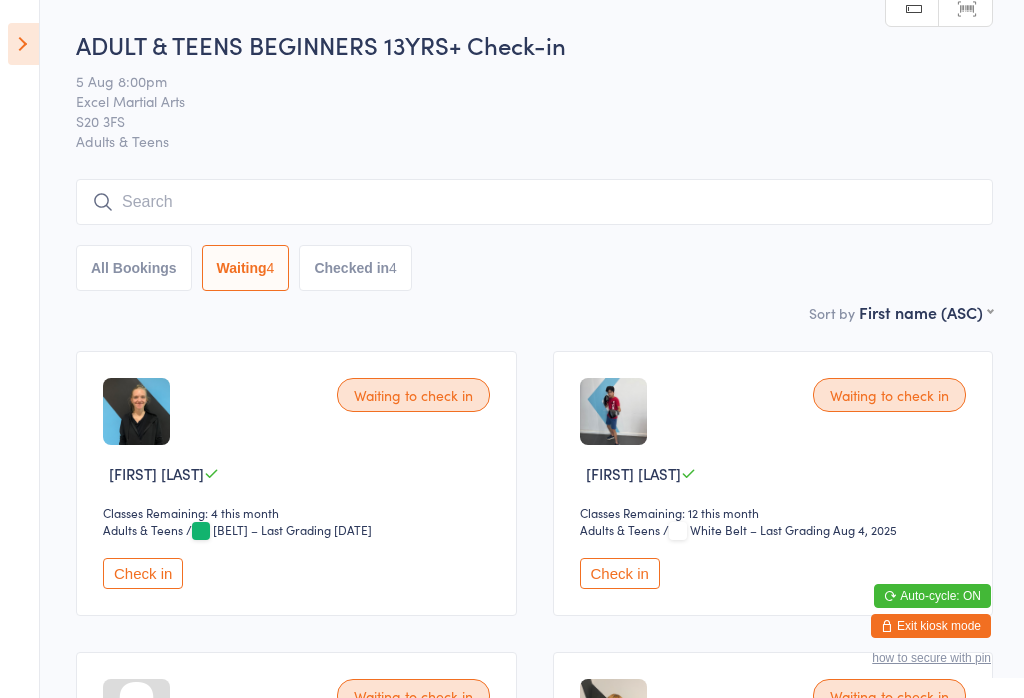 click on "Check in" at bounding box center (143, 573) 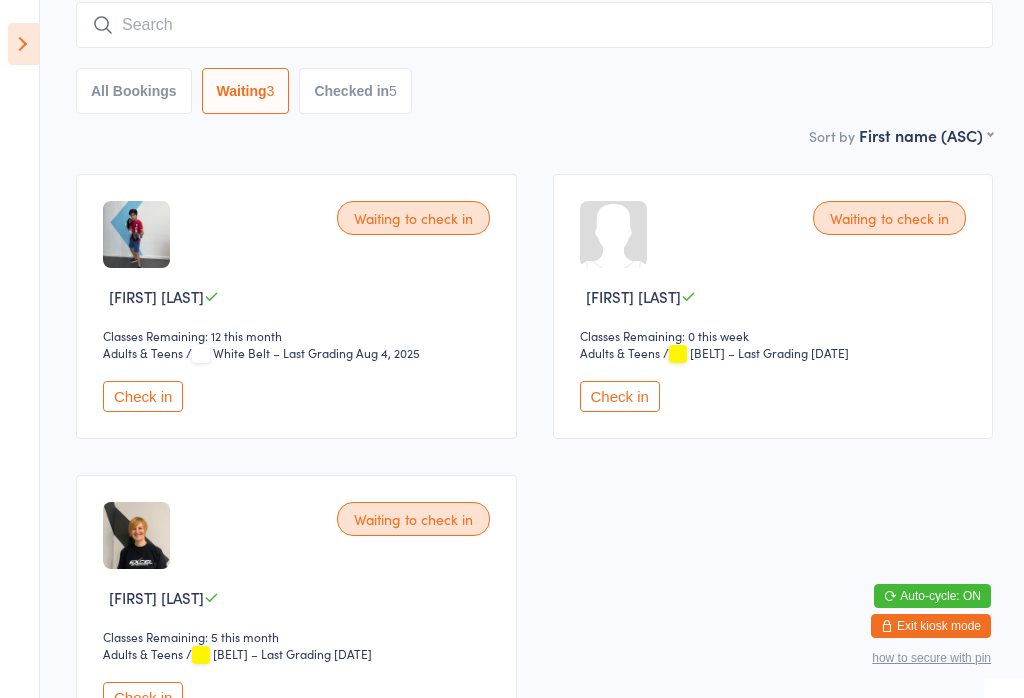 scroll, scrollTop: 181, scrollLeft: 0, axis: vertical 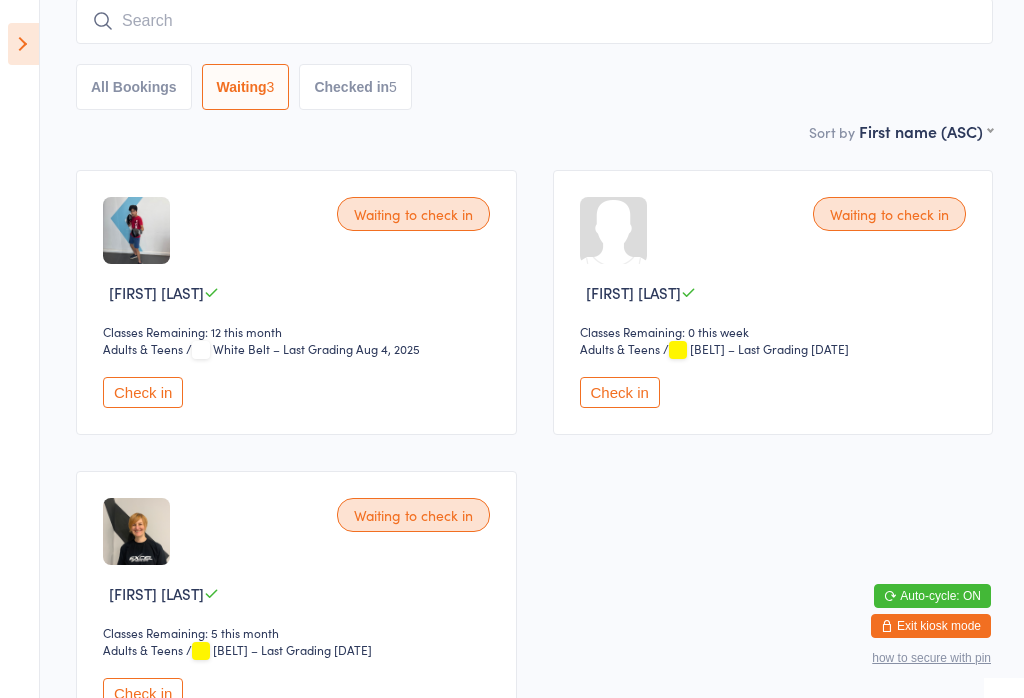 click on "Check in" at bounding box center (620, 392) 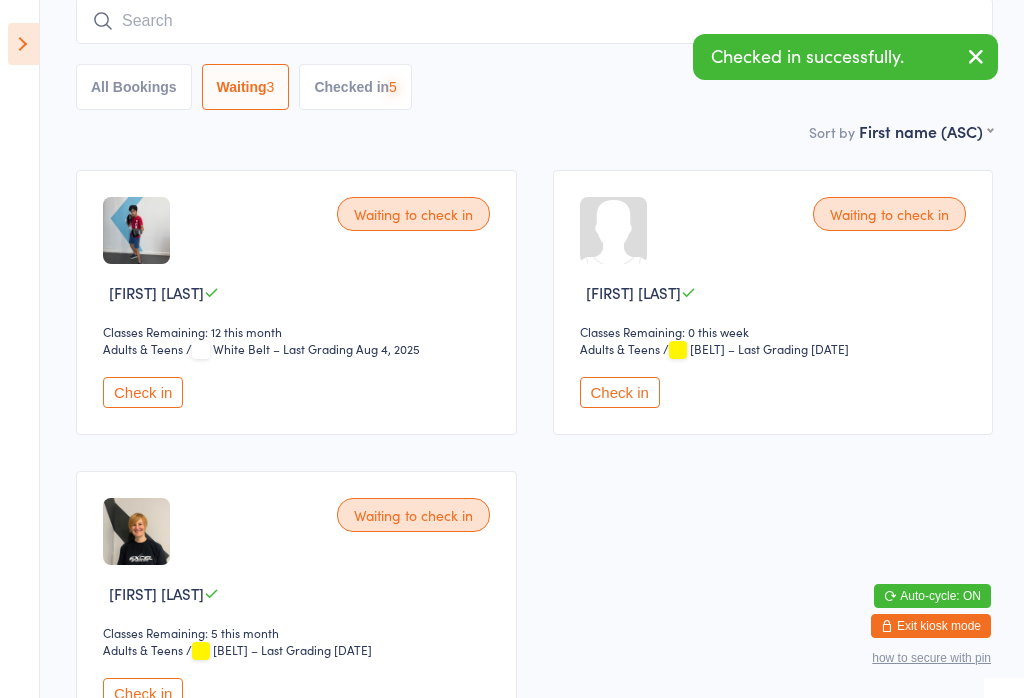 scroll, scrollTop: 44, scrollLeft: 0, axis: vertical 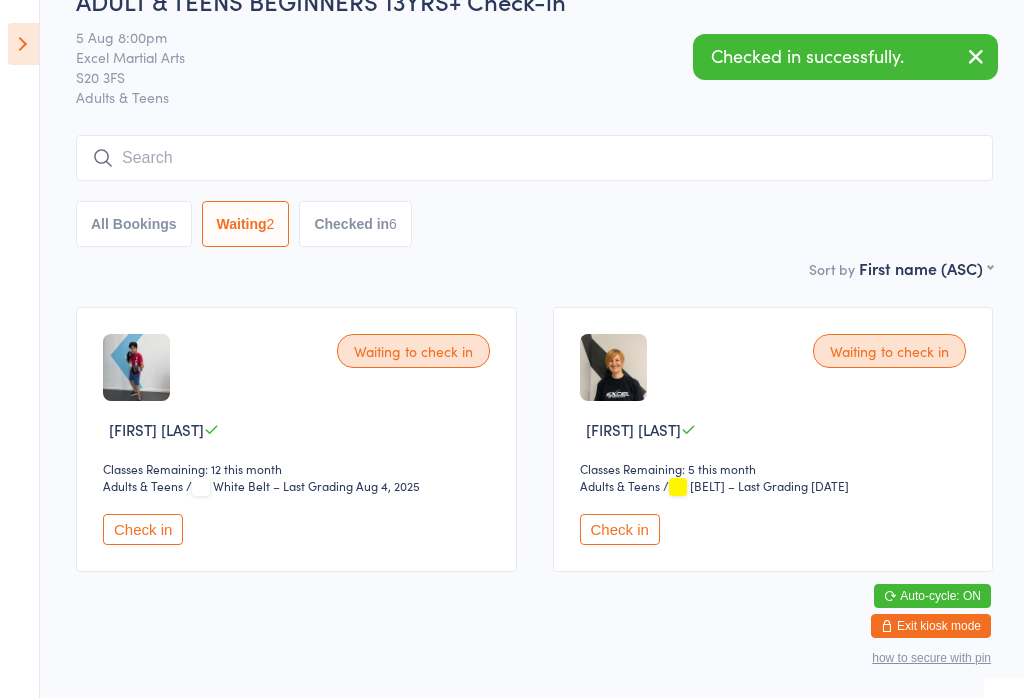 click on "Checked in  6" at bounding box center (355, 224) 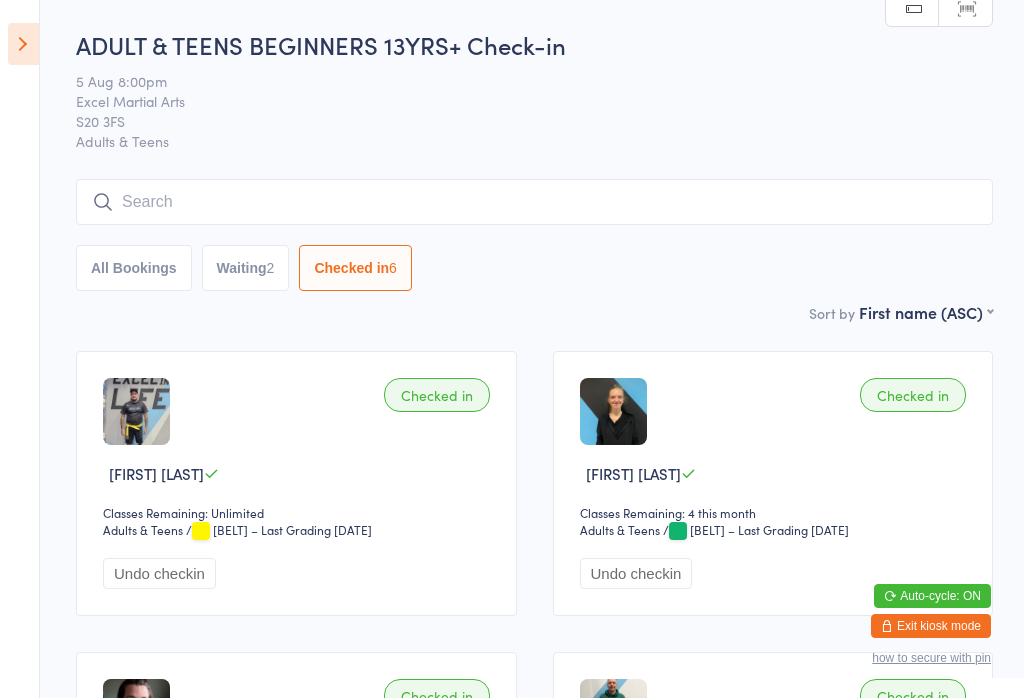 scroll, scrollTop: 0, scrollLeft: 0, axis: both 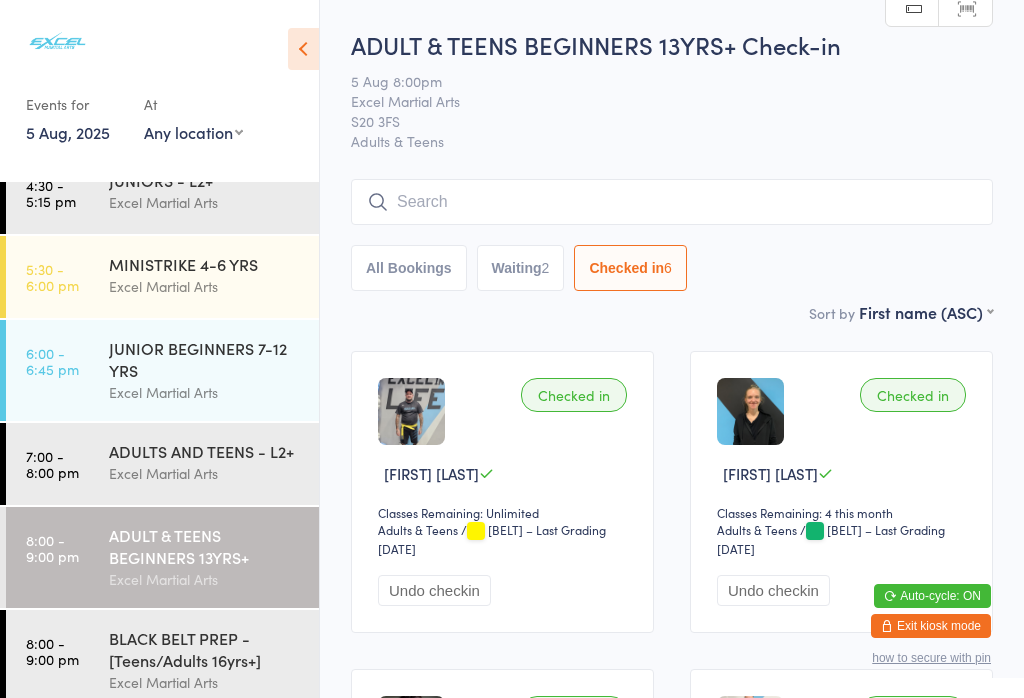 click at bounding box center (303, 49) 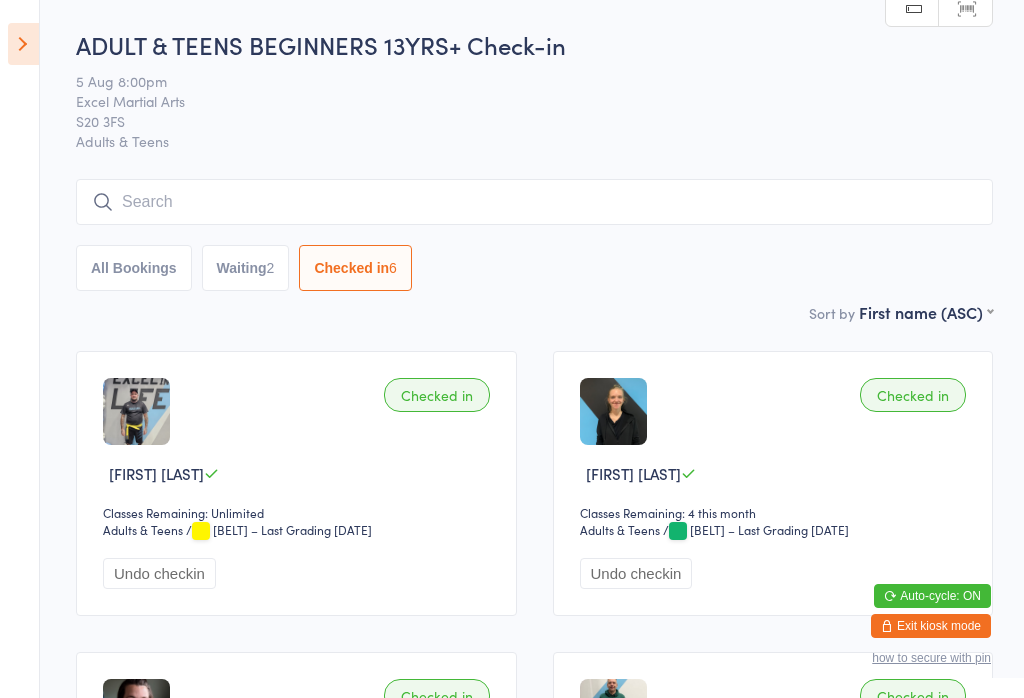 click at bounding box center [23, 44] 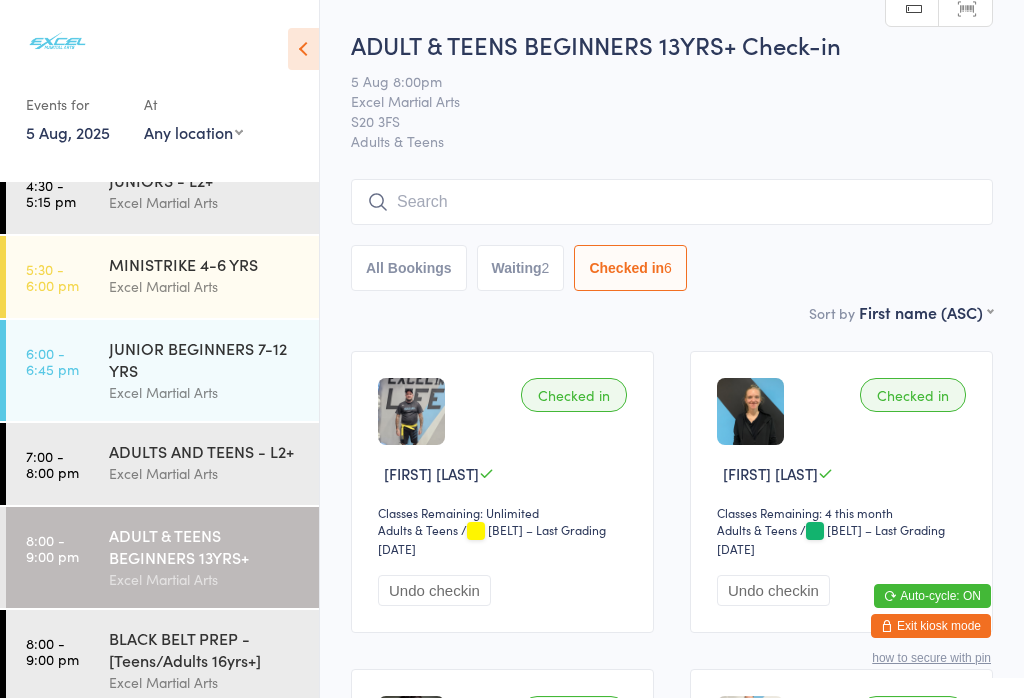 click at bounding box center (303, 49) 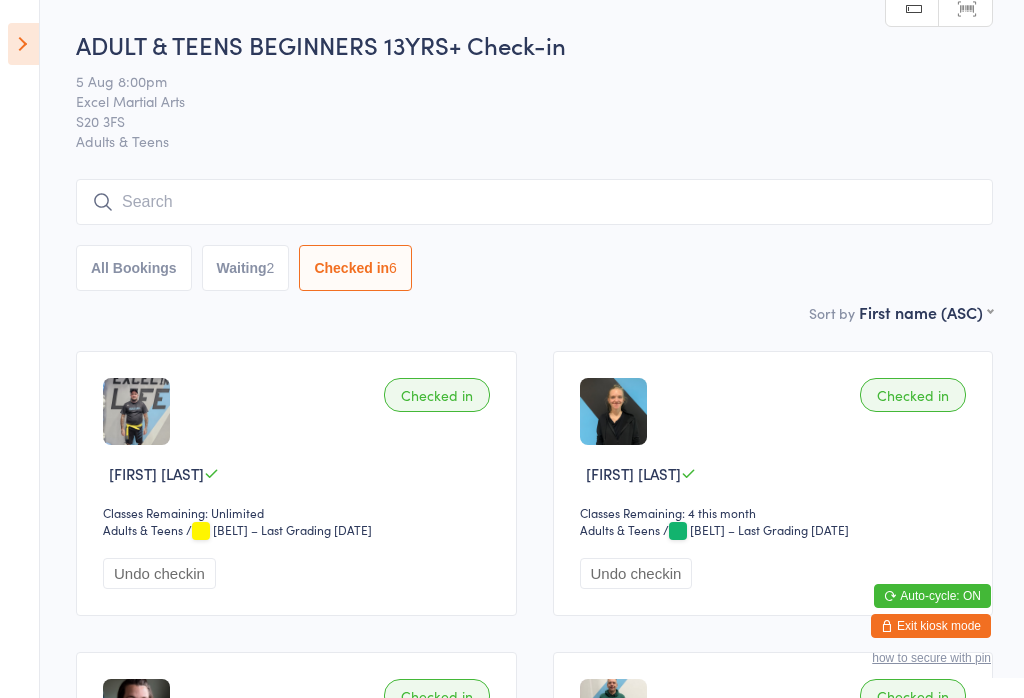 click at bounding box center [23, 44] 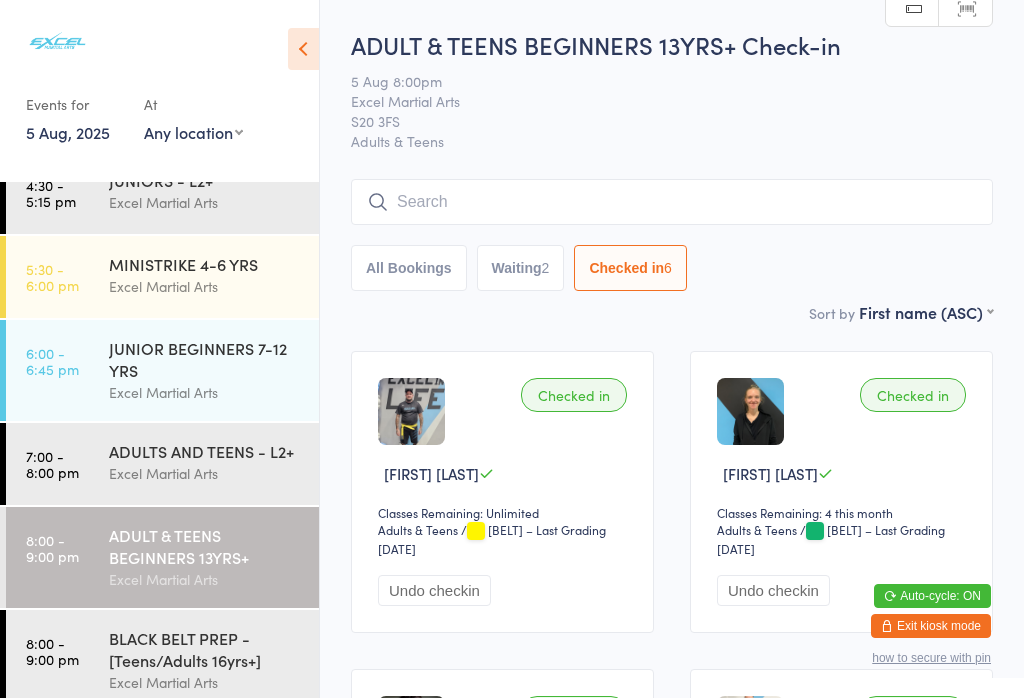 click on "5 Aug, 2025" at bounding box center [68, 132] 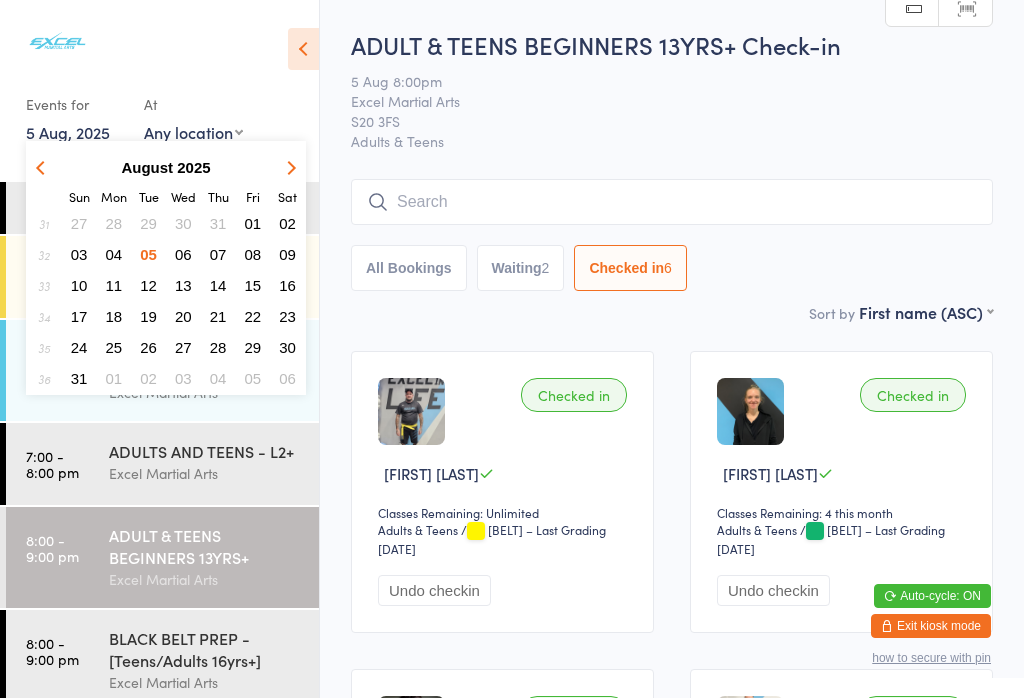click on "09" at bounding box center [287, 254] 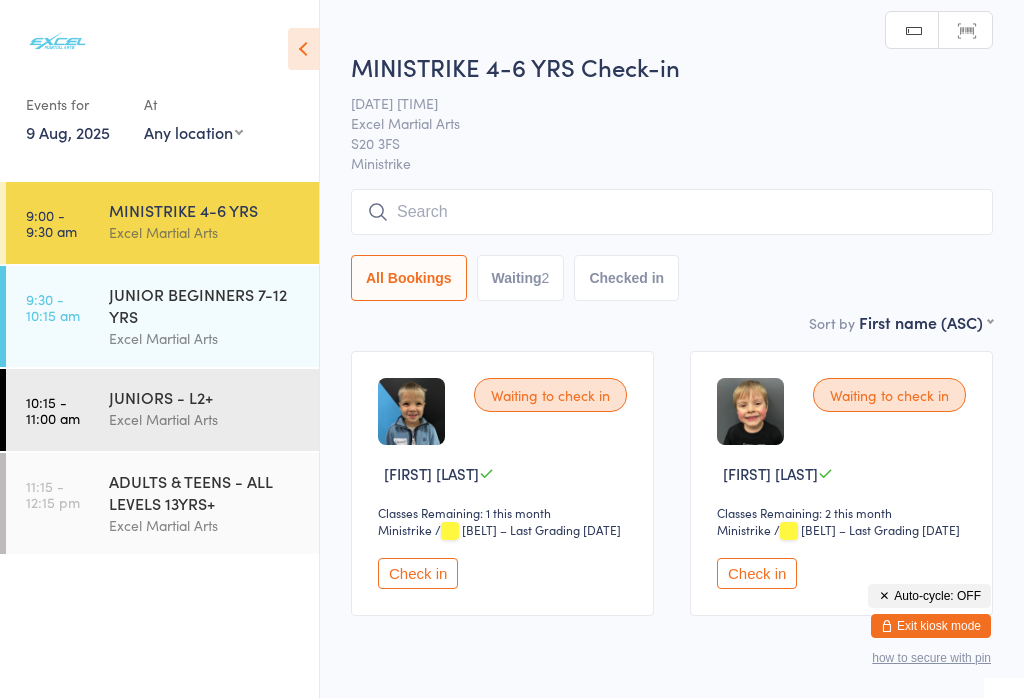 scroll, scrollTop: 0, scrollLeft: 0, axis: both 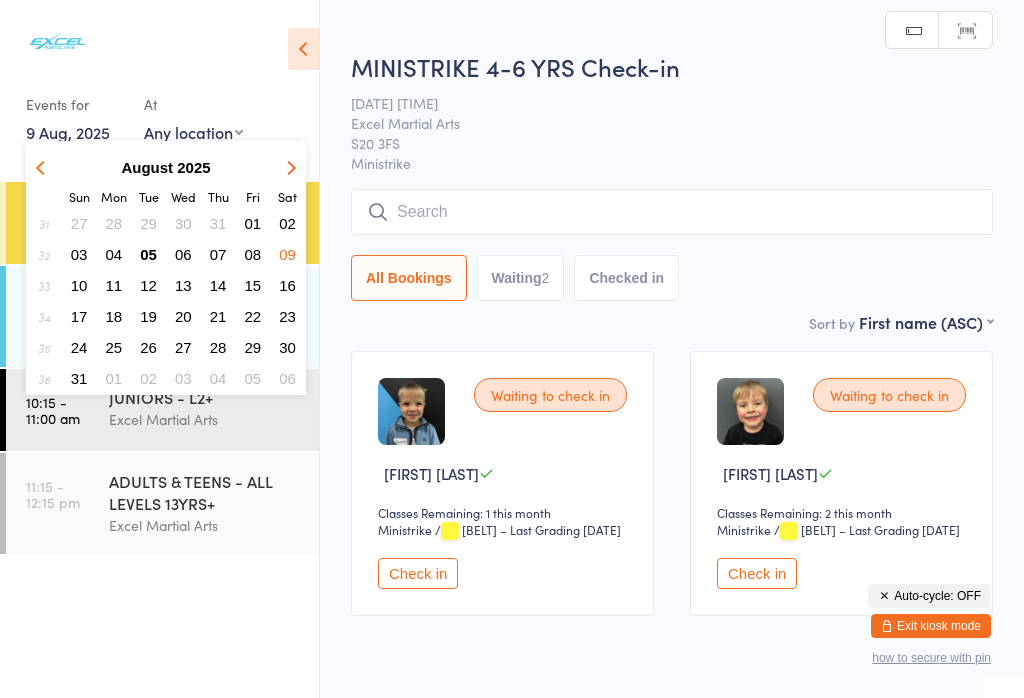 click on "03" at bounding box center [79, 254] 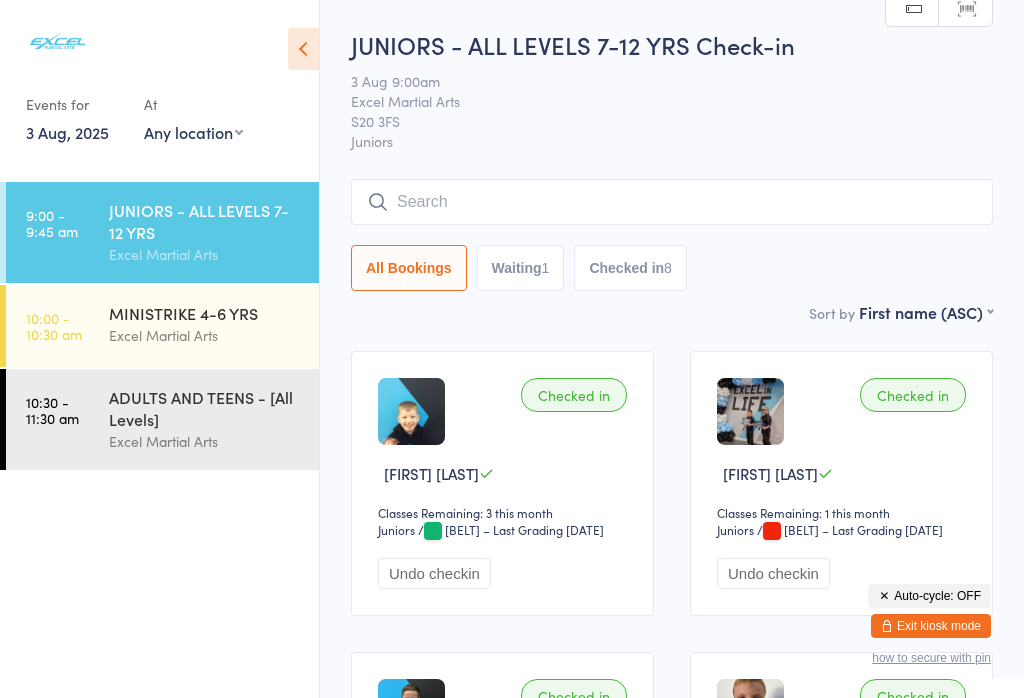 click on "3 Aug, 2025" at bounding box center (67, 132) 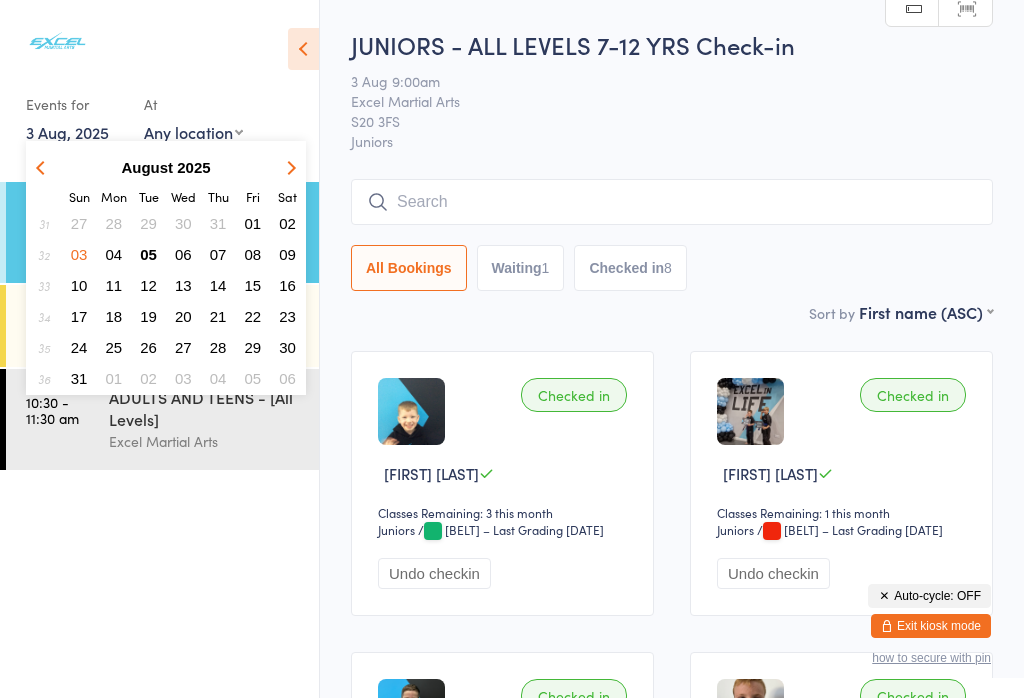 click on "17" at bounding box center (79, 316) 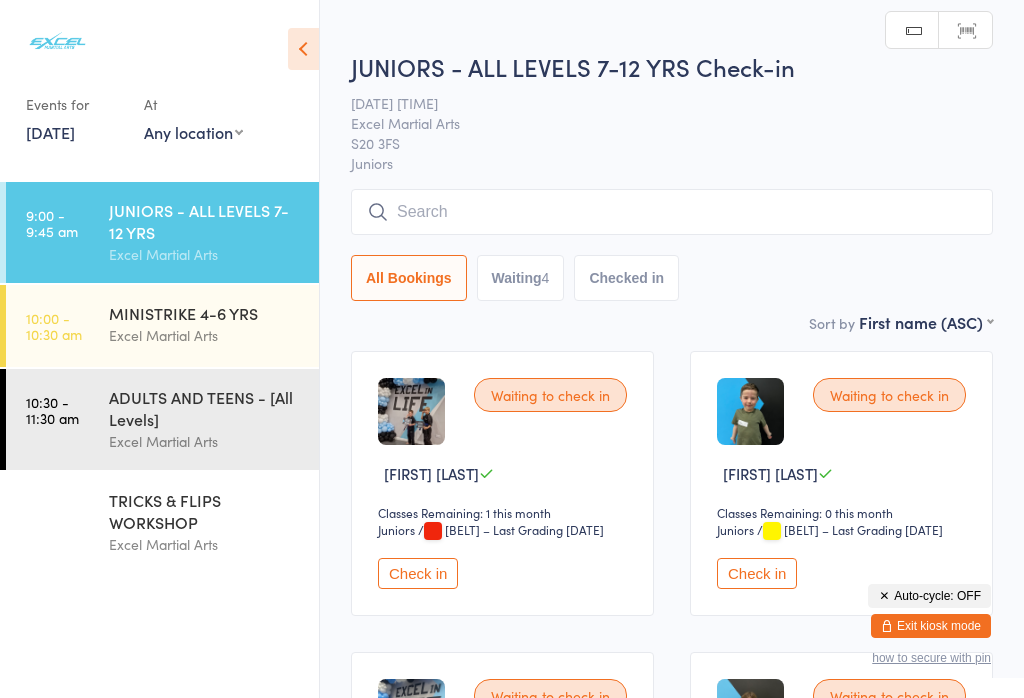click on "Excel Martial Arts" at bounding box center [205, 544] 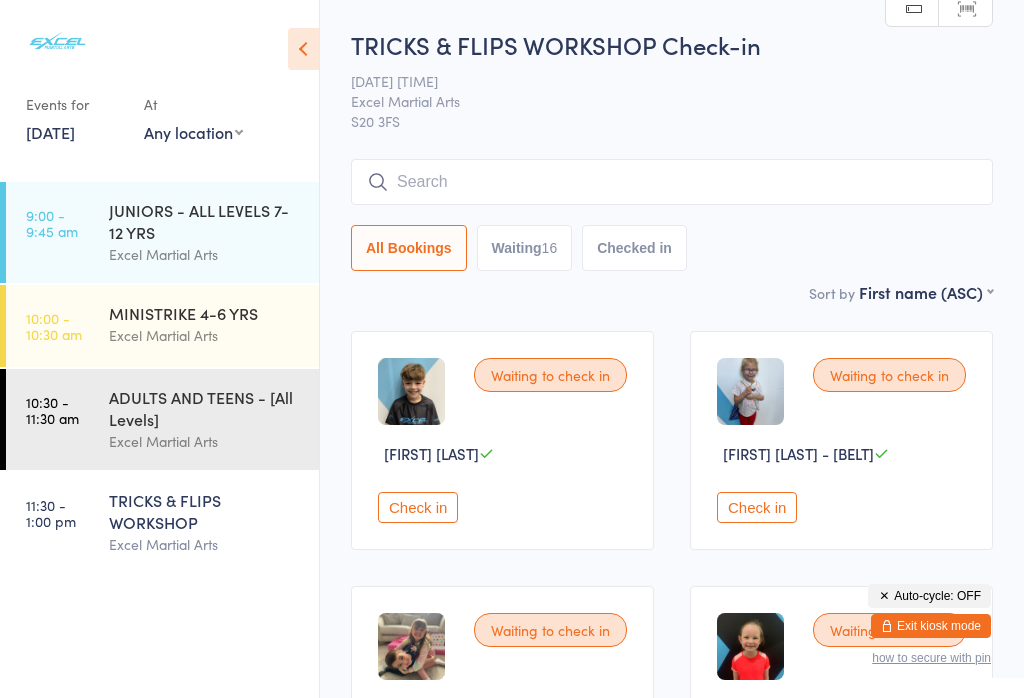 click on "[DATE]" at bounding box center [50, 132] 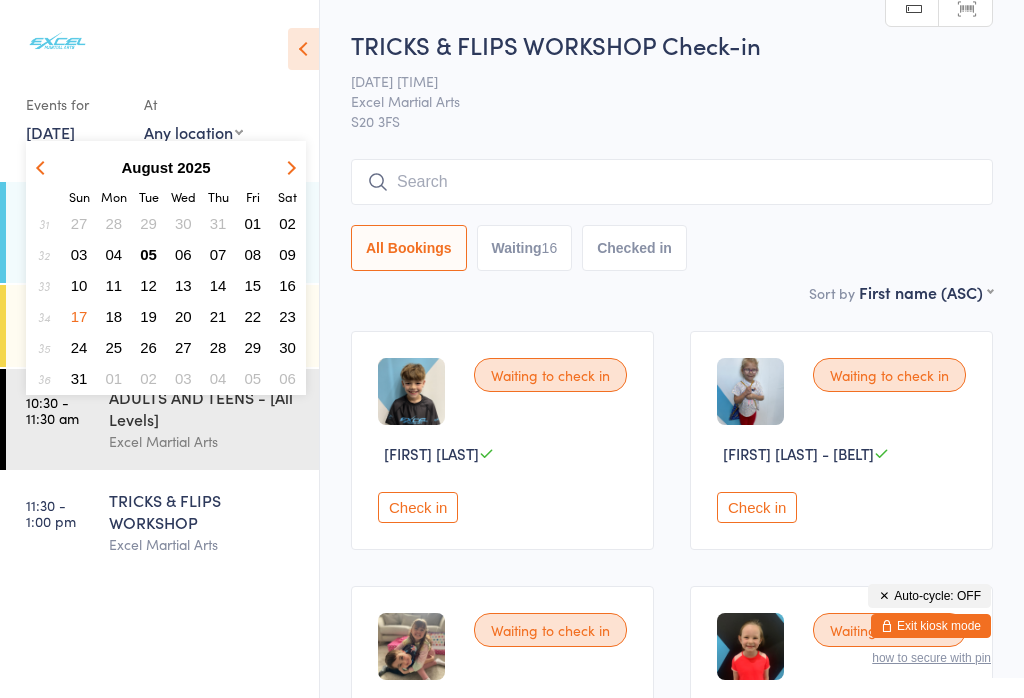 click on "05" at bounding box center [148, 254] 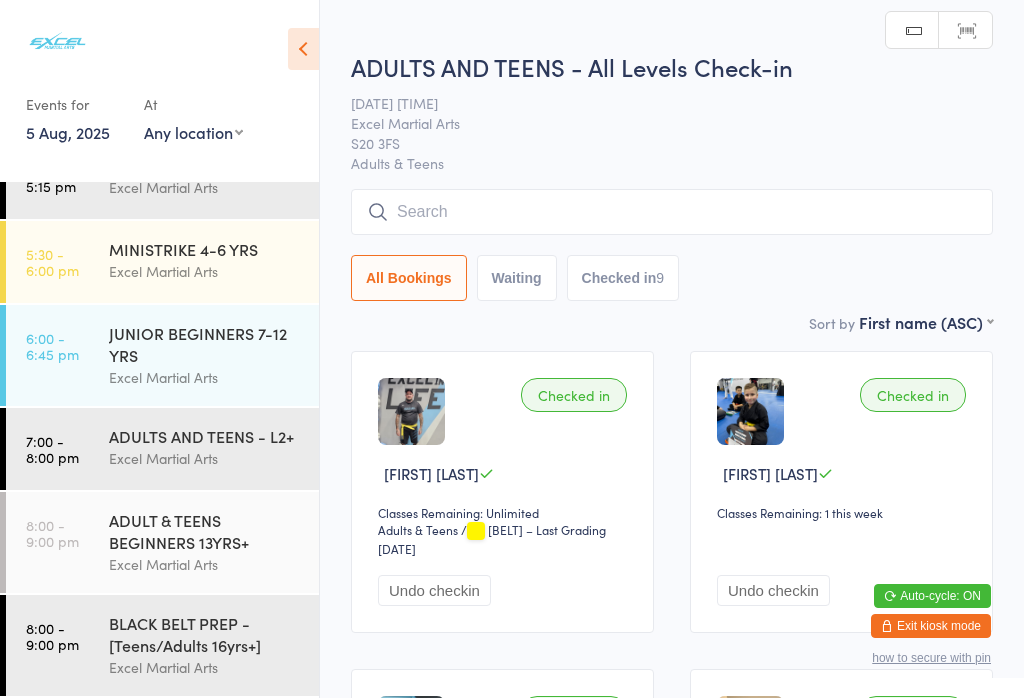 scroll, scrollTop: 164, scrollLeft: 0, axis: vertical 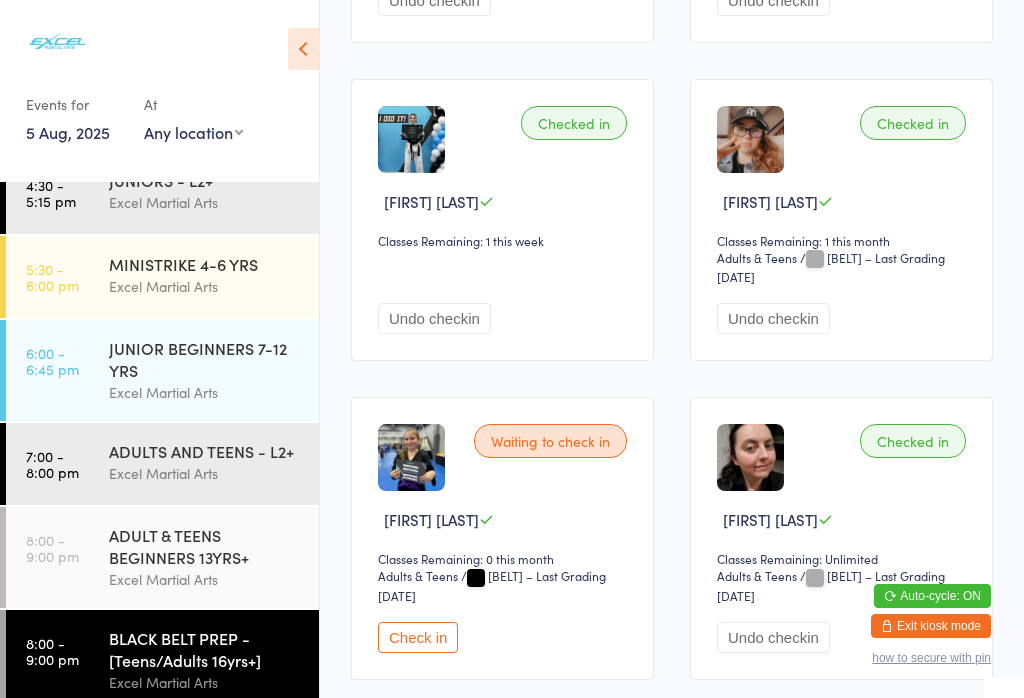 click on "Check in" at bounding box center (418, 637) 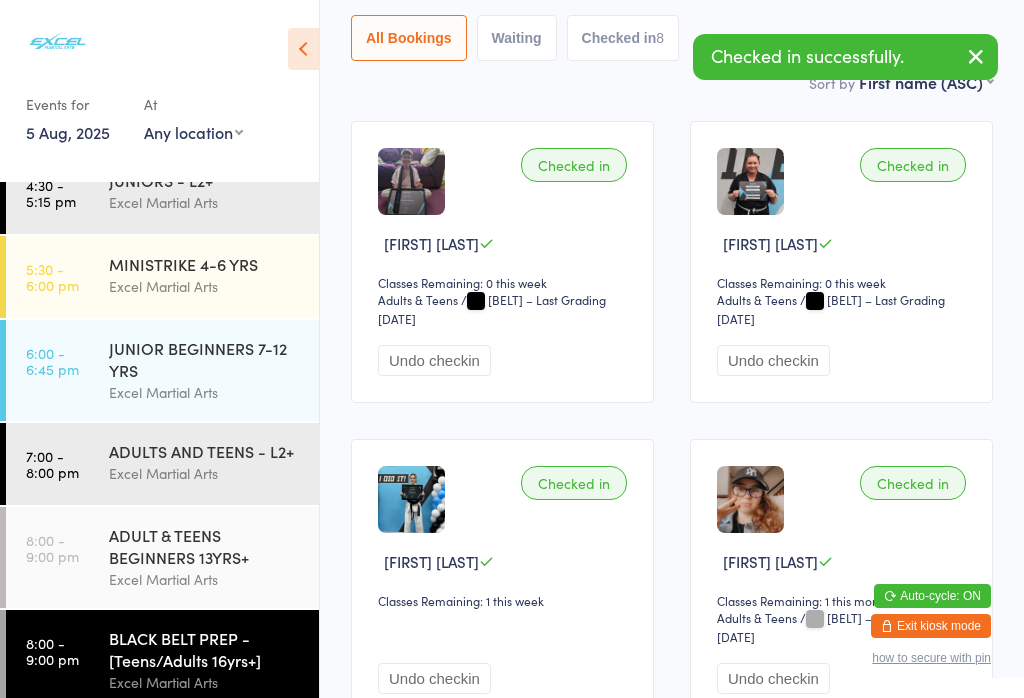 scroll, scrollTop: 179, scrollLeft: 0, axis: vertical 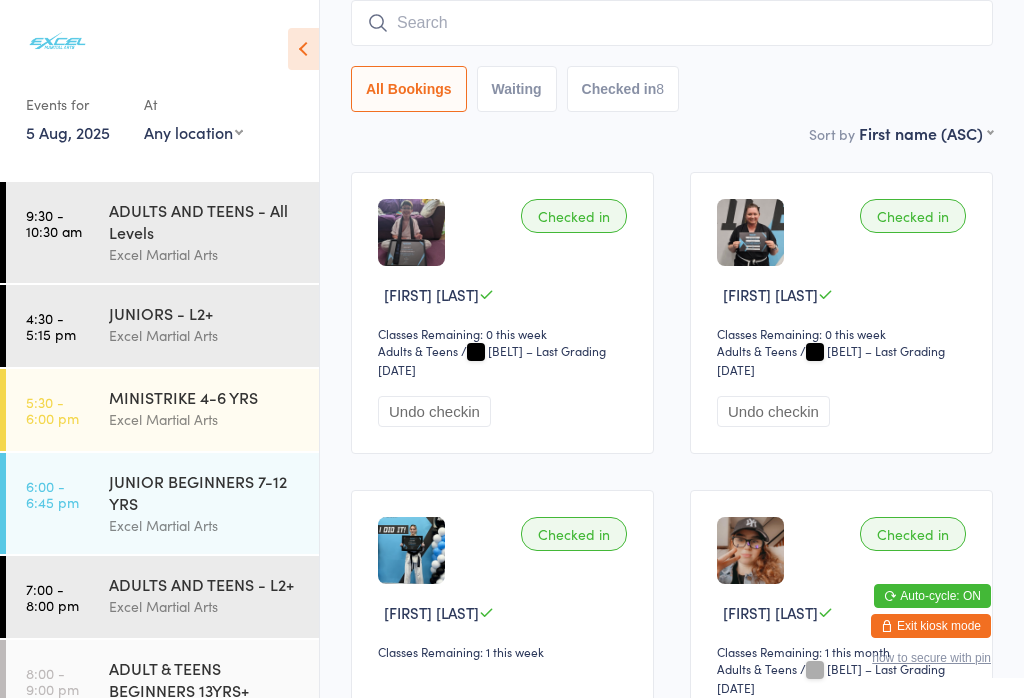 click at bounding box center [57, 41] 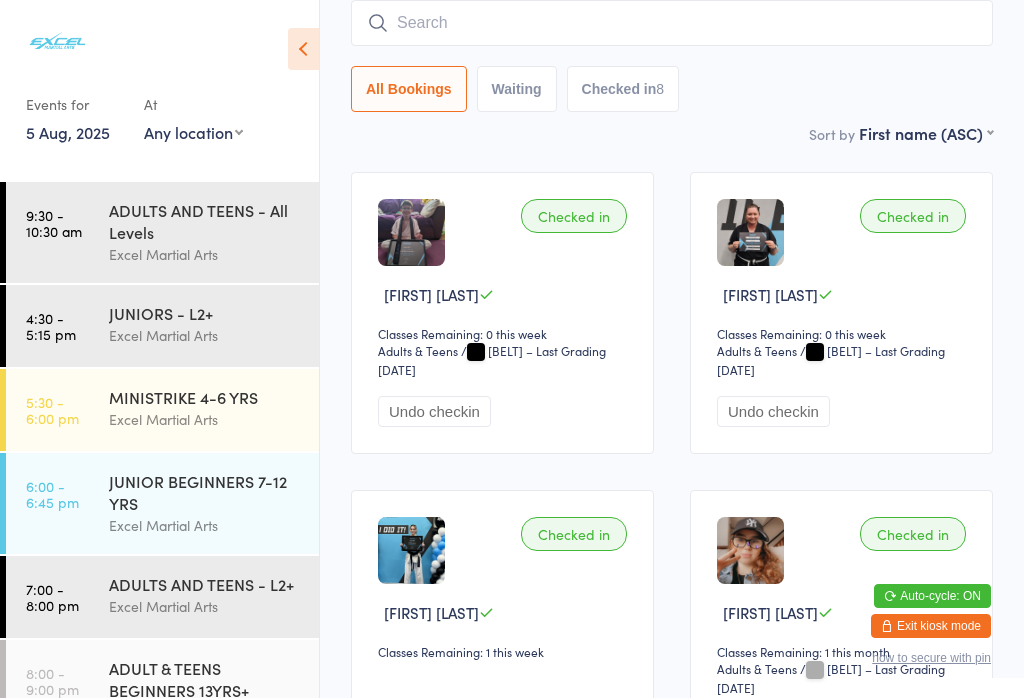 click at bounding box center [57, 41] 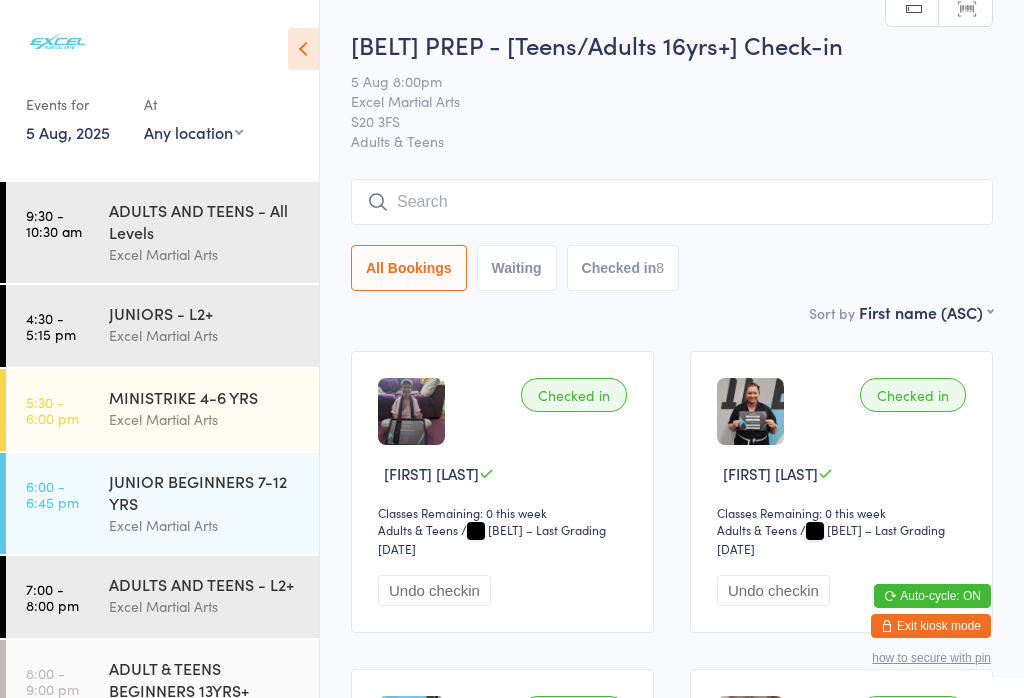 scroll, scrollTop: 0, scrollLeft: 0, axis: both 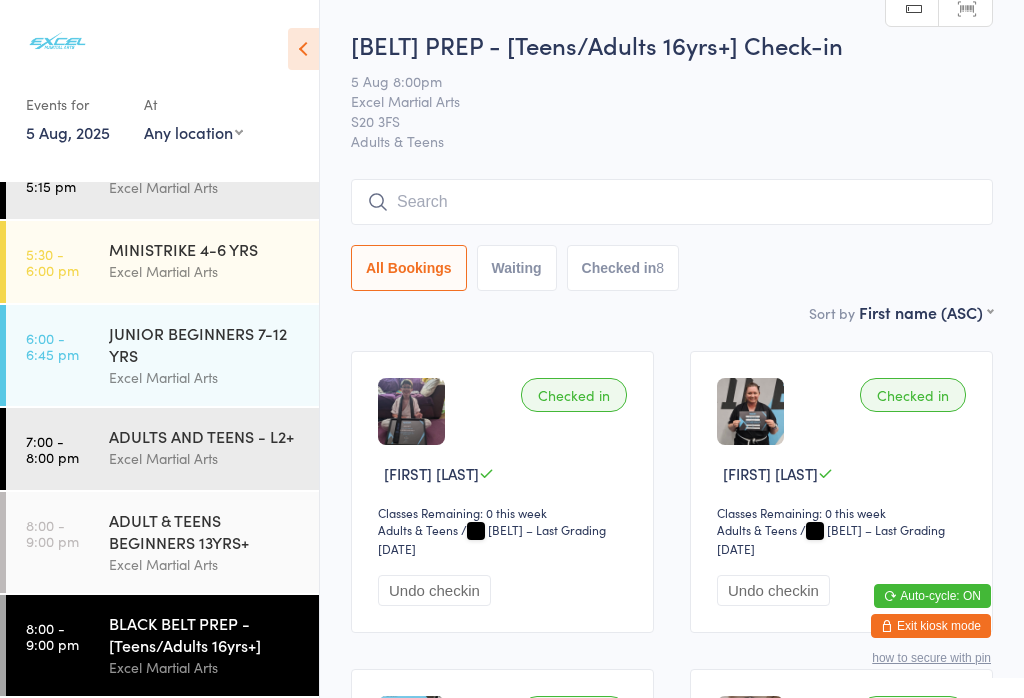 click on "ADULT & TEENS BEGINNERS 13YRS+" at bounding box center (205, 531) 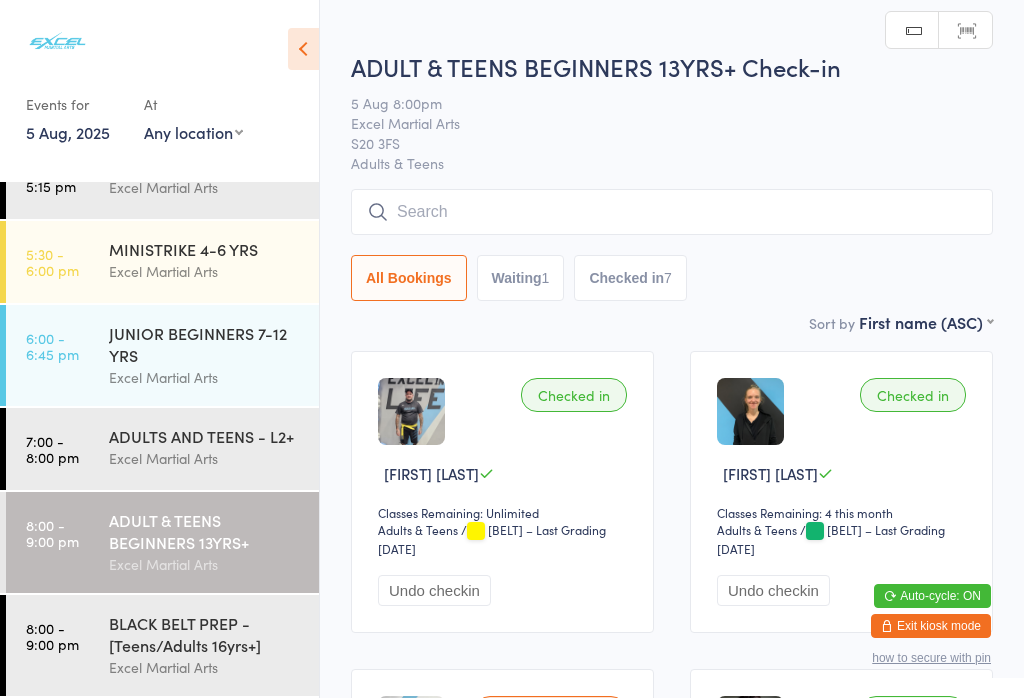 scroll, scrollTop: 295, scrollLeft: 0, axis: vertical 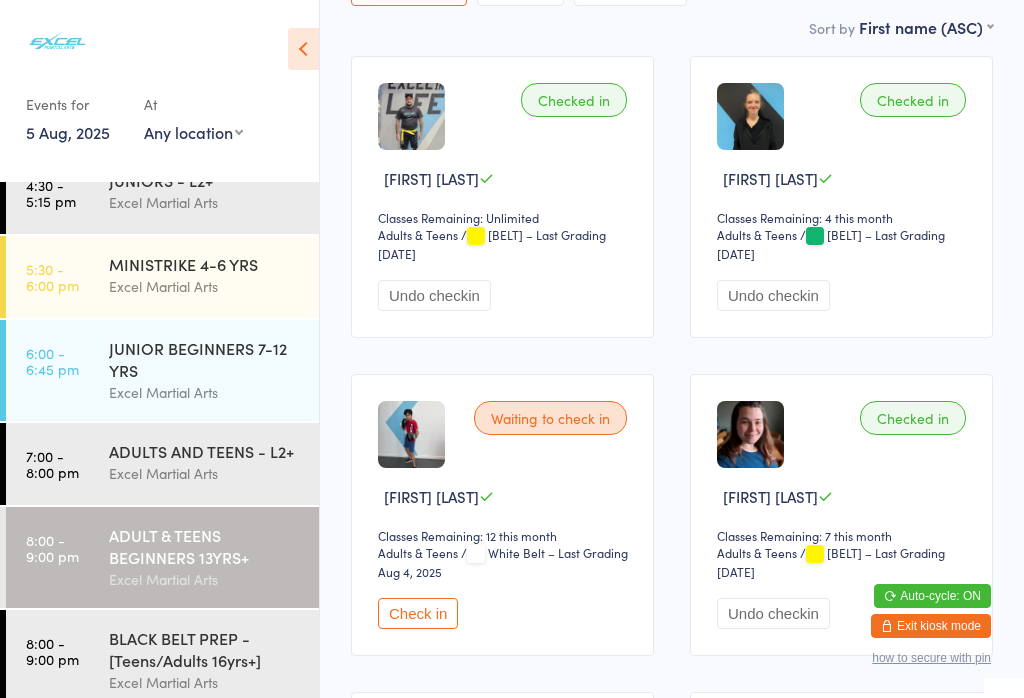 click on "ADULT & TEENS BEGINNERS 13YRS+" at bounding box center (205, 546) 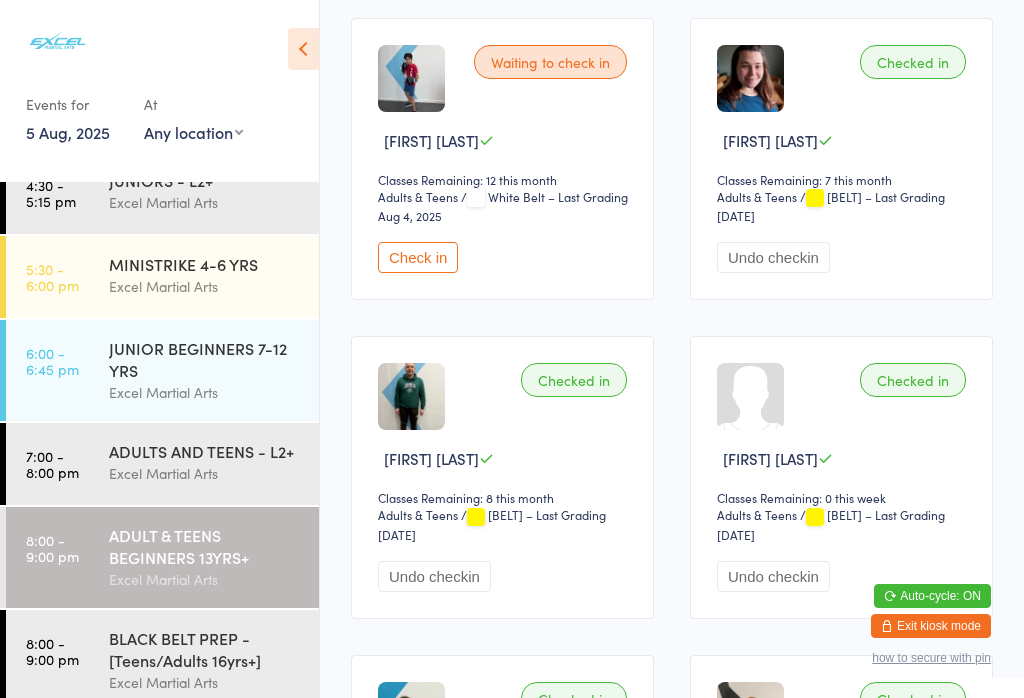 scroll, scrollTop: 660, scrollLeft: 0, axis: vertical 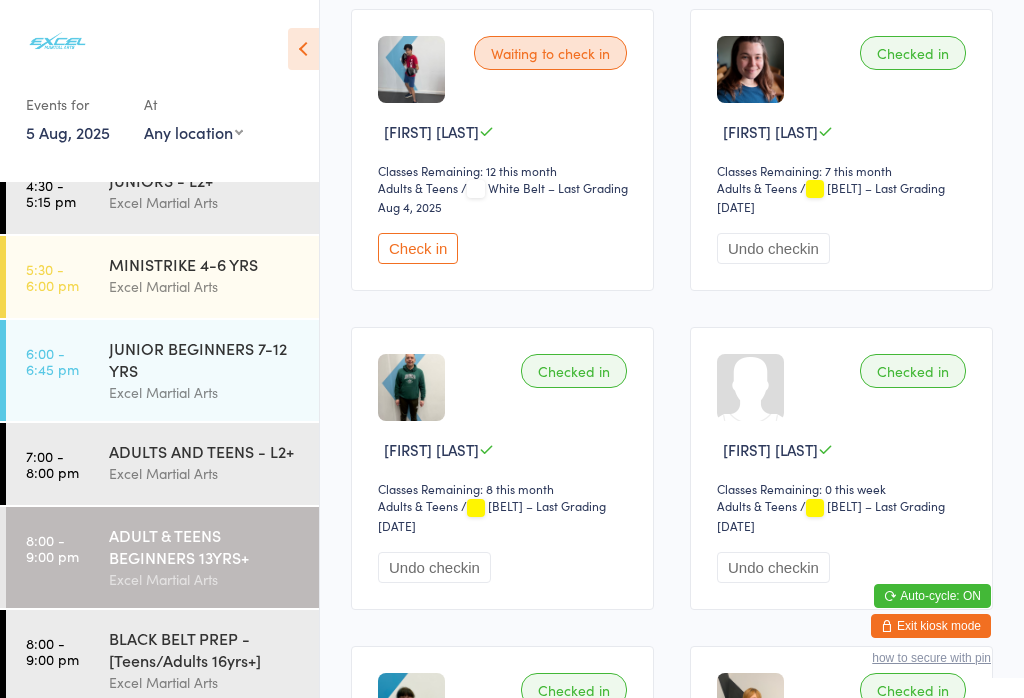 click on "Check in" at bounding box center (418, 248) 